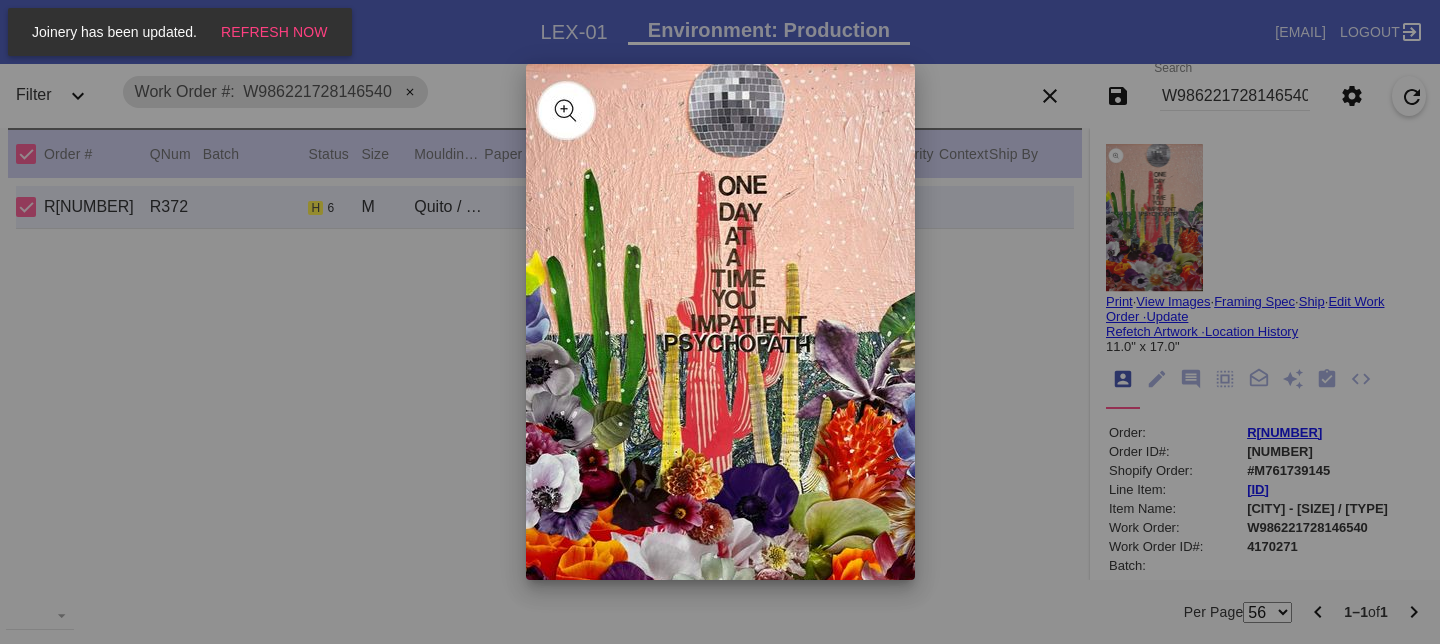scroll, scrollTop: 0, scrollLeft: 0, axis: both 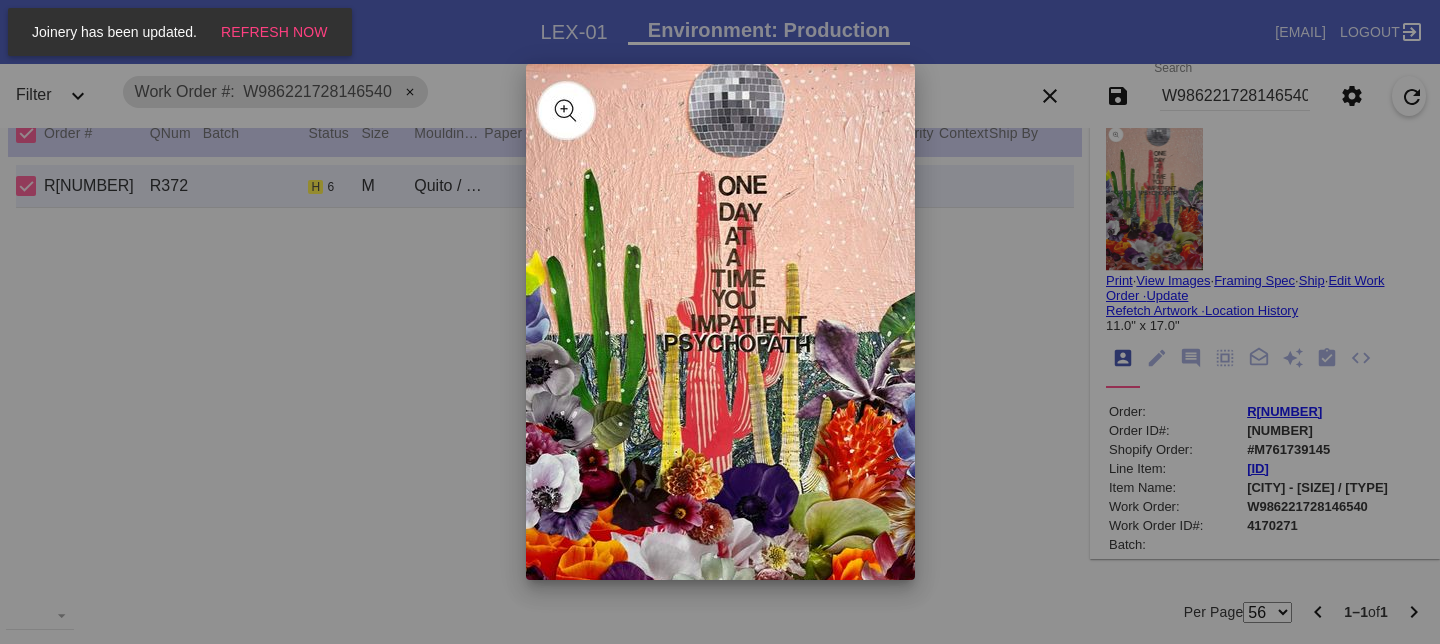 click at bounding box center [720, 322] 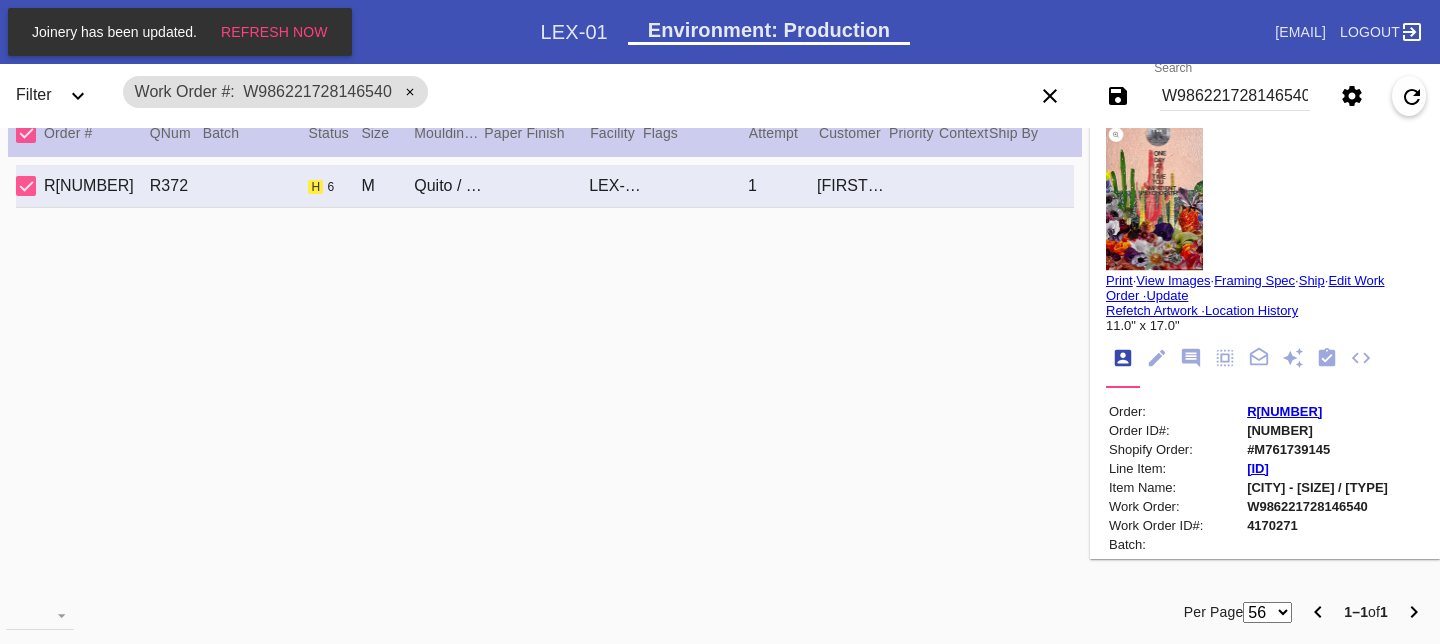 click at bounding box center (720, 322) 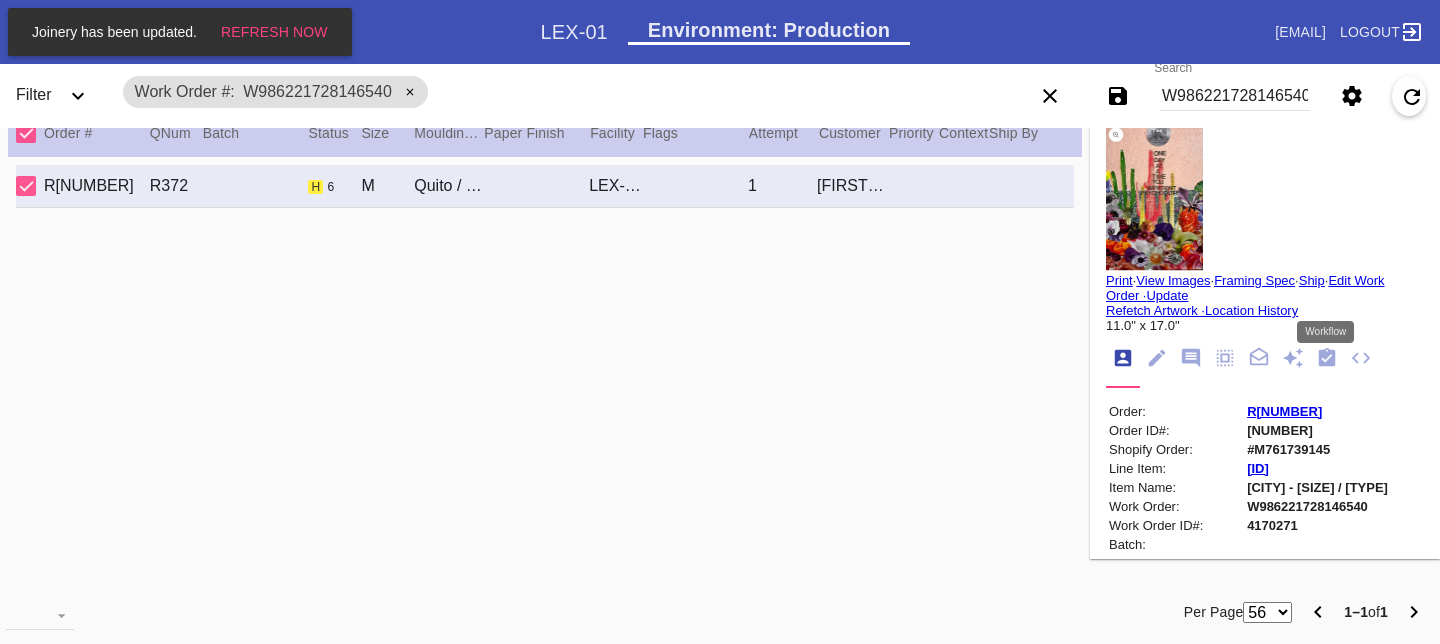 click 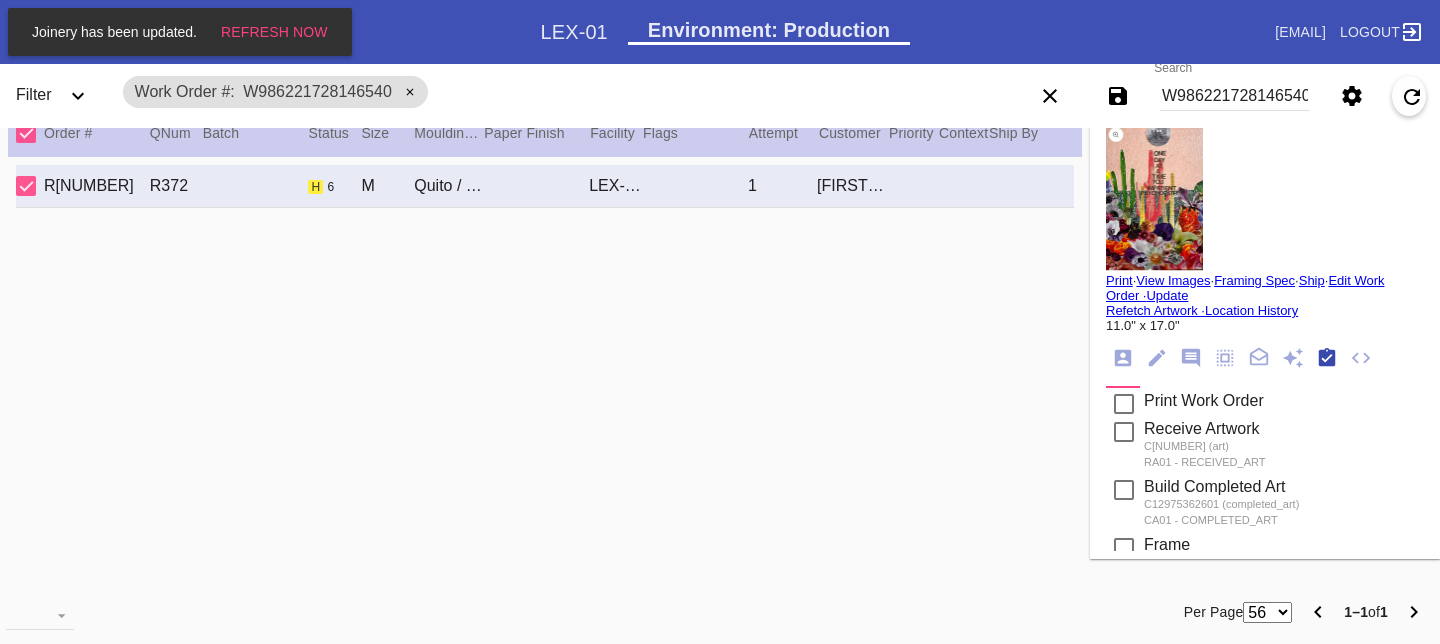 scroll, scrollTop: 320, scrollLeft: 0, axis: vertical 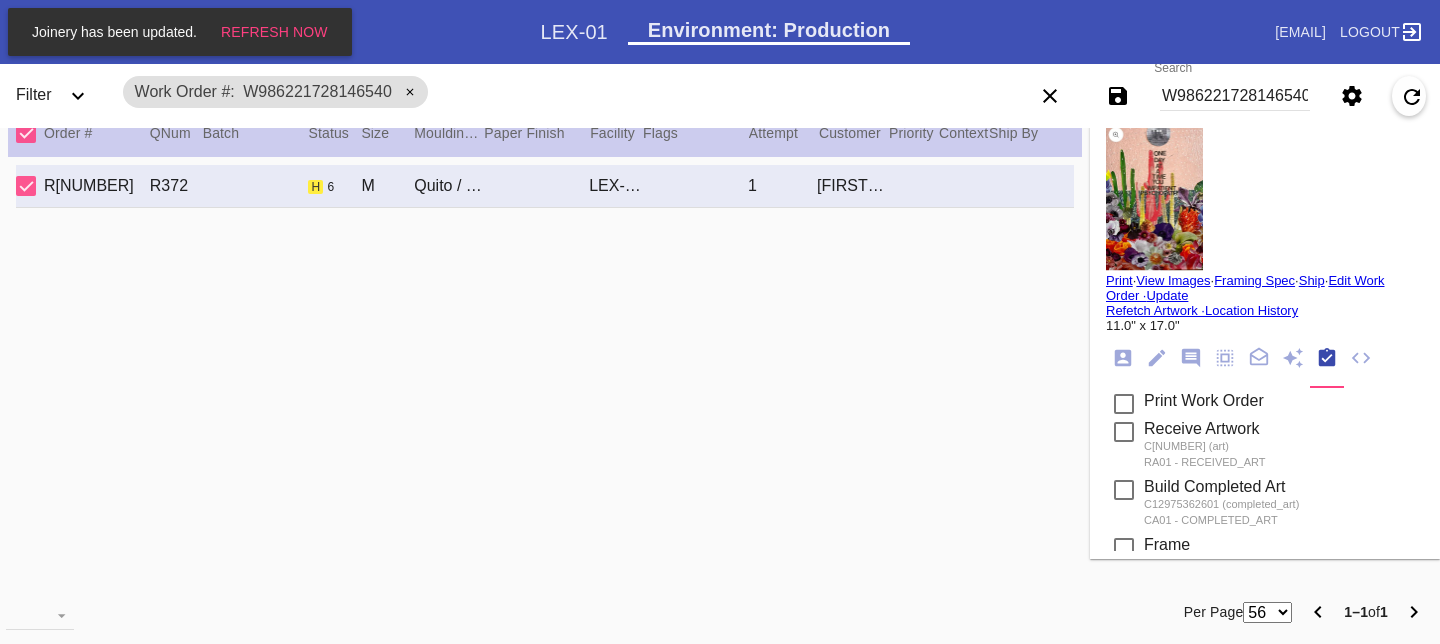 click on "W986221728146540" at bounding box center (1235, 96) 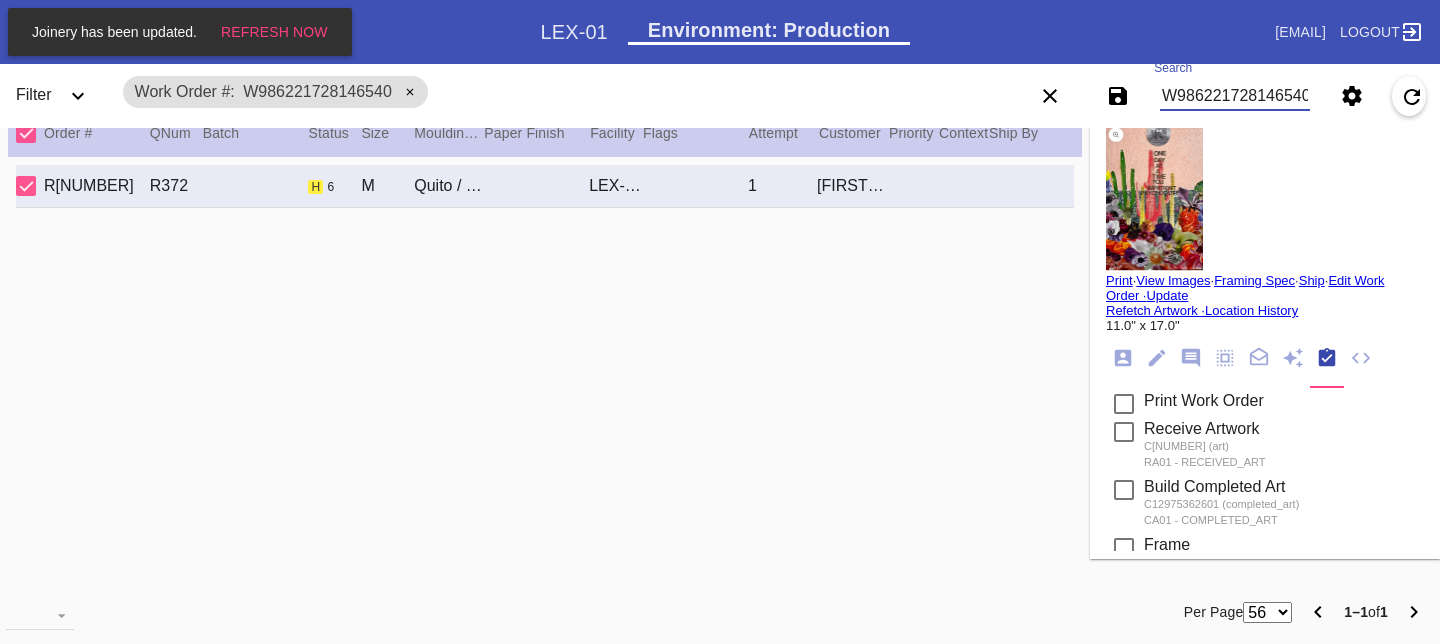click on "W986221728146540" at bounding box center [1235, 96] 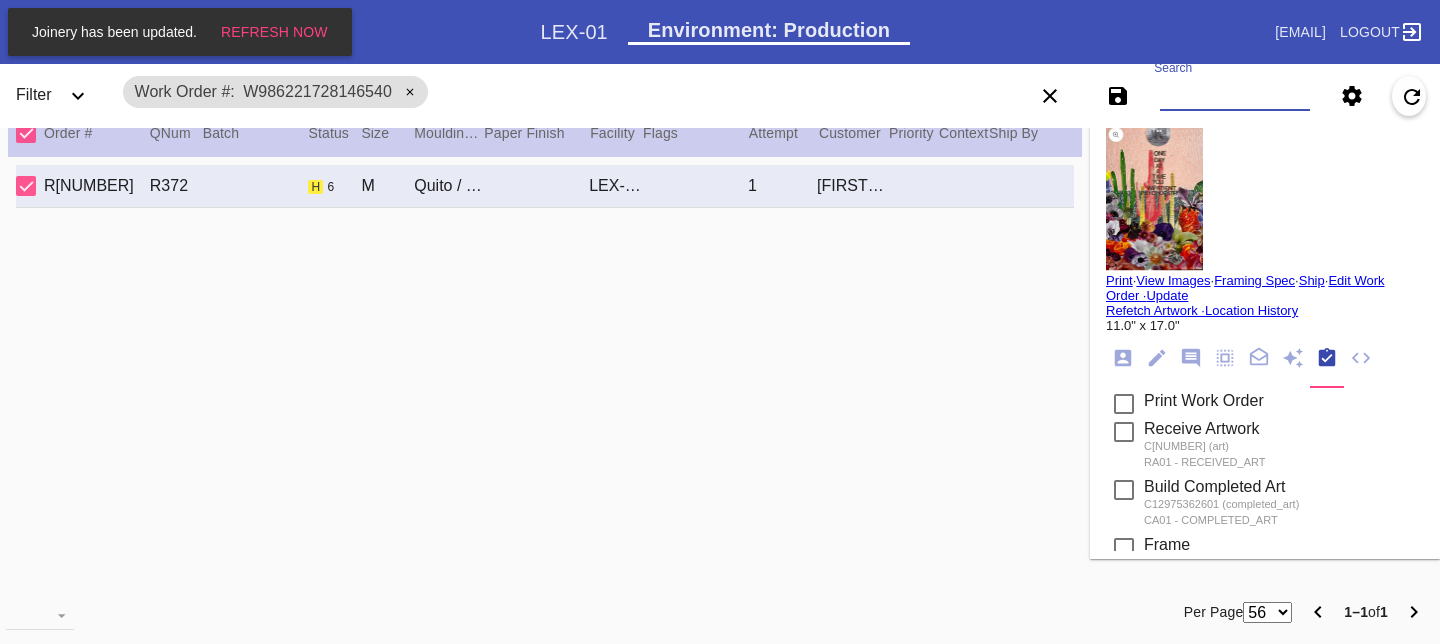 paste on "[ID]" 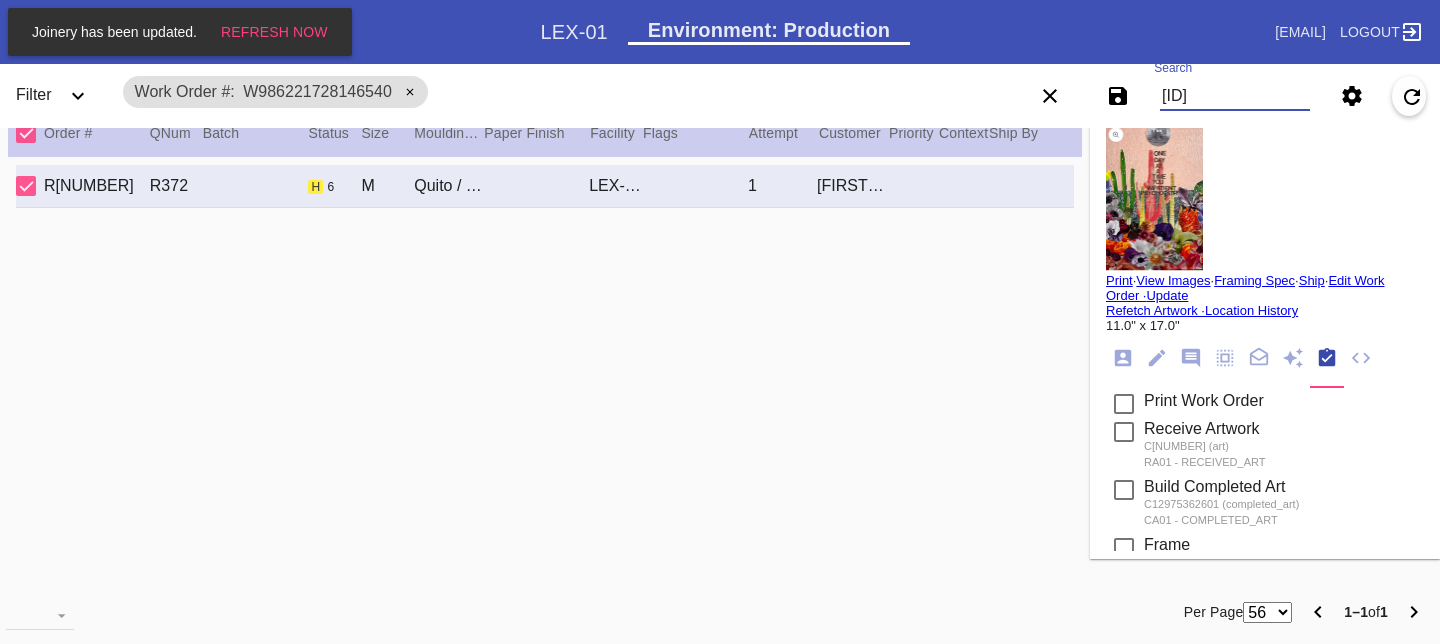 scroll, scrollTop: 0, scrollLeft: 3, axis: horizontal 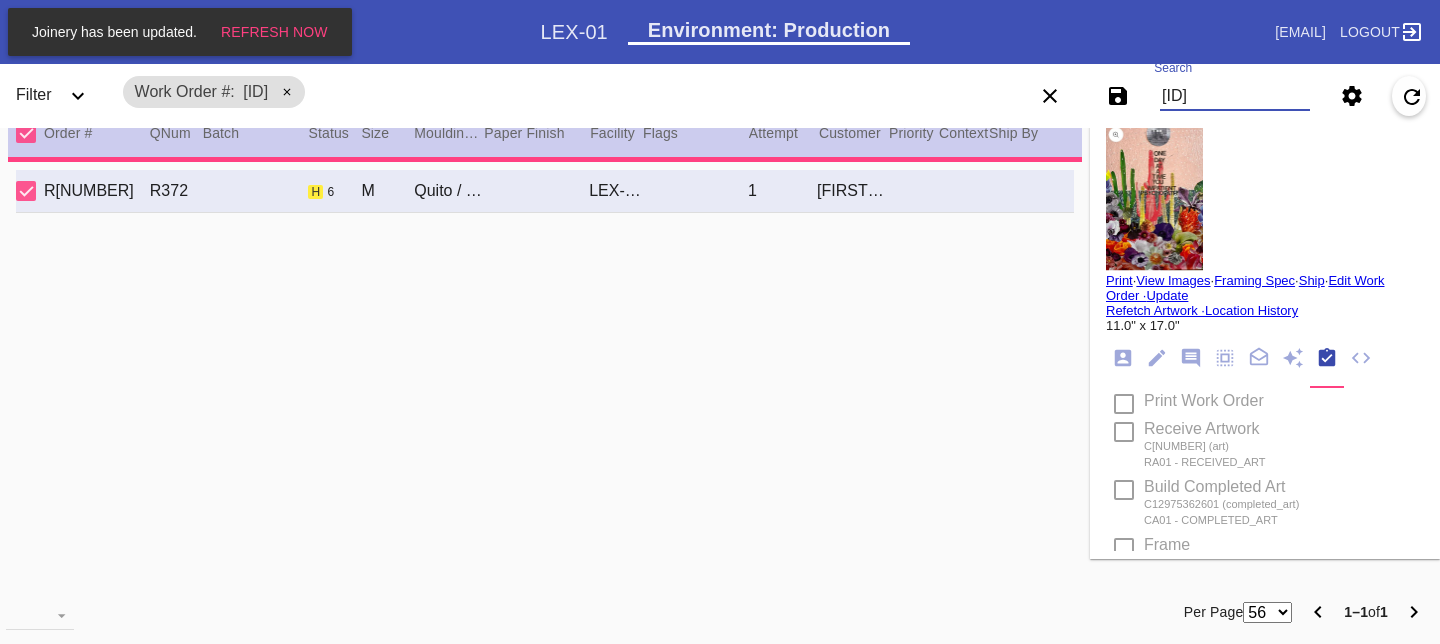 type on "30.125" 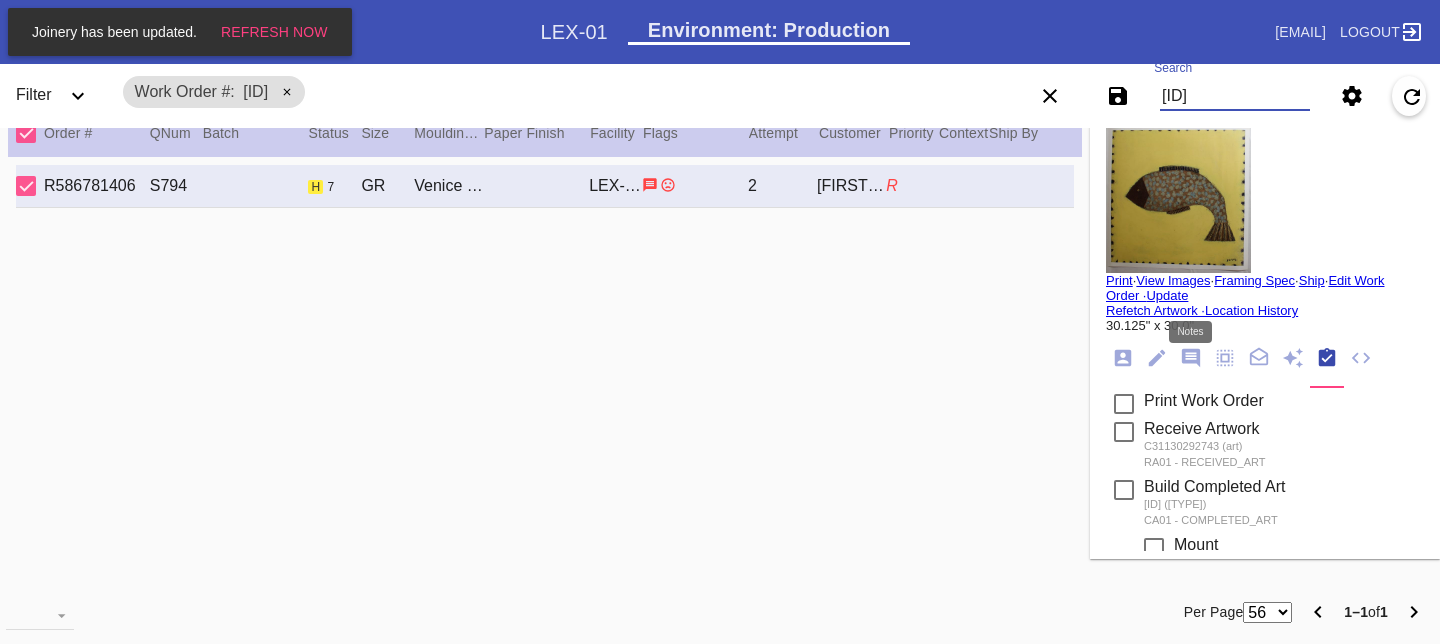 type on "[ID]" 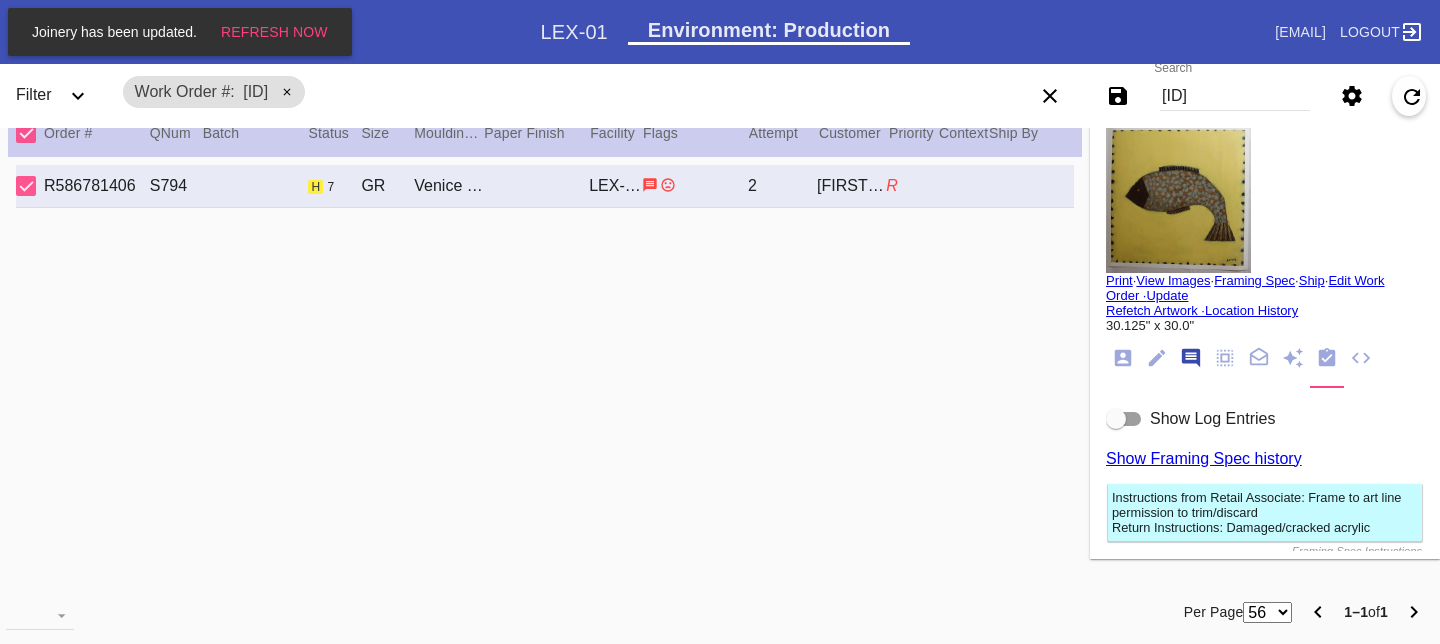 scroll, scrollTop: 123, scrollLeft: 0, axis: vertical 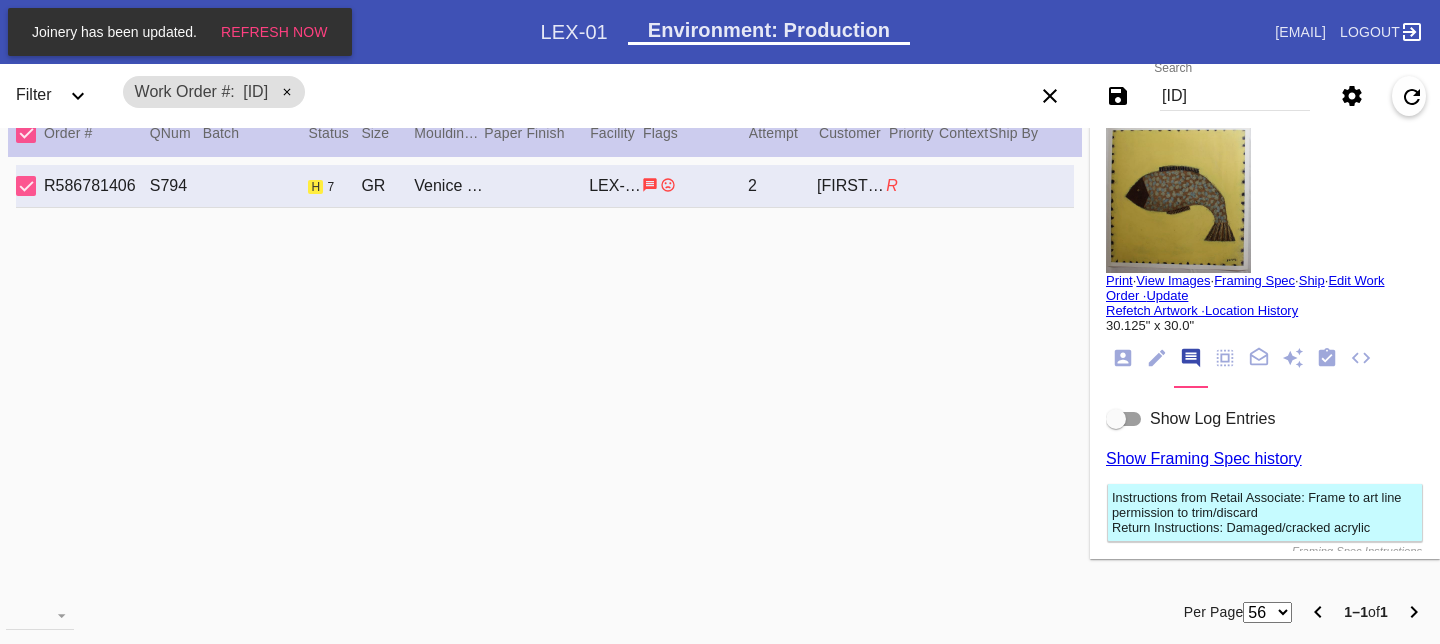 click at bounding box center [1124, 419] 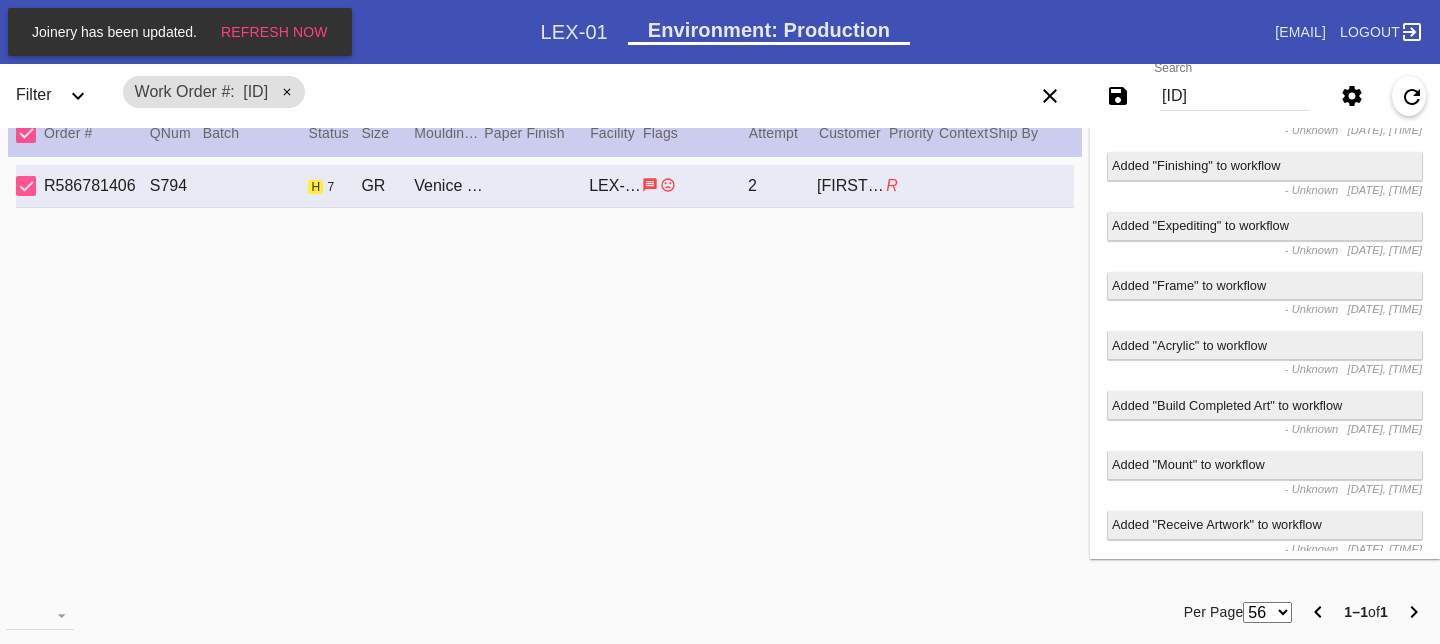 scroll, scrollTop: 0, scrollLeft: 0, axis: both 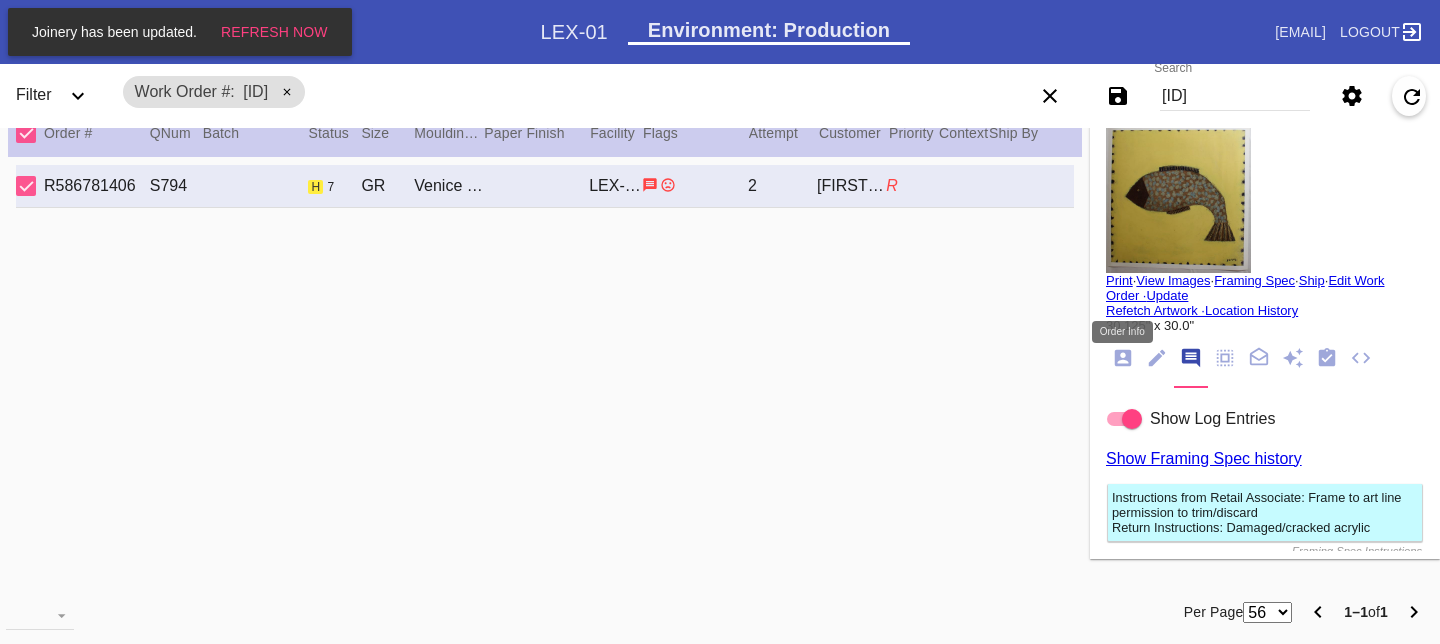 click 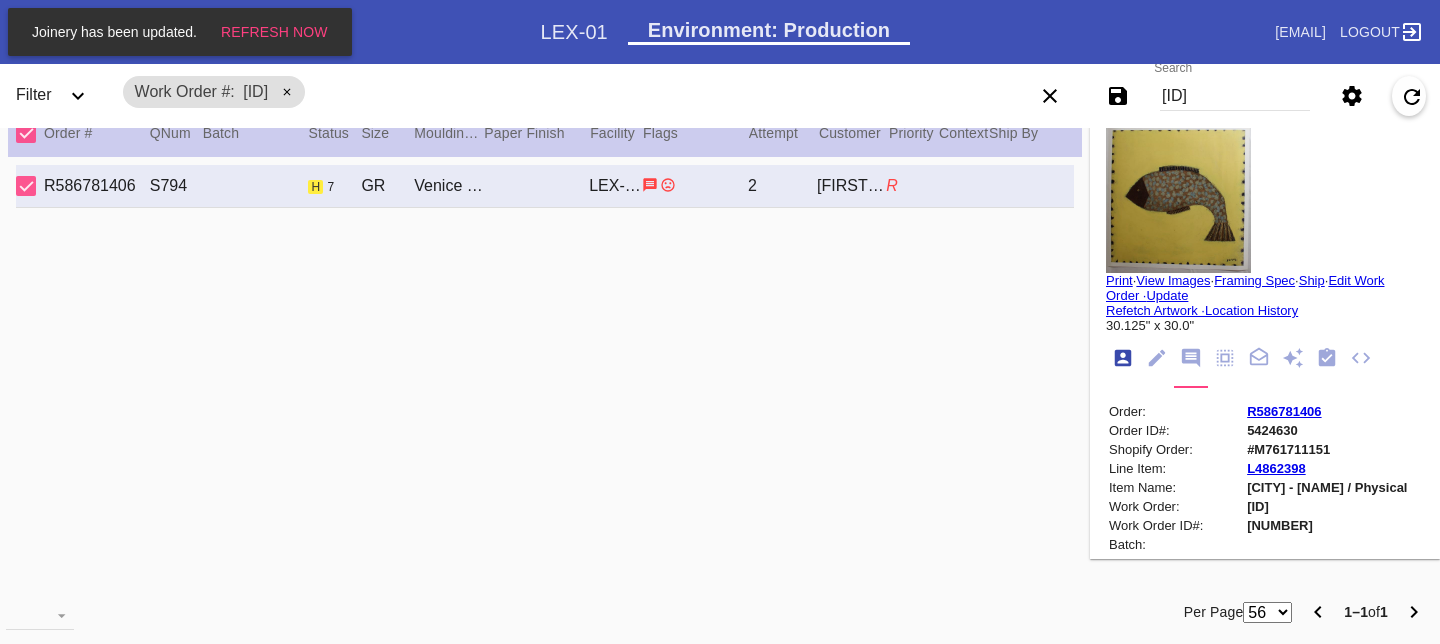 scroll, scrollTop: 24, scrollLeft: 0, axis: vertical 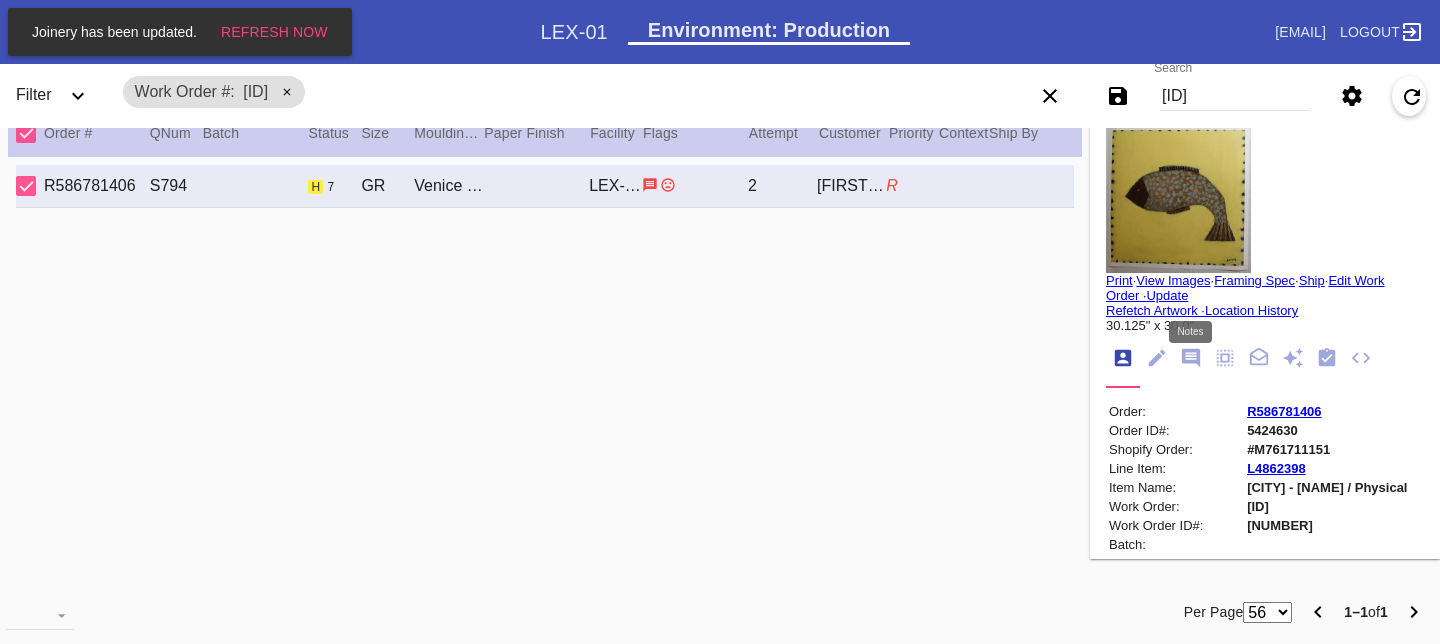 click 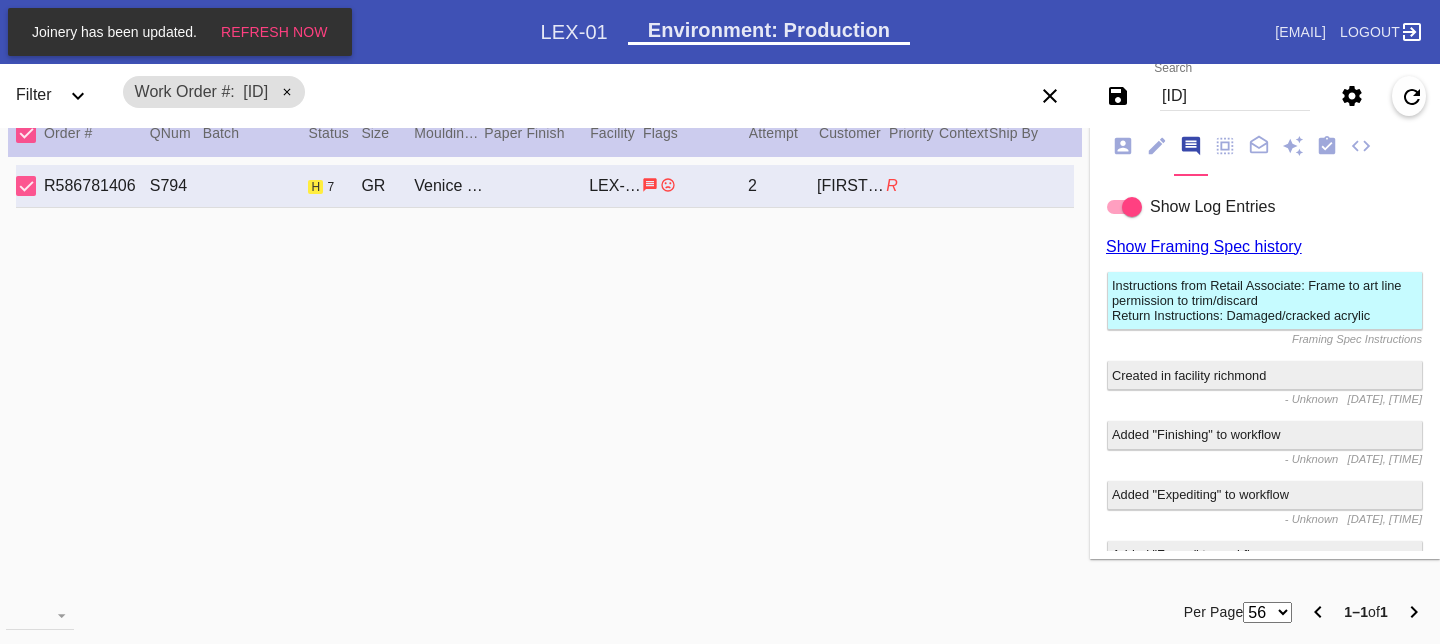 scroll, scrollTop: 0, scrollLeft: 0, axis: both 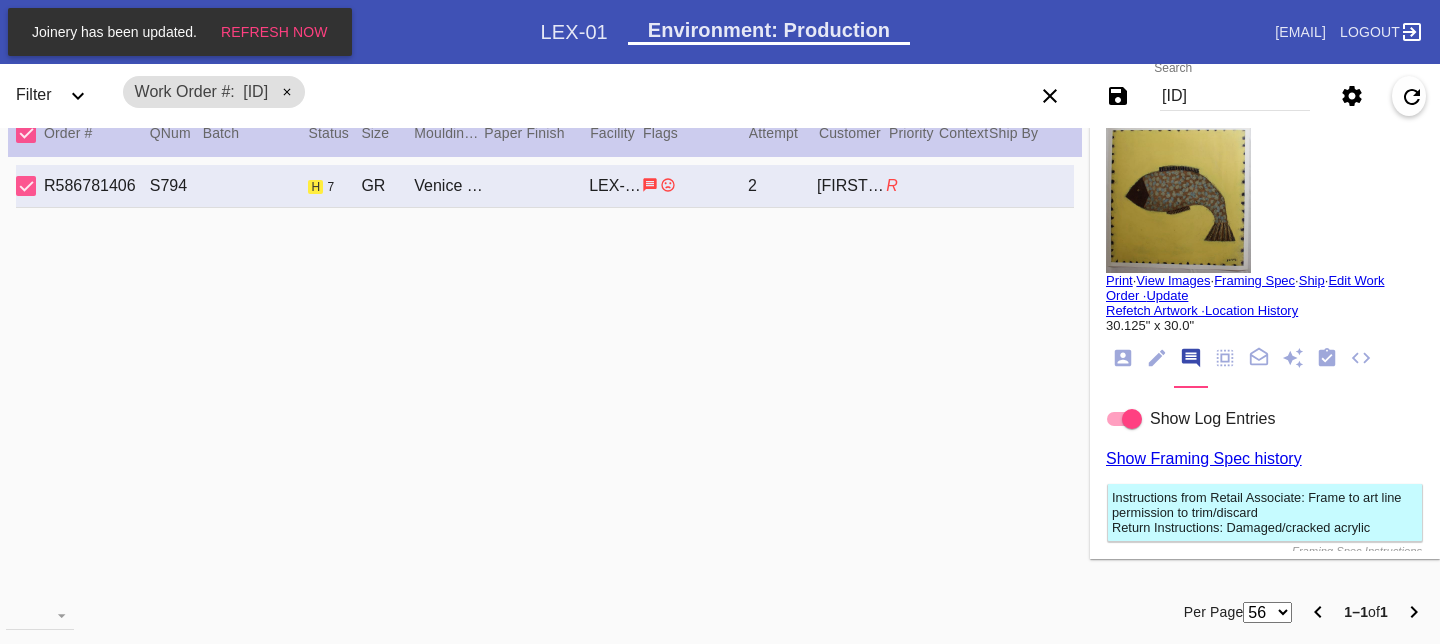 click 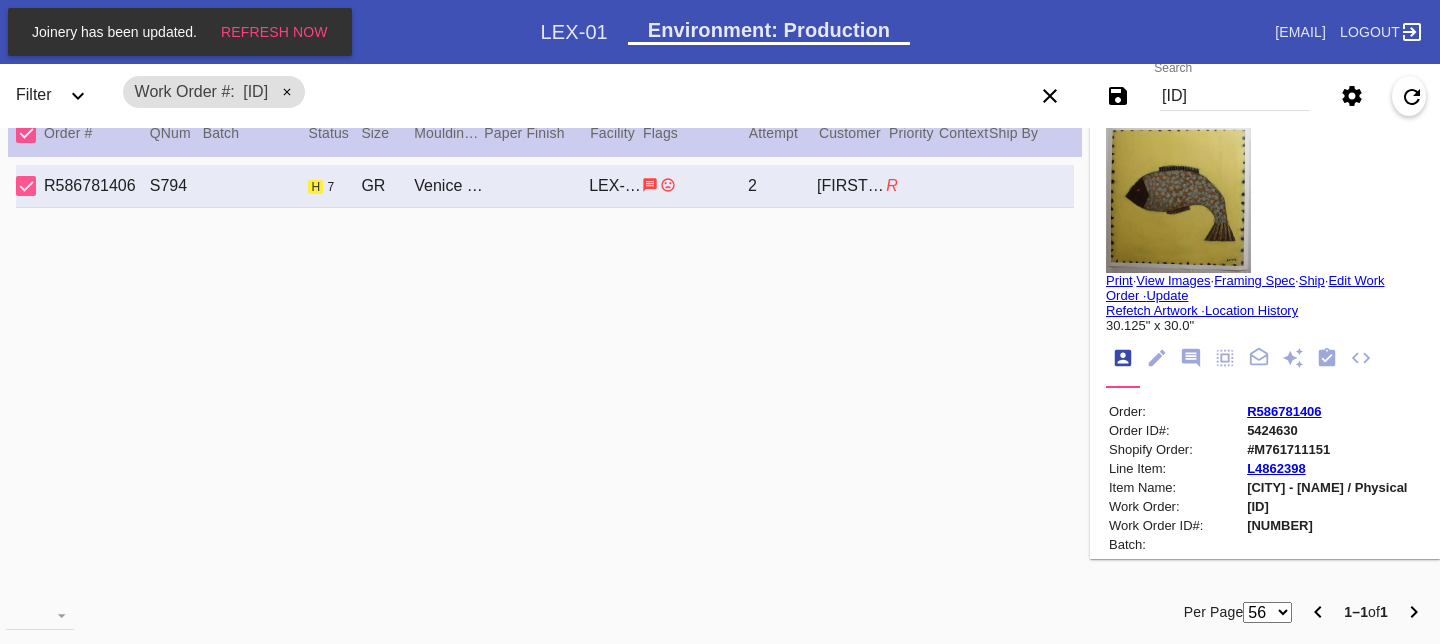scroll, scrollTop: 199, scrollLeft: 0, axis: vertical 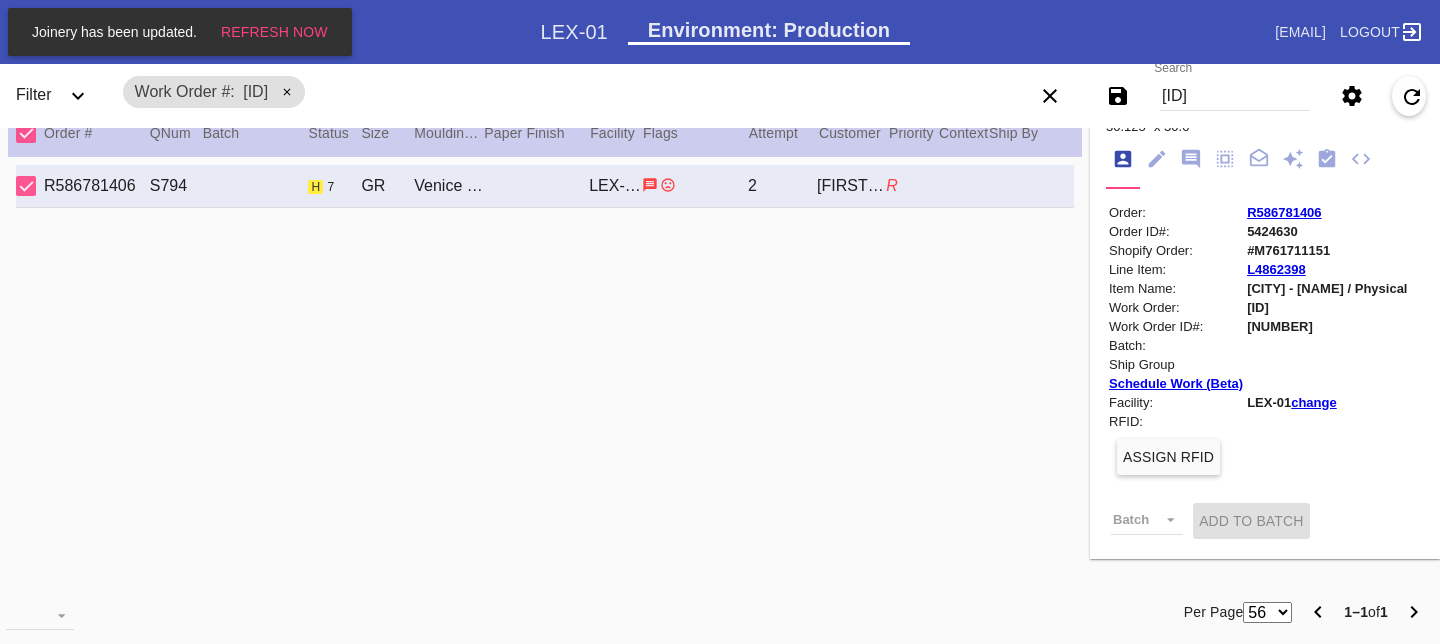 click on "#M761711151" at bounding box center (1327, 250) 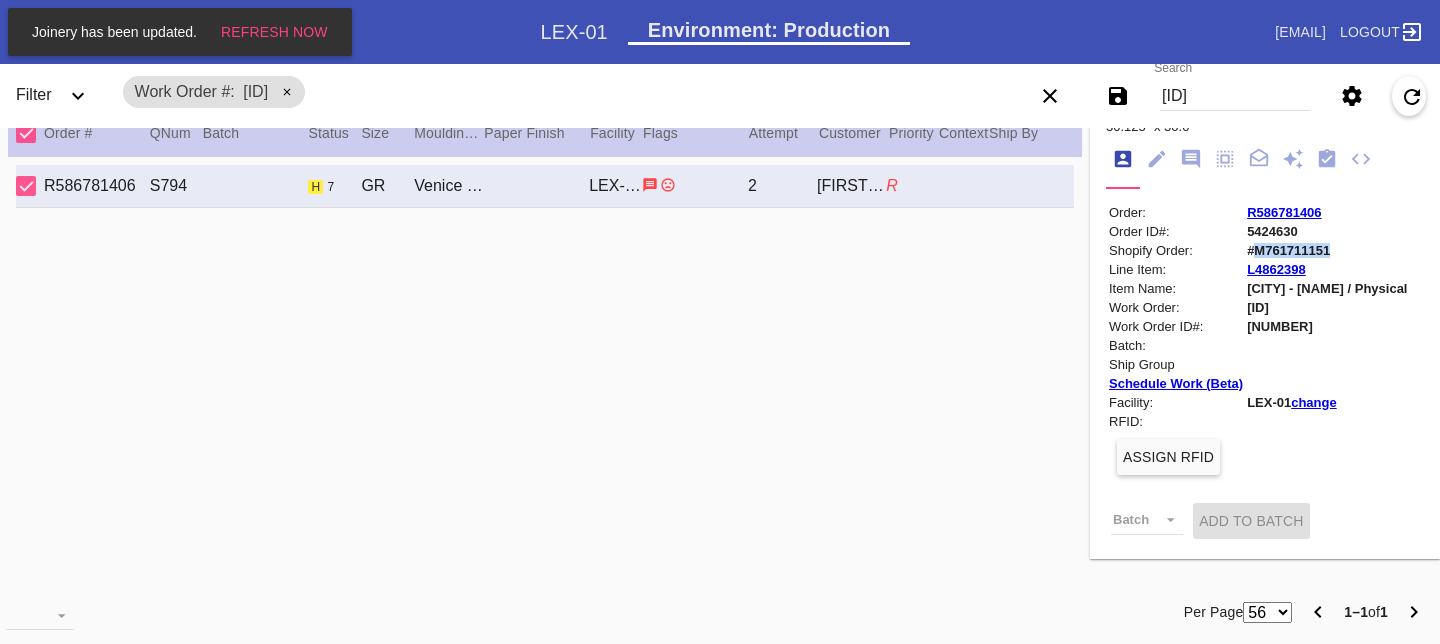 click on "#M761711151" at bounding box center [1327, 250] 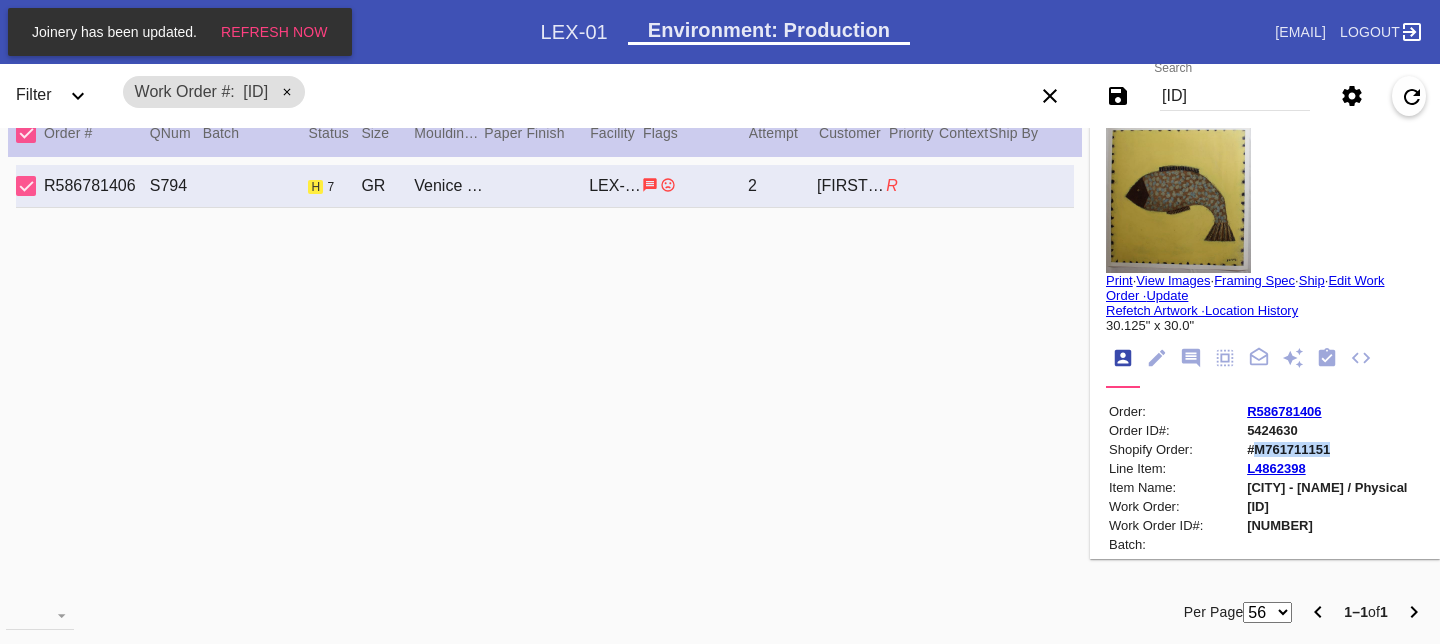click at bounding box center [1178, 198] 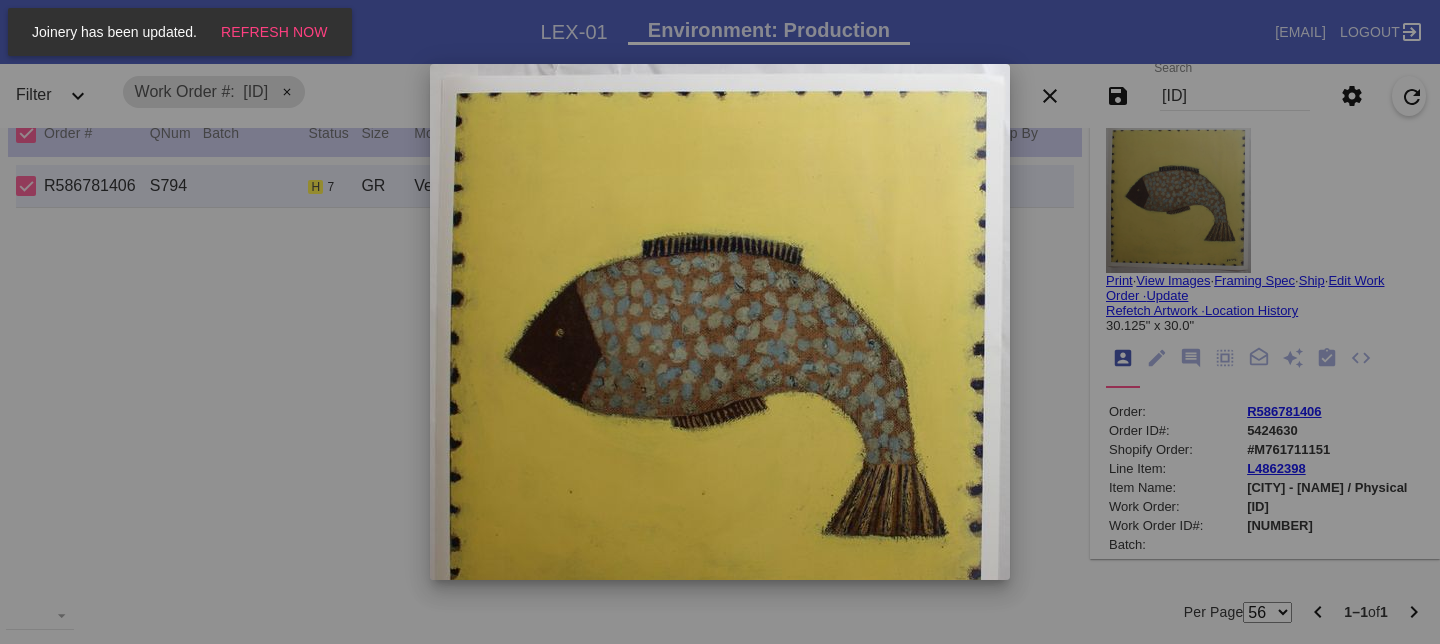 click at bounding box center [720, 322] 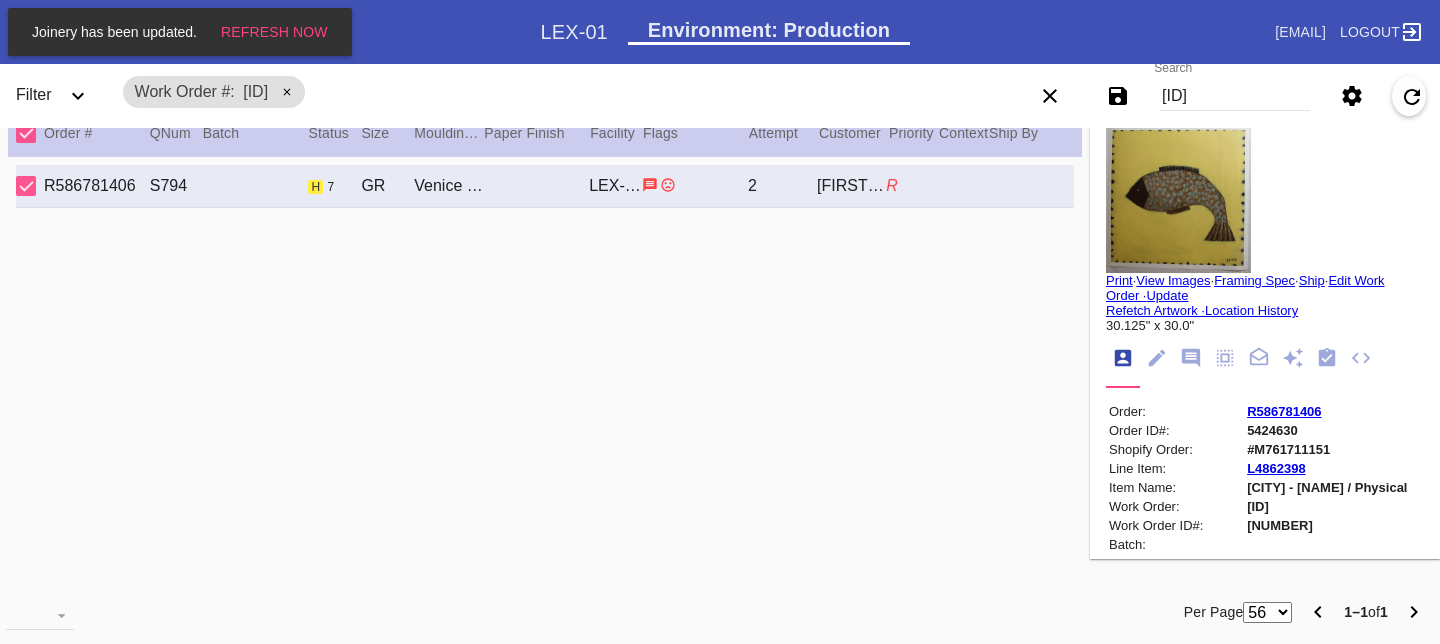 click on "[ID]" at bounding box center [1235, 96] 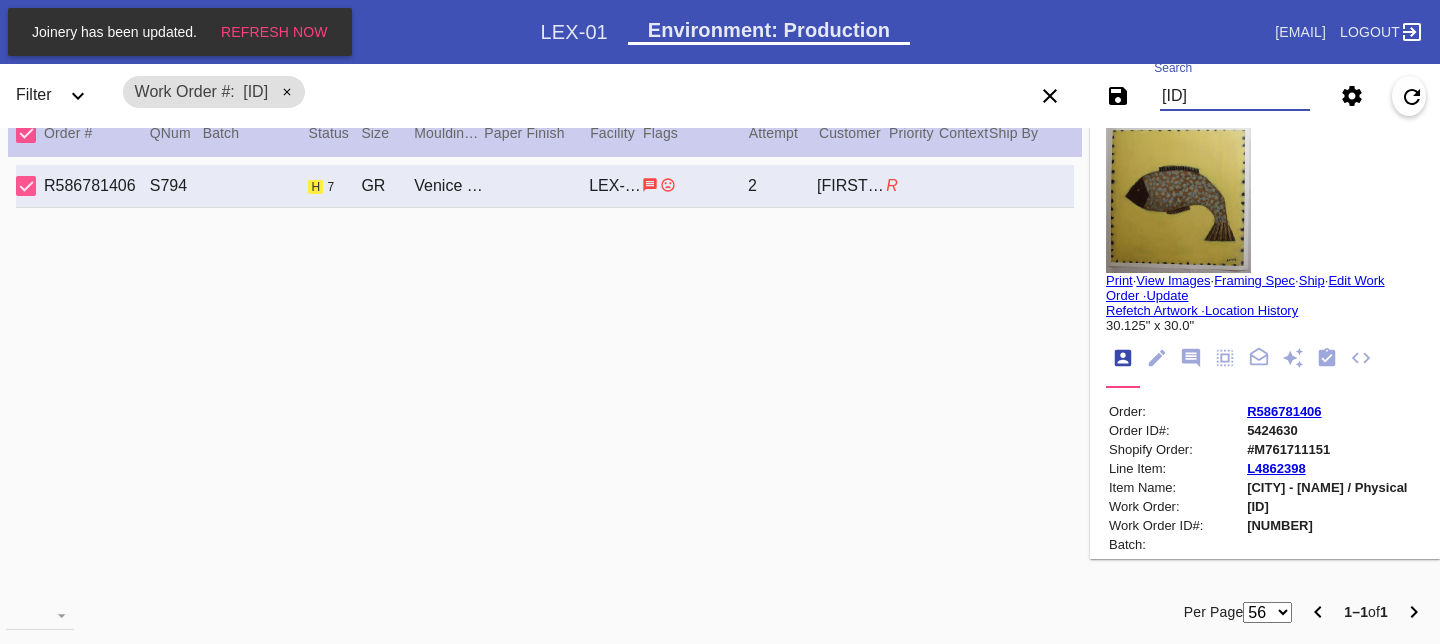 click on "[ID]" at bounding box center [1235, 96] 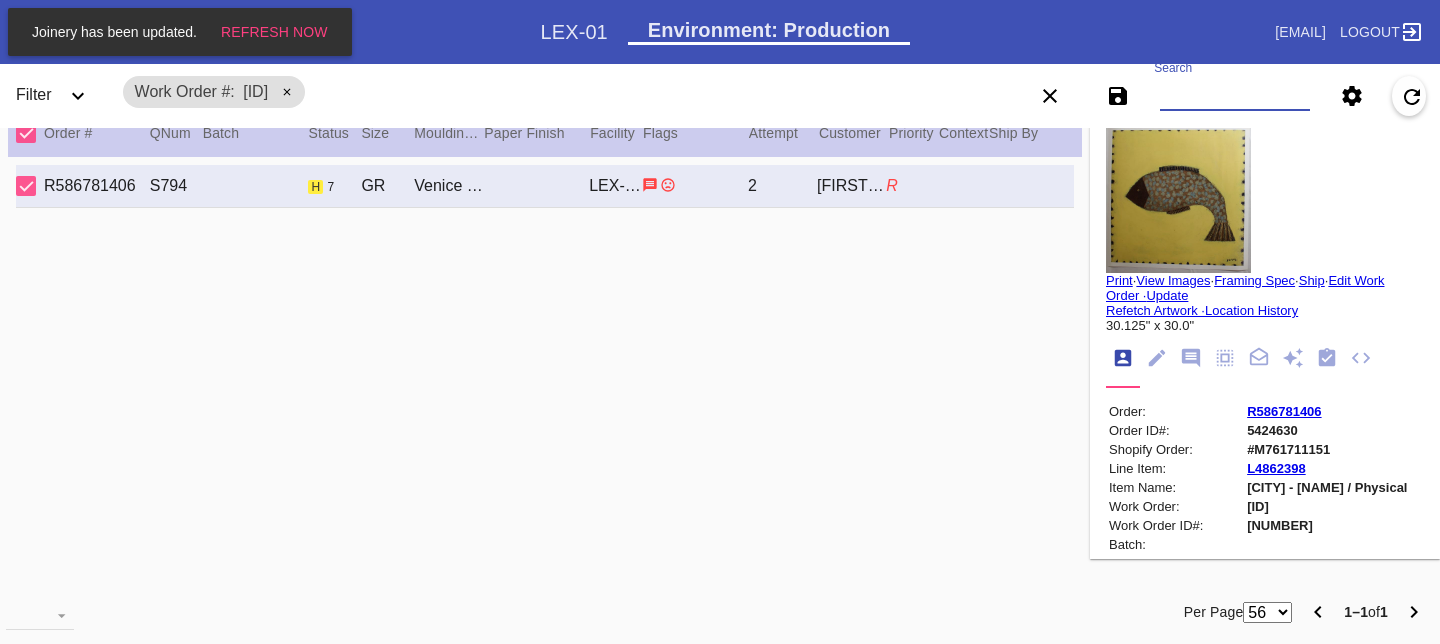 paste on "W847779763826984" 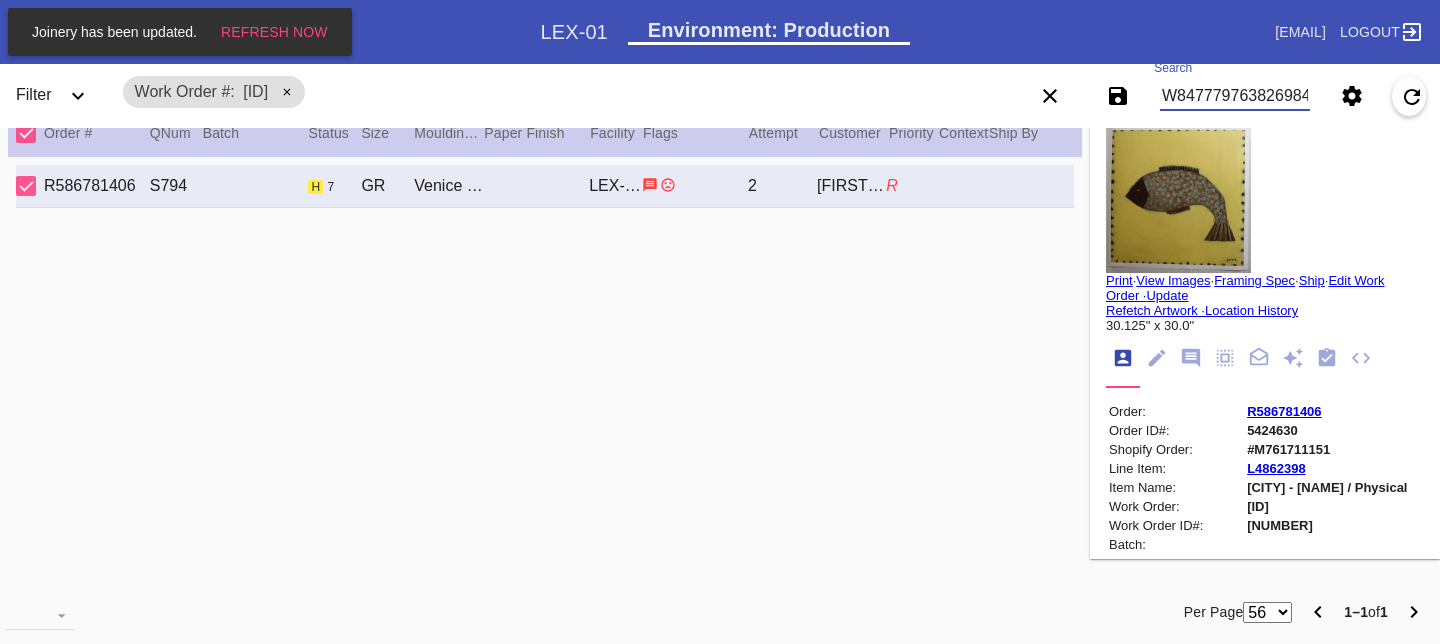scroll, scrollTop: 0, scrollLeft: 8, axis: horizontal 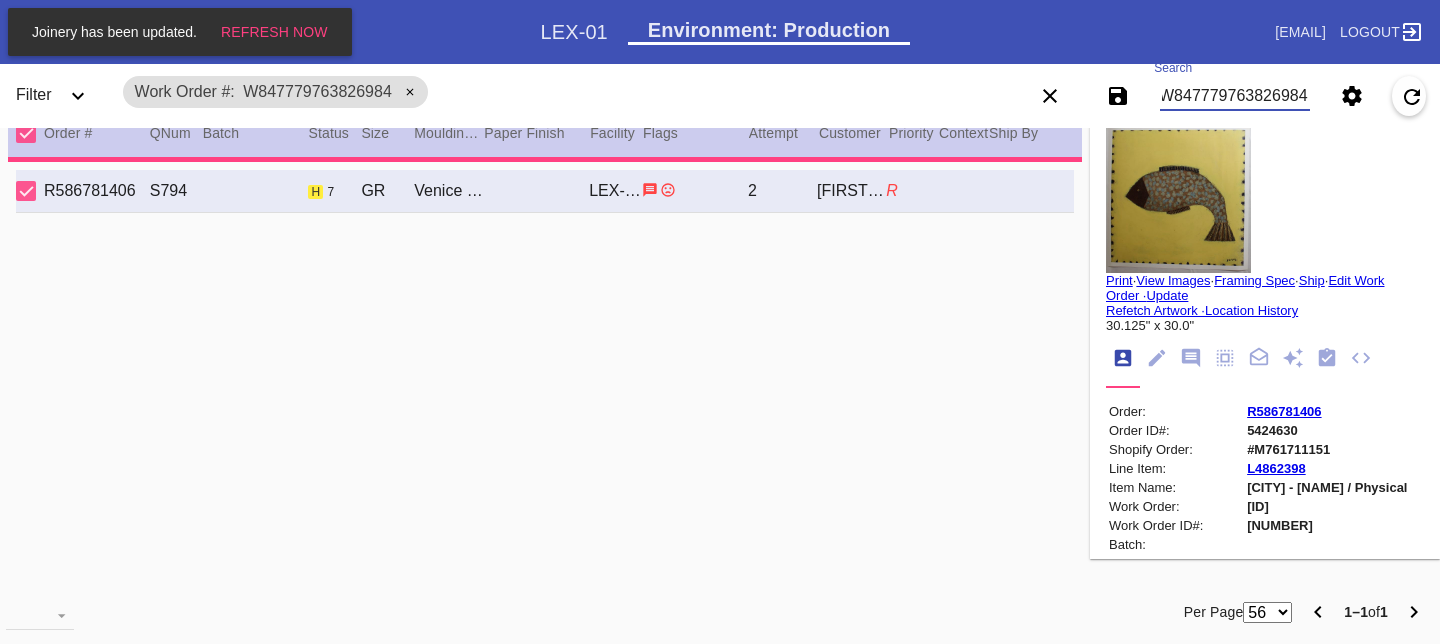 type on "10.0" 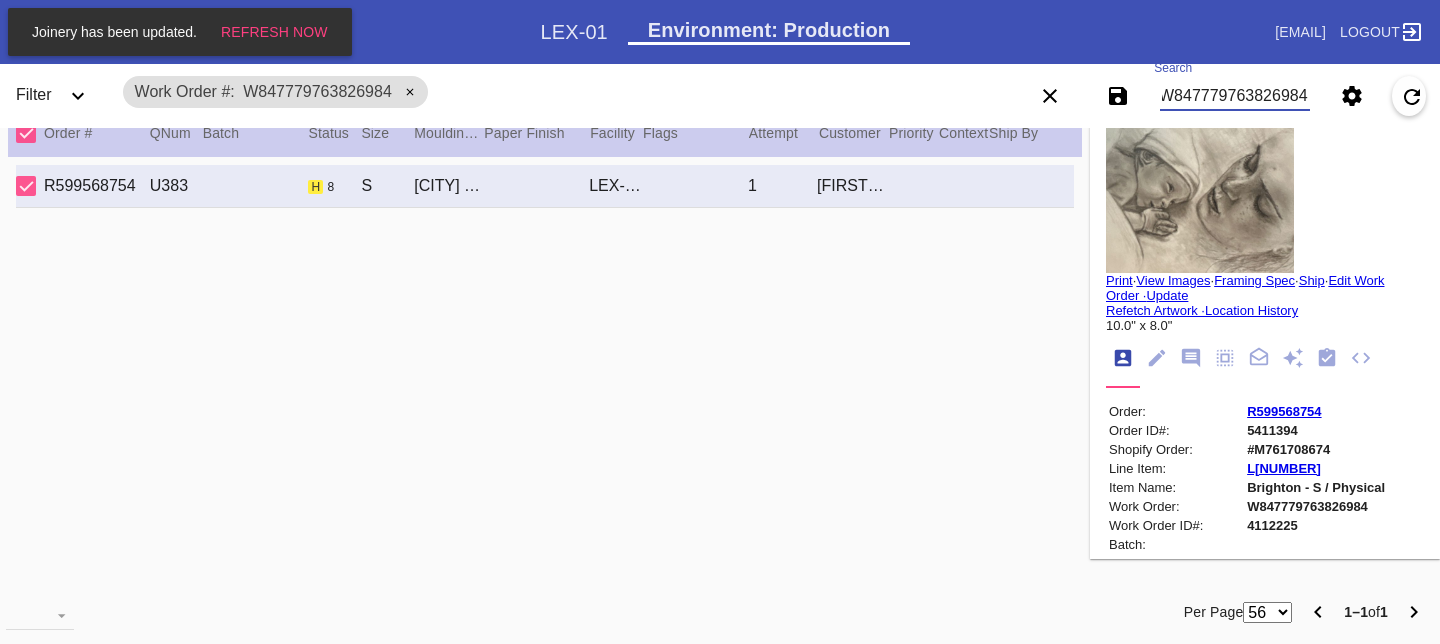 scroll, scrollTop: 0, scrollLeft: 0, axis: both 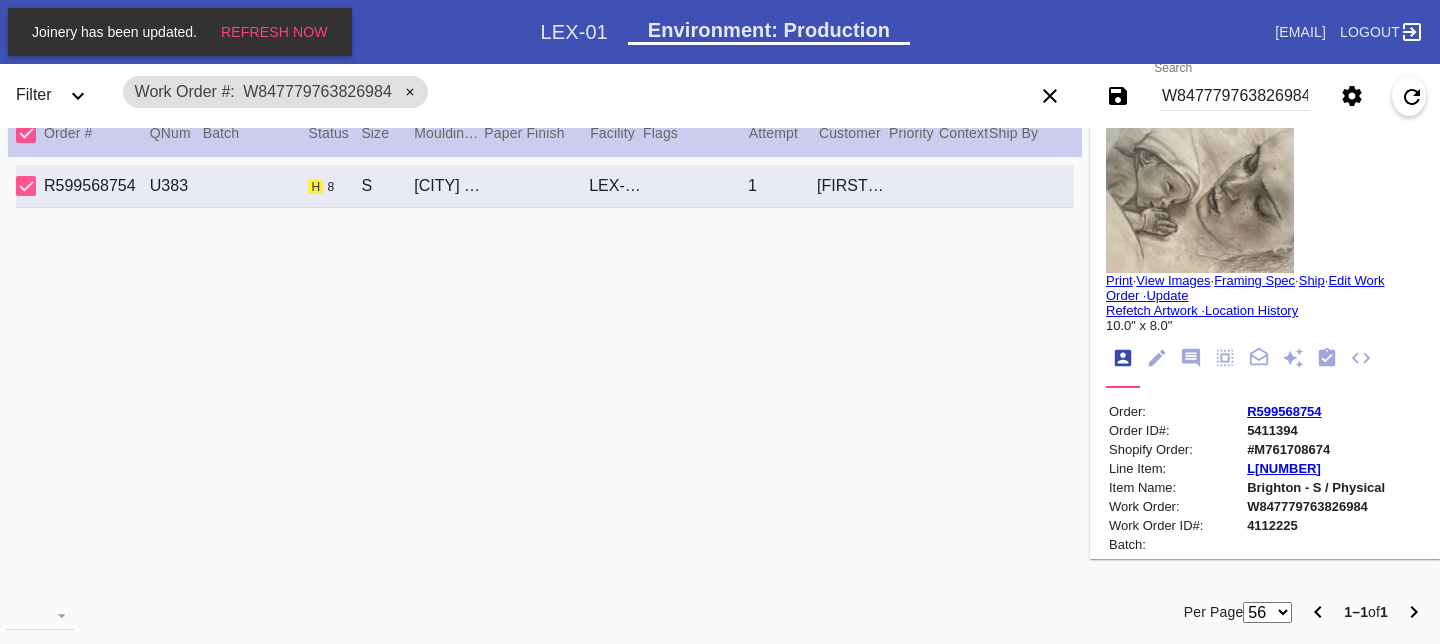click on "#M761708674" at bounding box center (1316, 449) 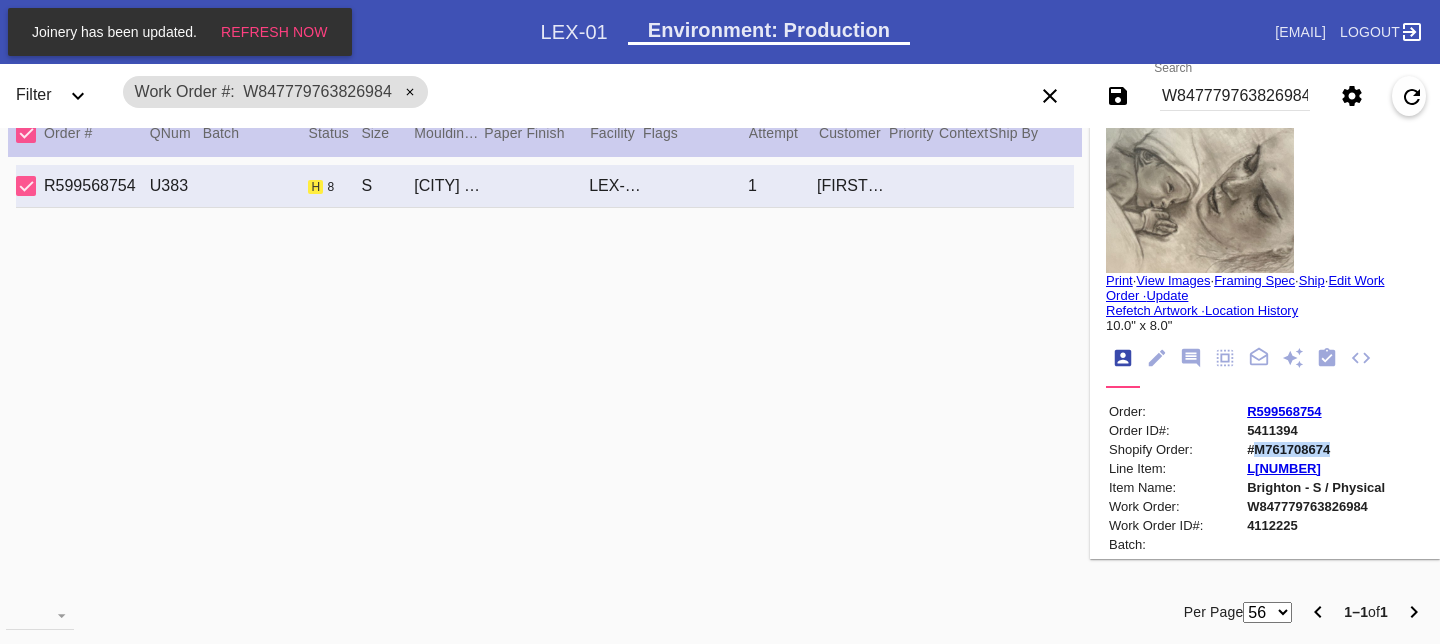 click on "#M761708674" at bounding box center (1316, 449) 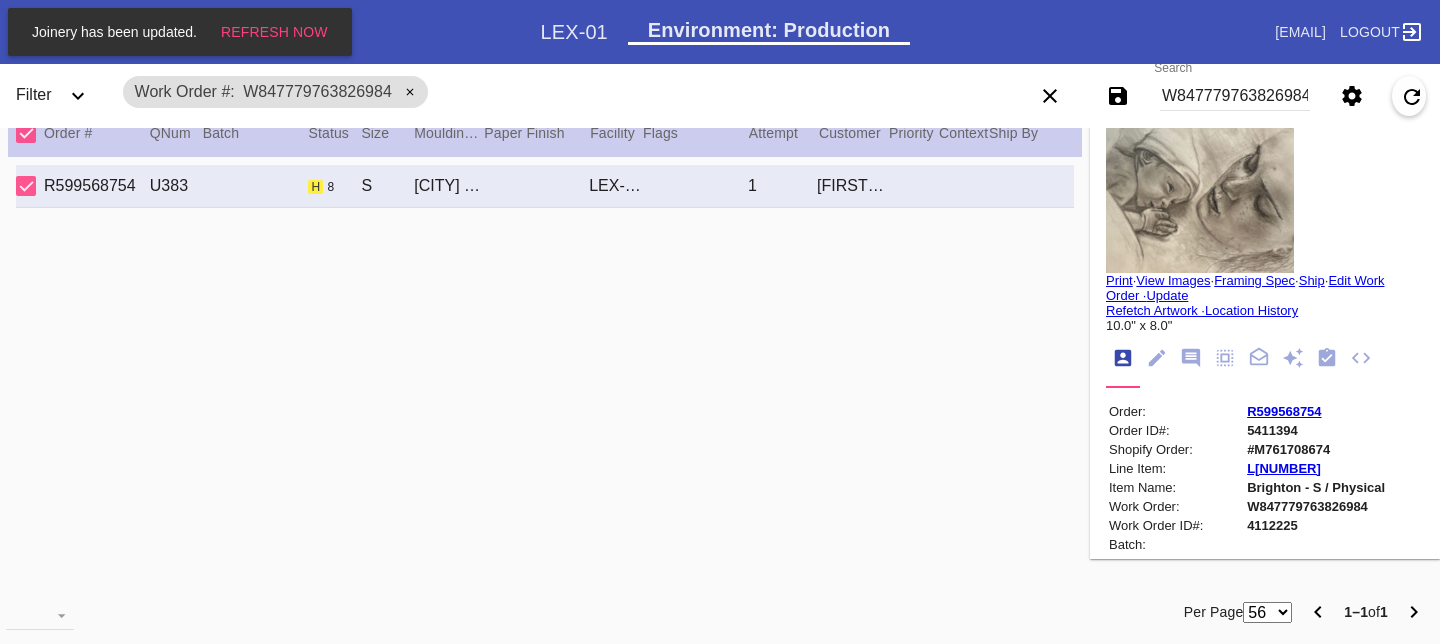 click on "W847779763826984" at bounding box center (1235, 96) 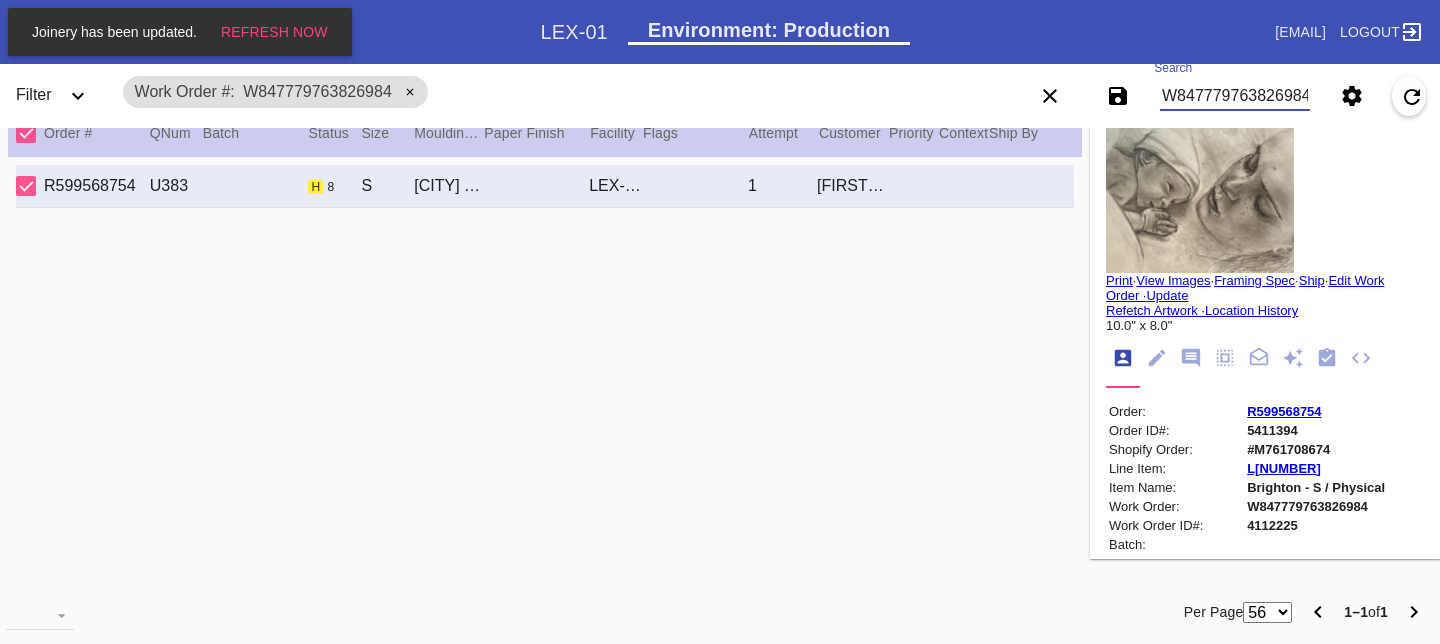 click on "W847779763826984" at bounding box center [1235, 96] 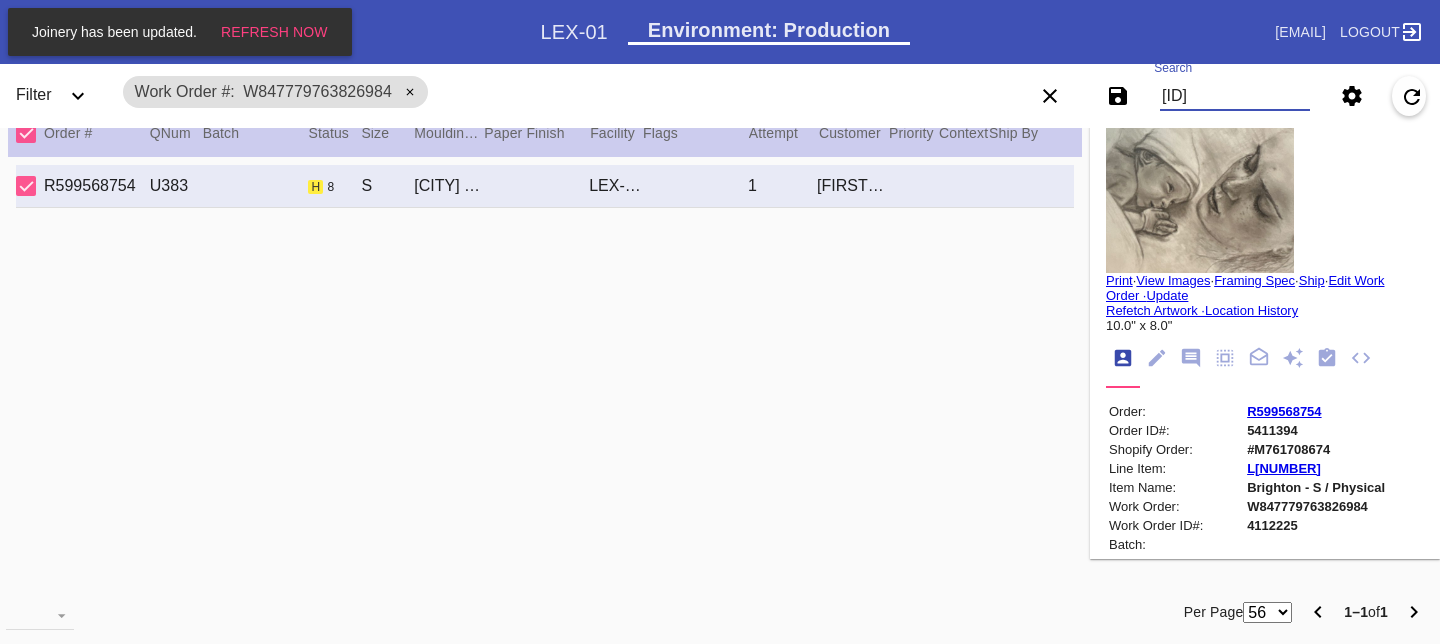 type on "[ID]" 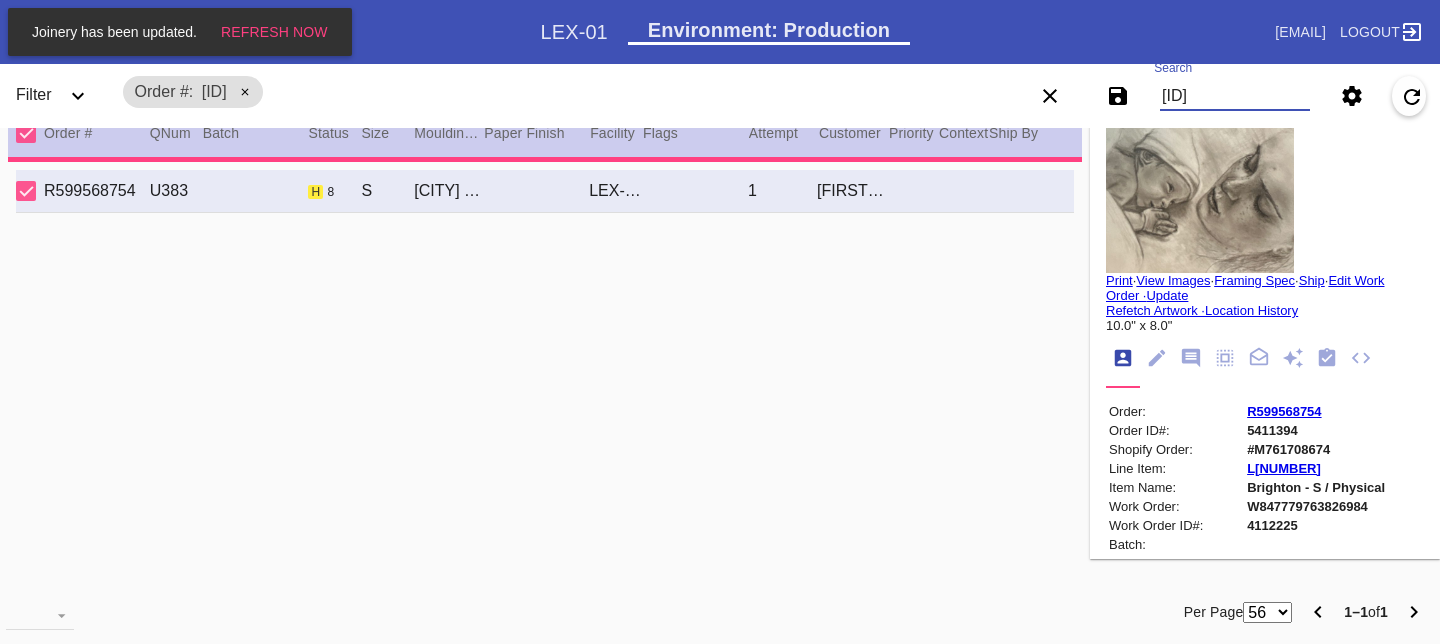 type on "30.0" 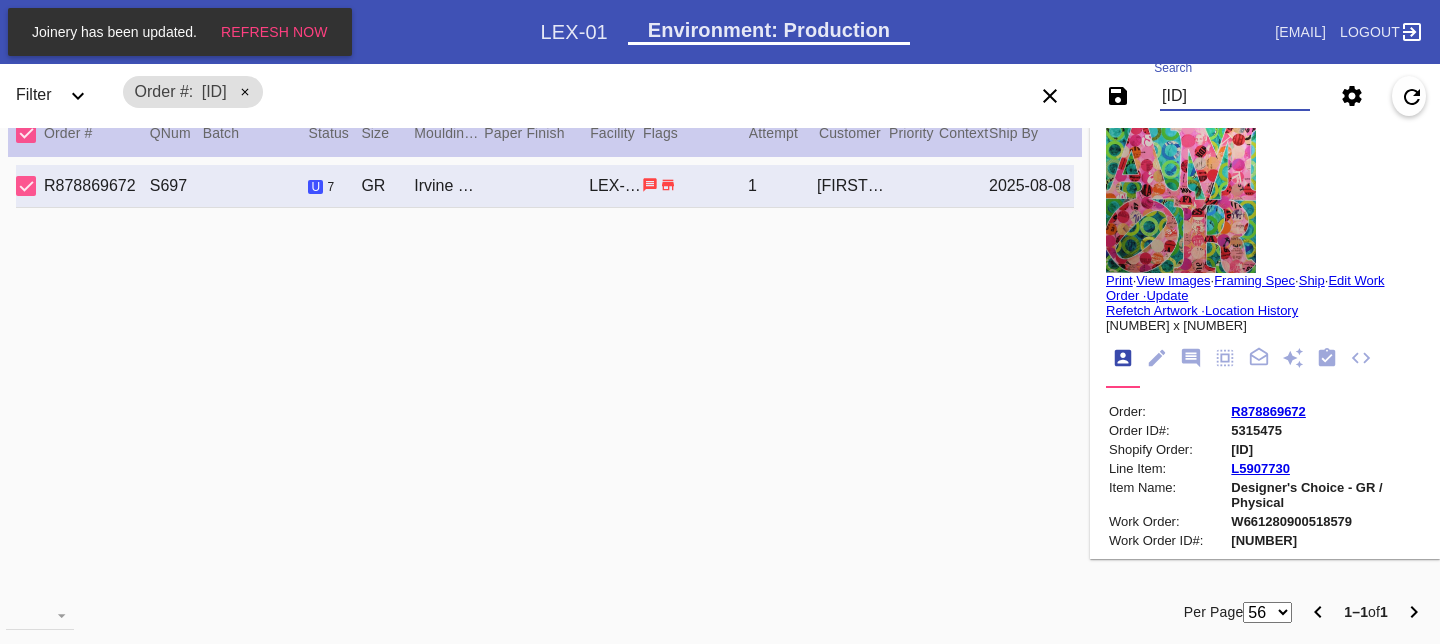 click on "R878869672" at bounding box center (1268, 411) 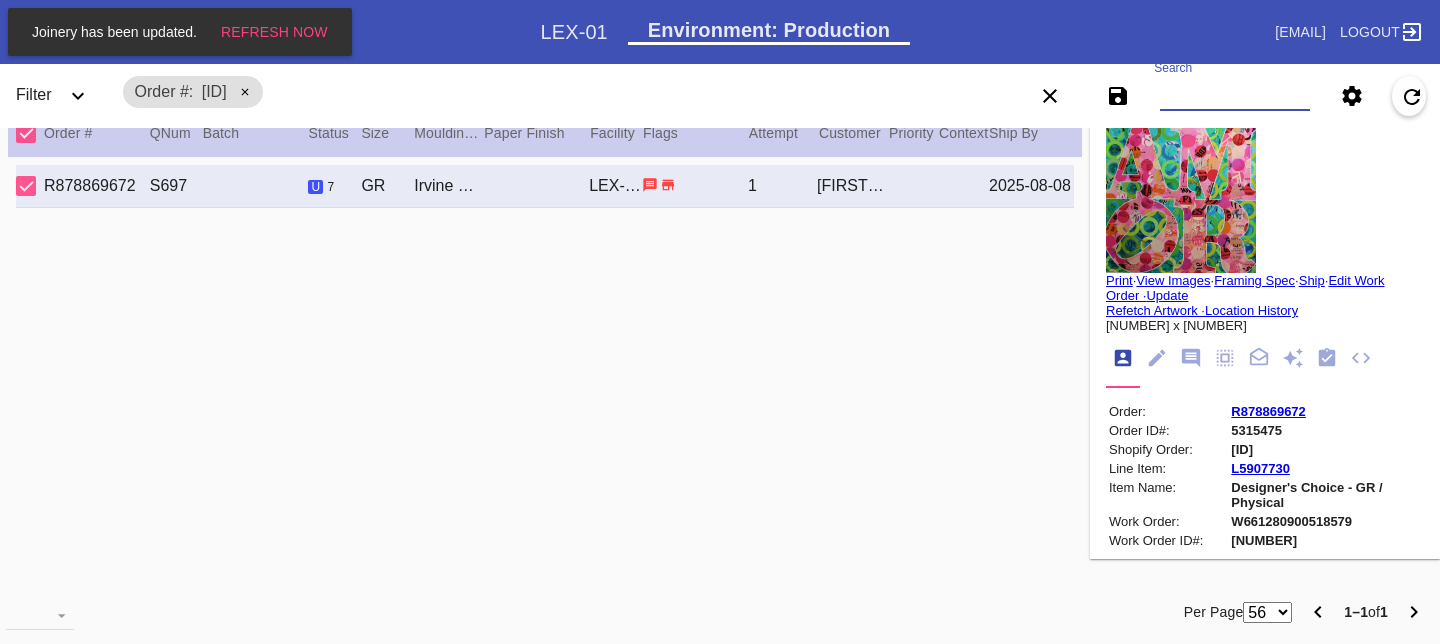paste on "W[NUMBER]" 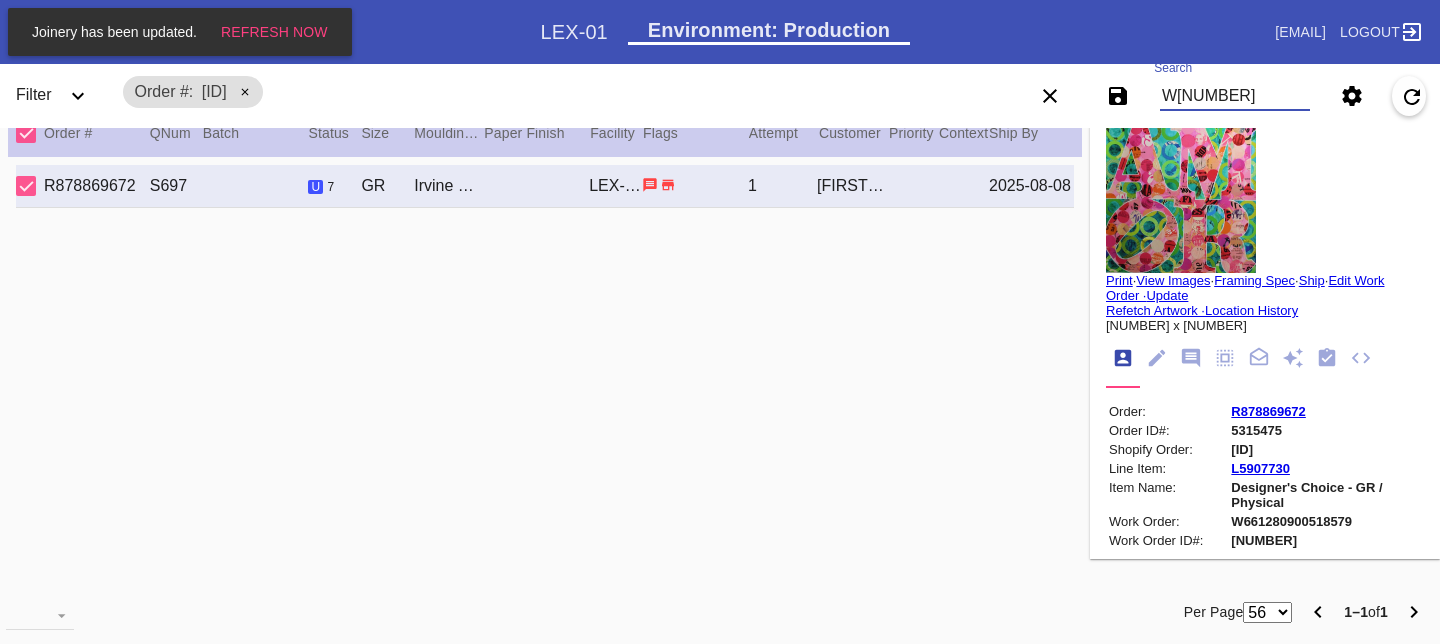 scroll, scrollTop: 0, scrollLeft: 3, axis: horizontal 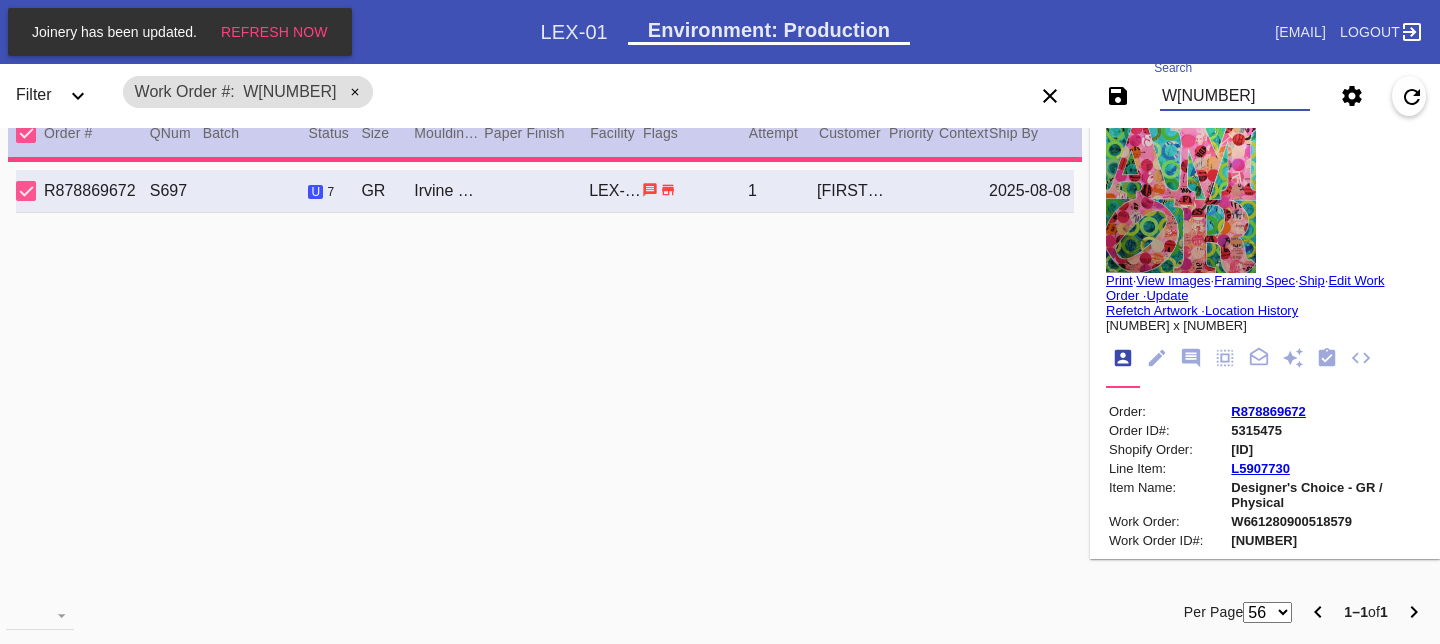 type on "This is awo [NUMBER].[NUMBER]" 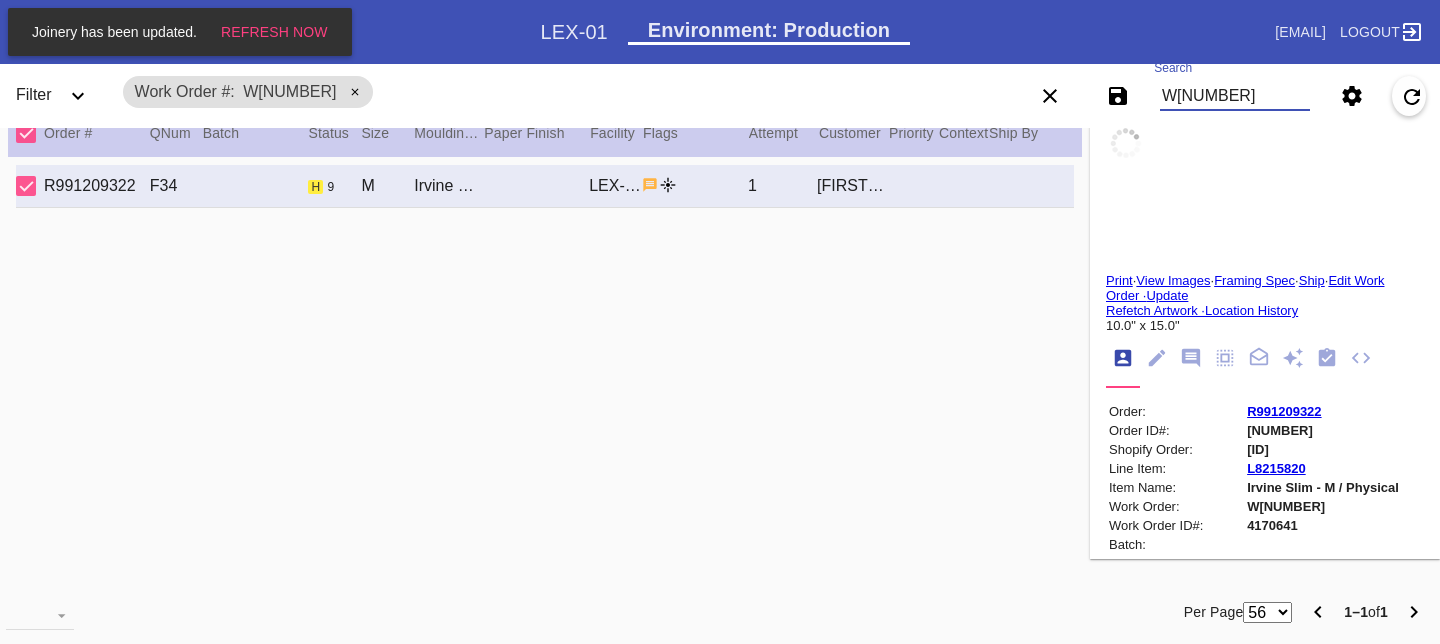 type on "[FIRST] [LAST]" 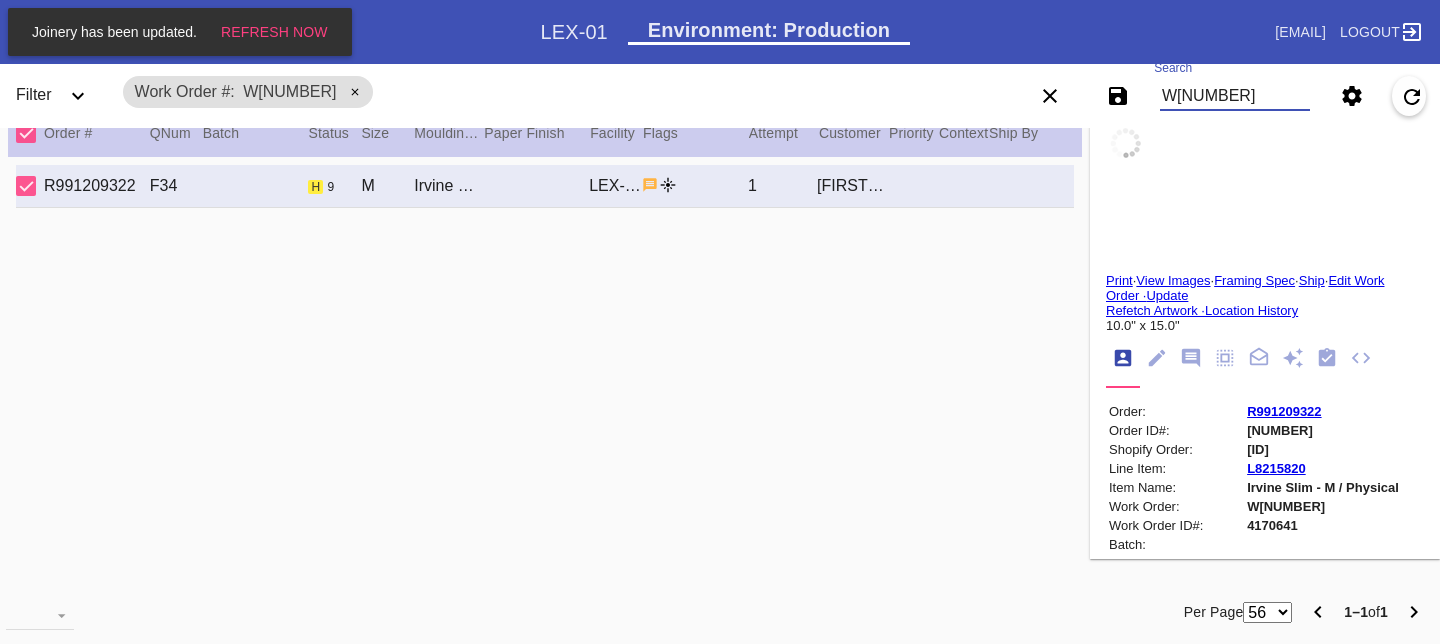 type on "2025" 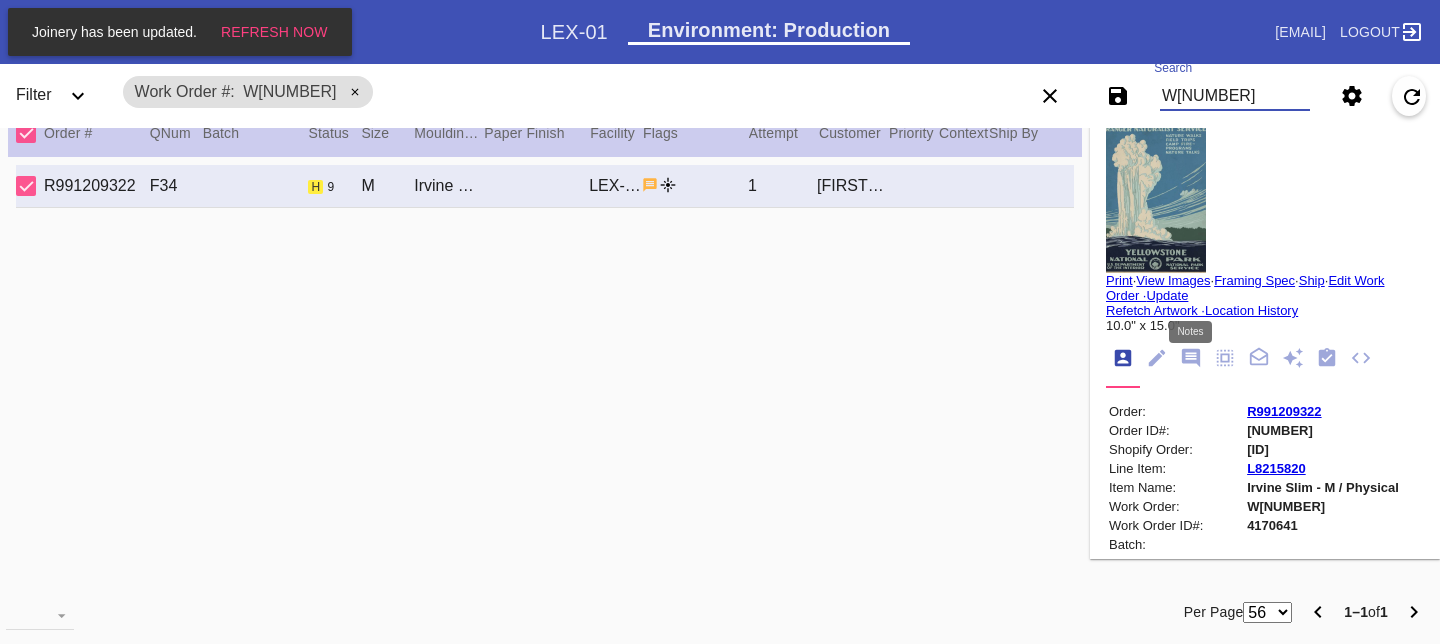 type on "W[NUMBER]" 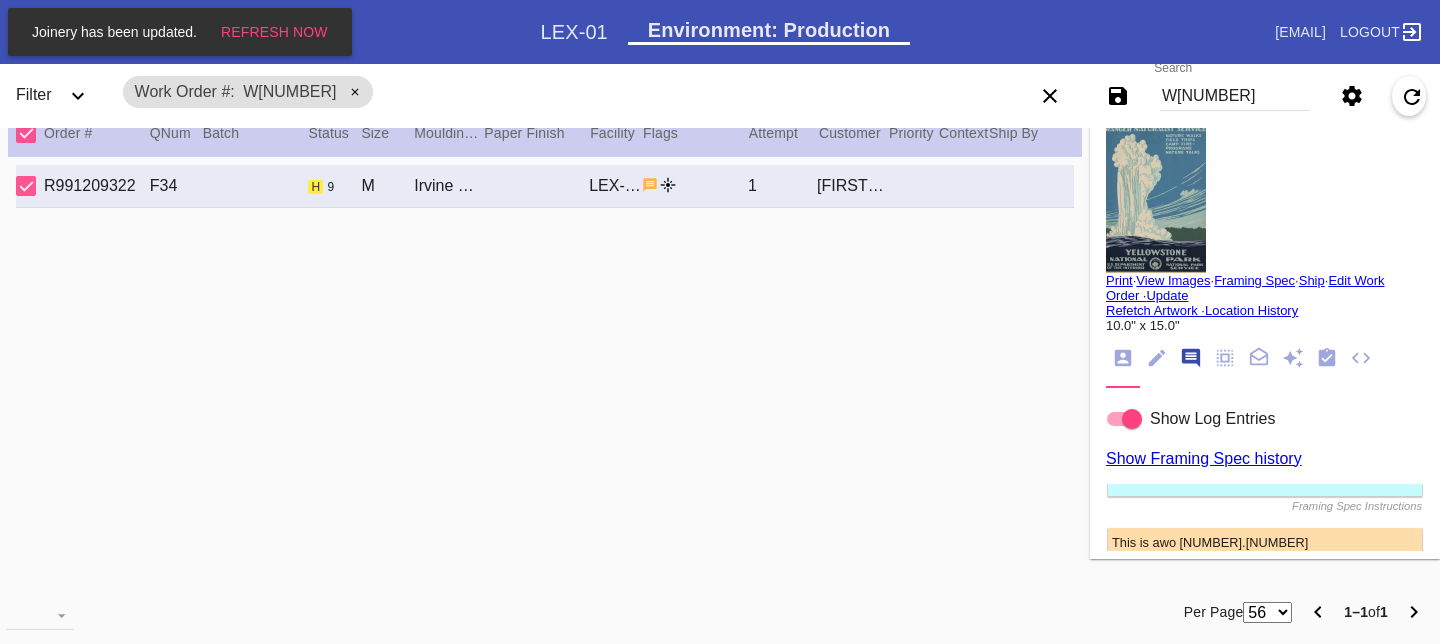 scroll, scrollTop: 123, scrollLeft: 0, axis: vertical 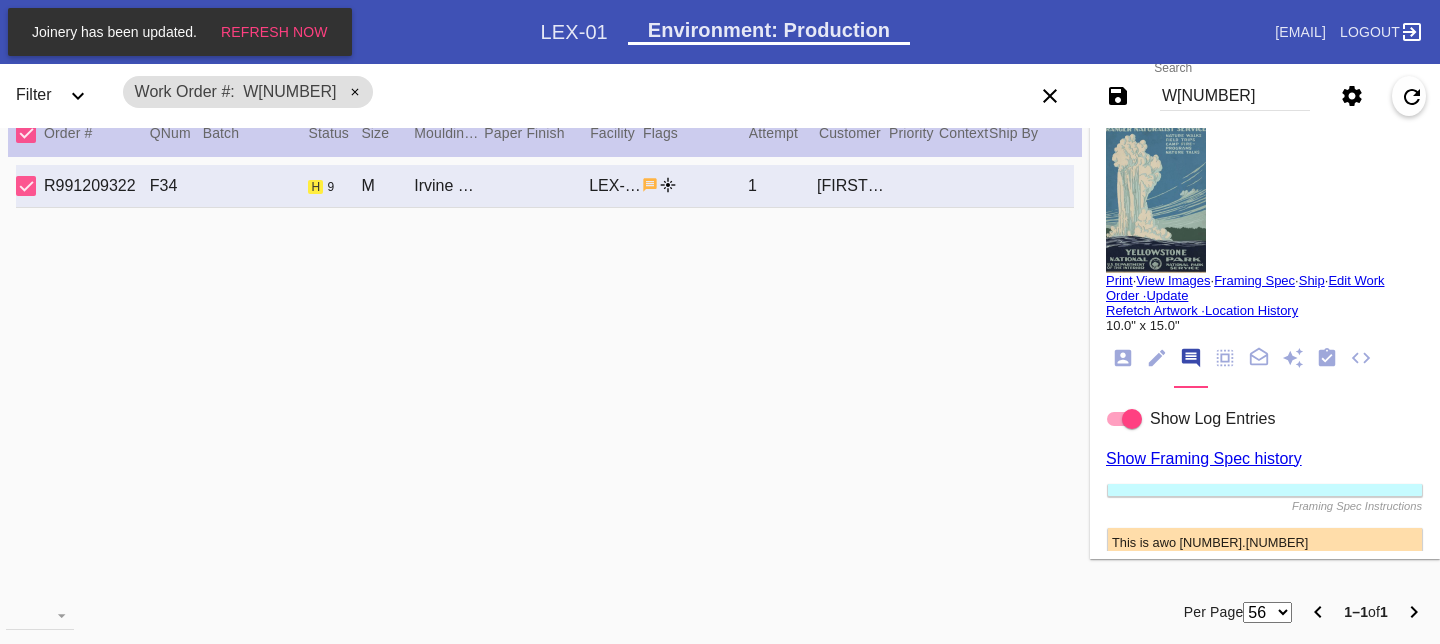 click on "W[NUMBER]" at bounding box center [1235, 96] 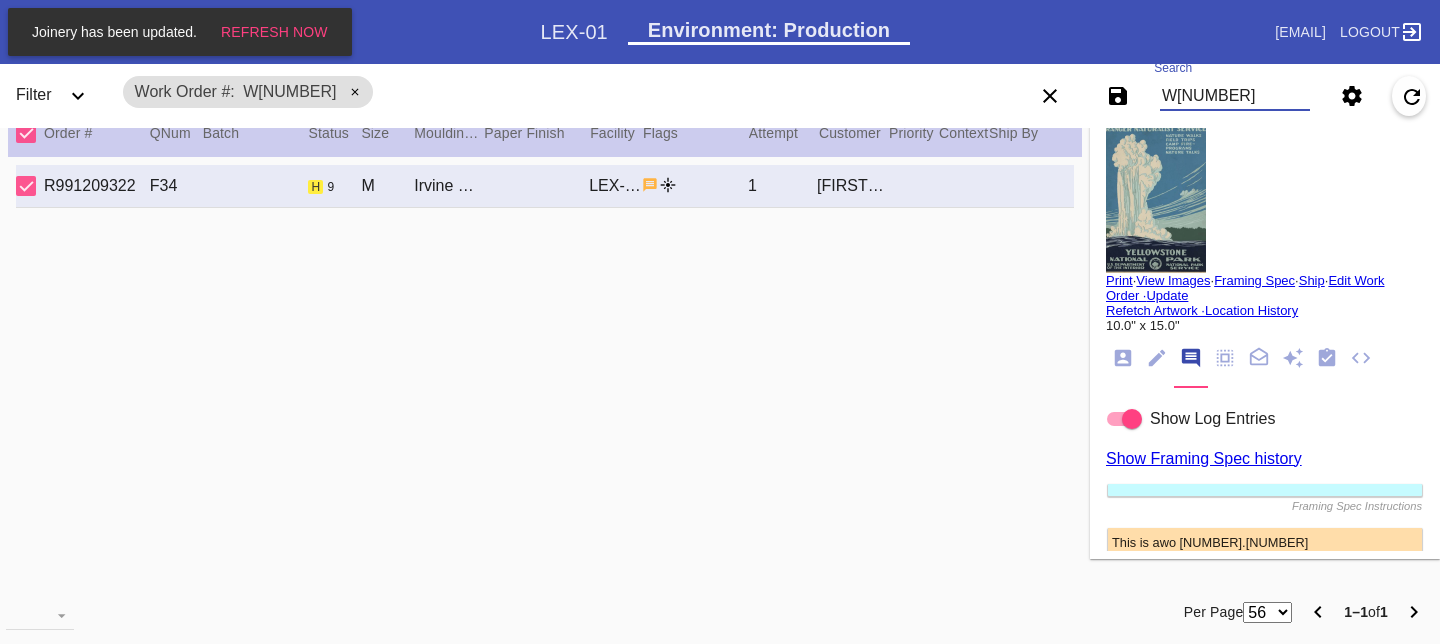 click on "W[NUMBER]" at bounding box center (1235, 96) 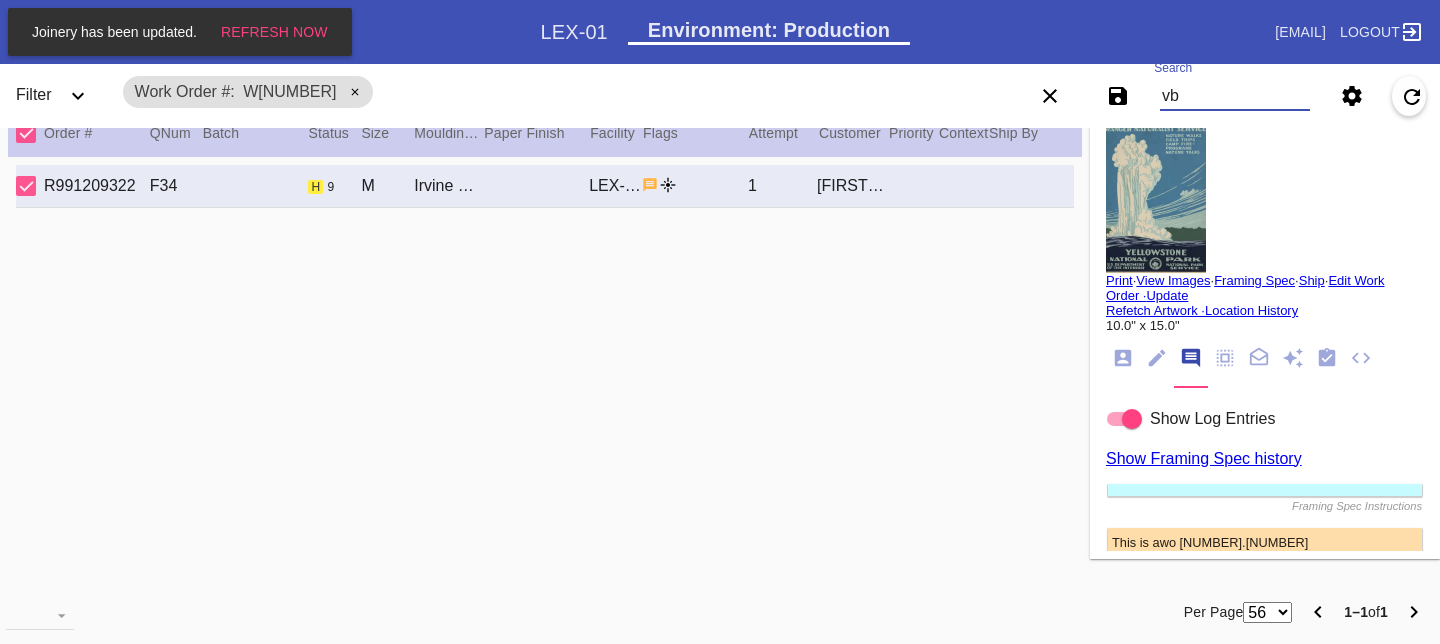 type on "v" 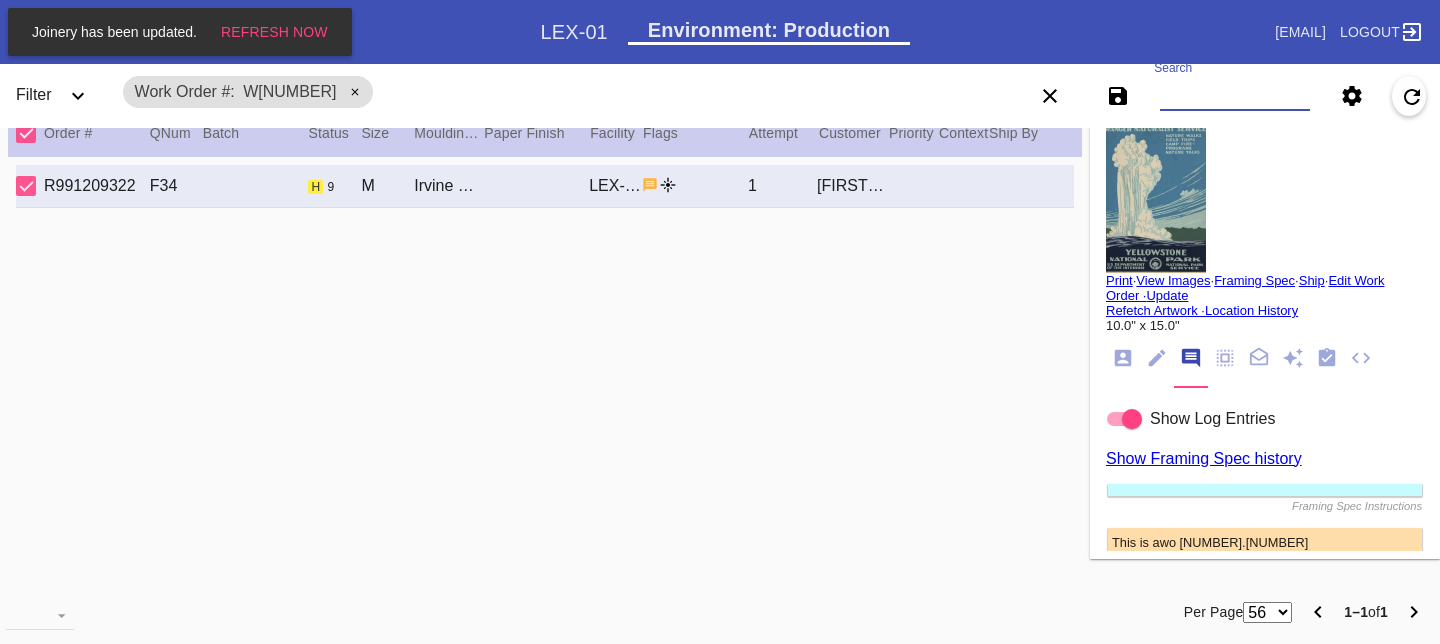 paste on "W[NUMBER]" 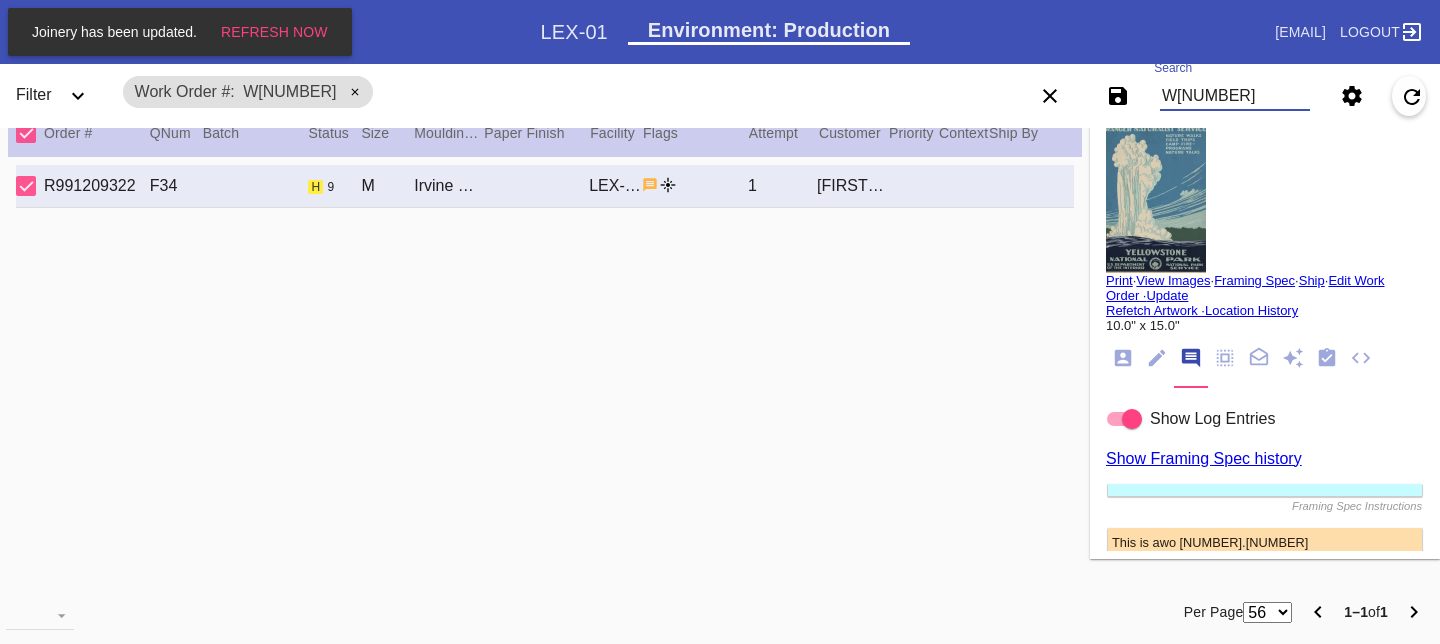scroll, scrollTop: 0, scrollLeft: 3, axis: horizontal 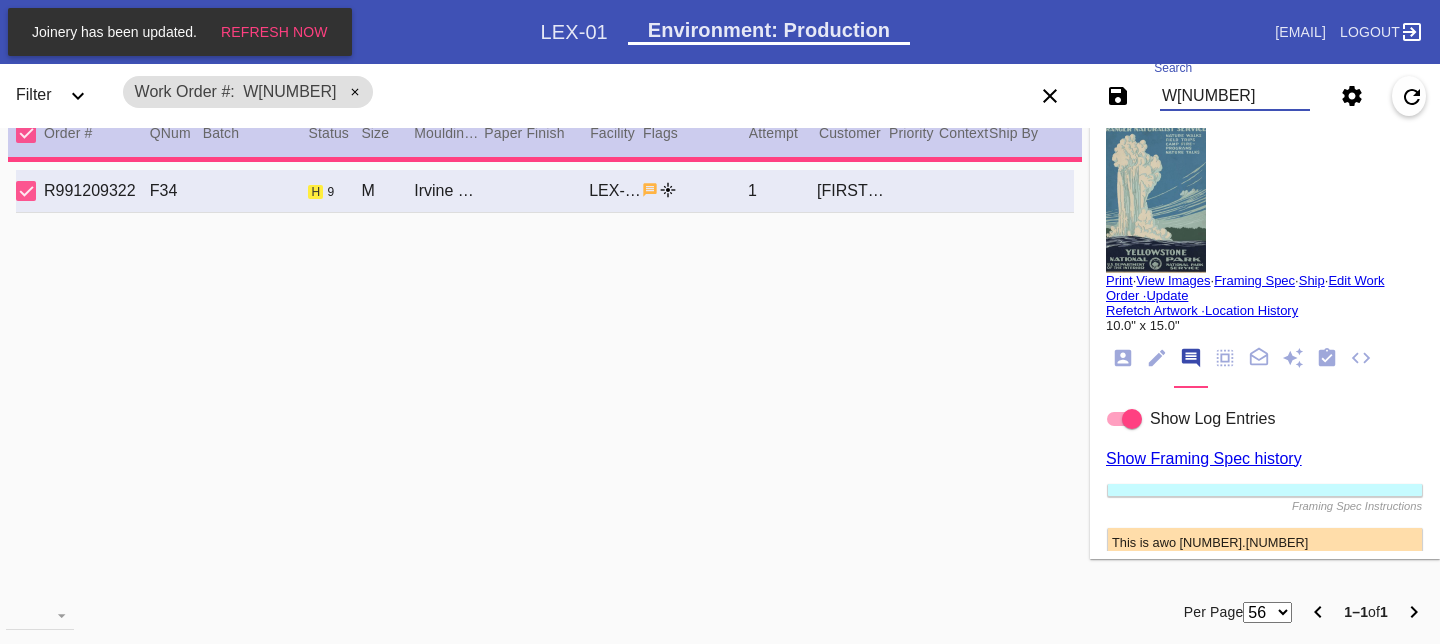 type 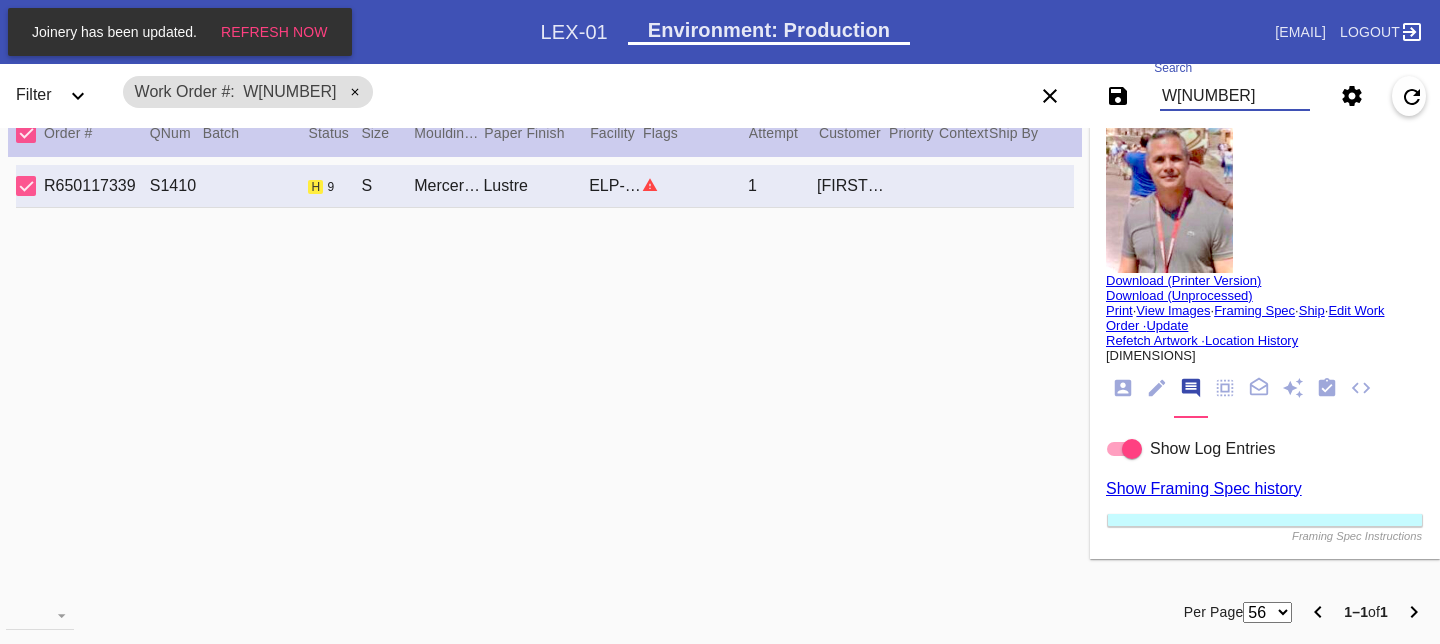 scroll, scrollTop: 0, scrollLeft: 0, axis: both 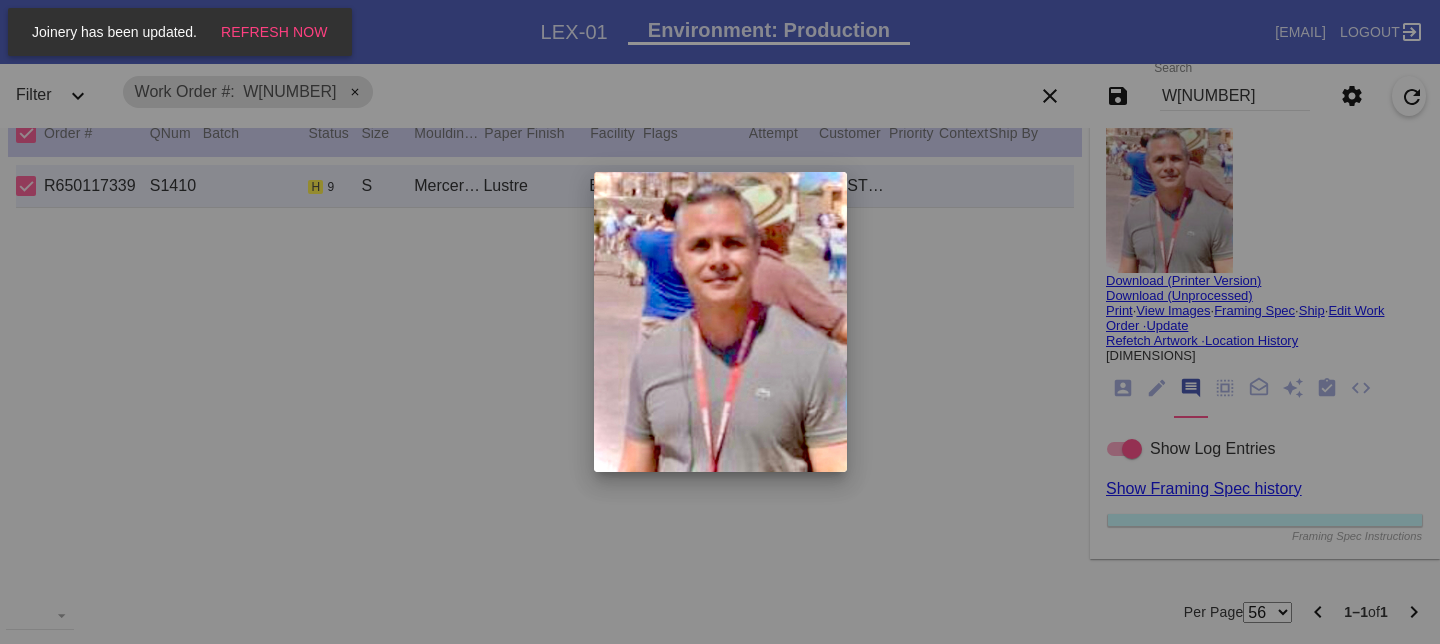 click at bounding box center (720, 322) 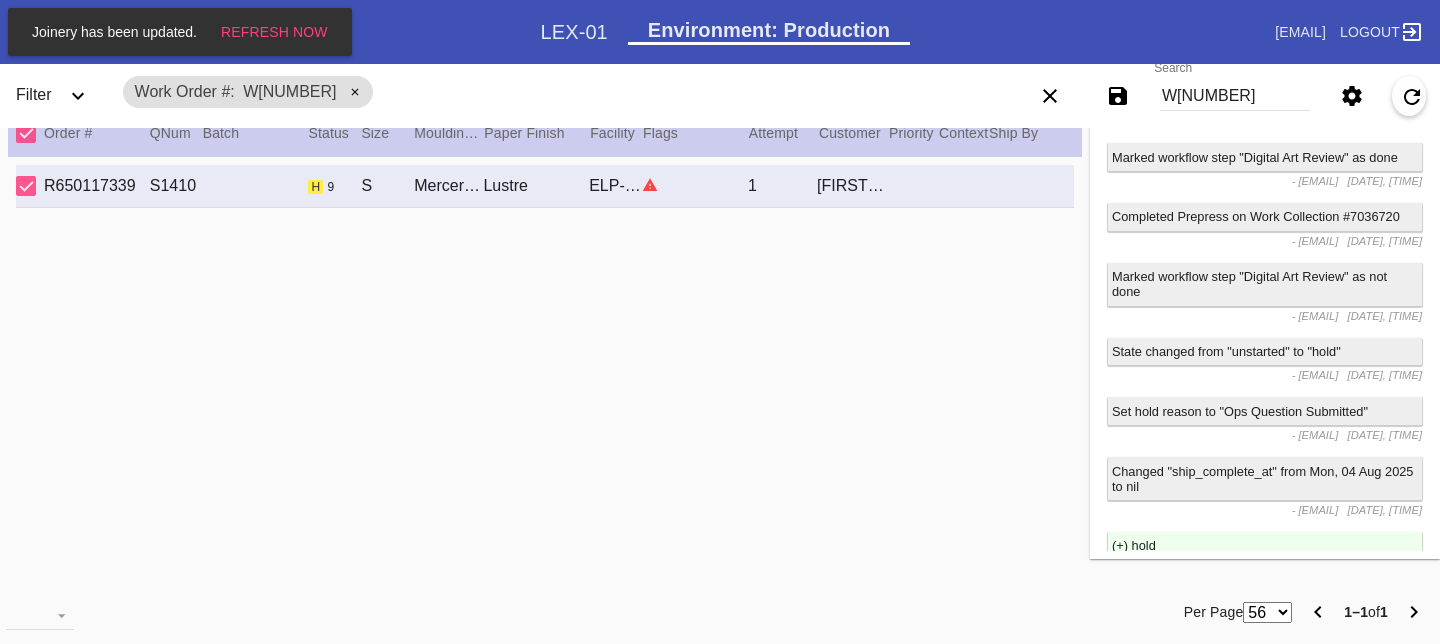 scroll, scrollTop: 0, scrollLeft: 0, axis: both 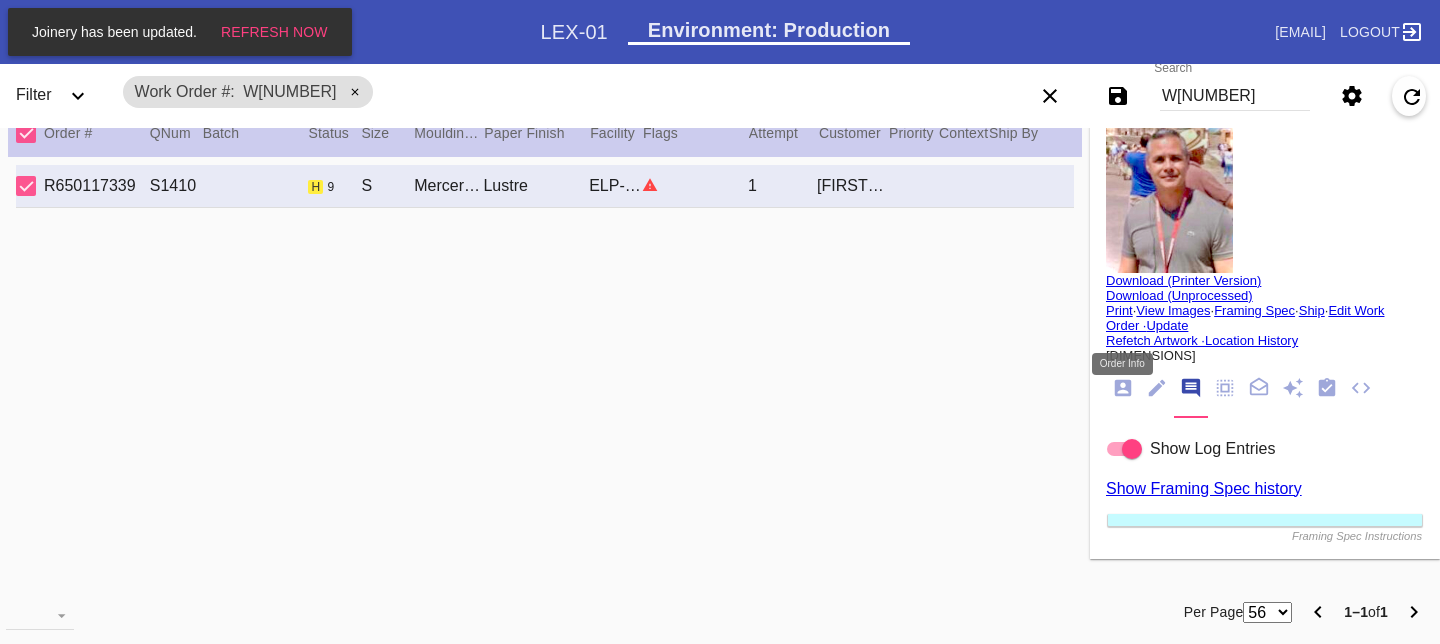 click 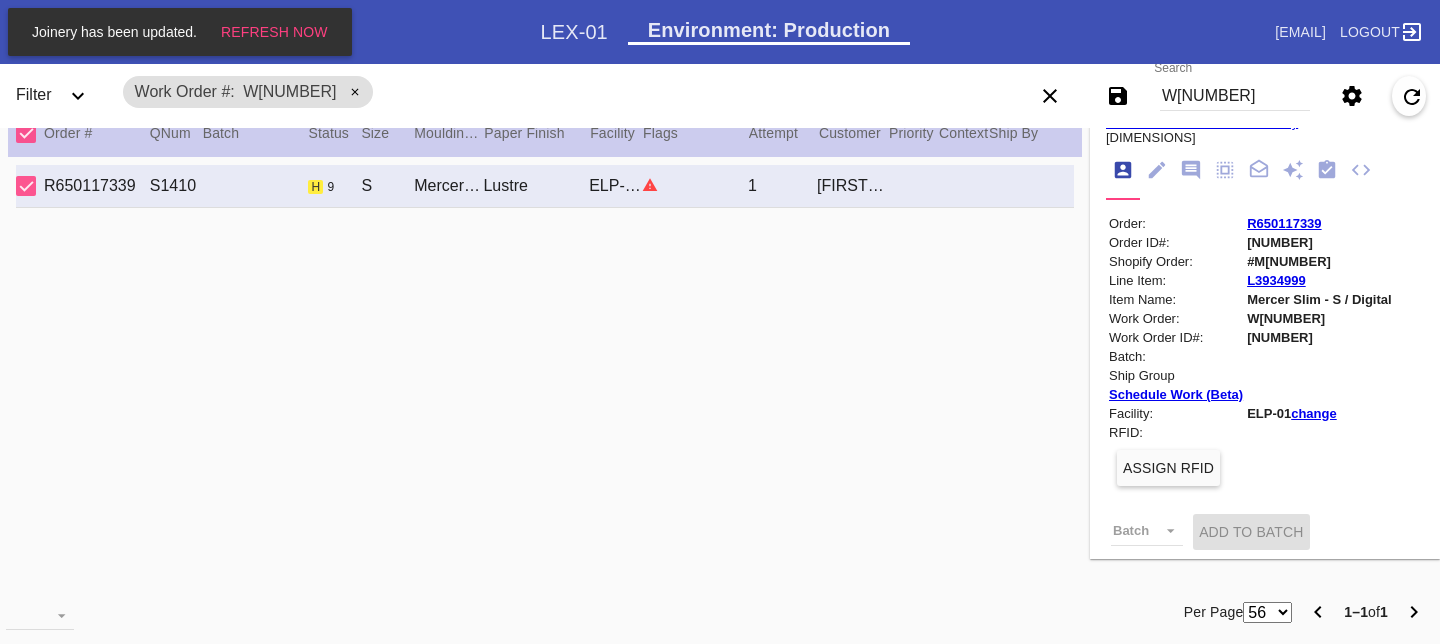 scroll, scrollTop: 733, scrollLeft: 0, axis: vertical 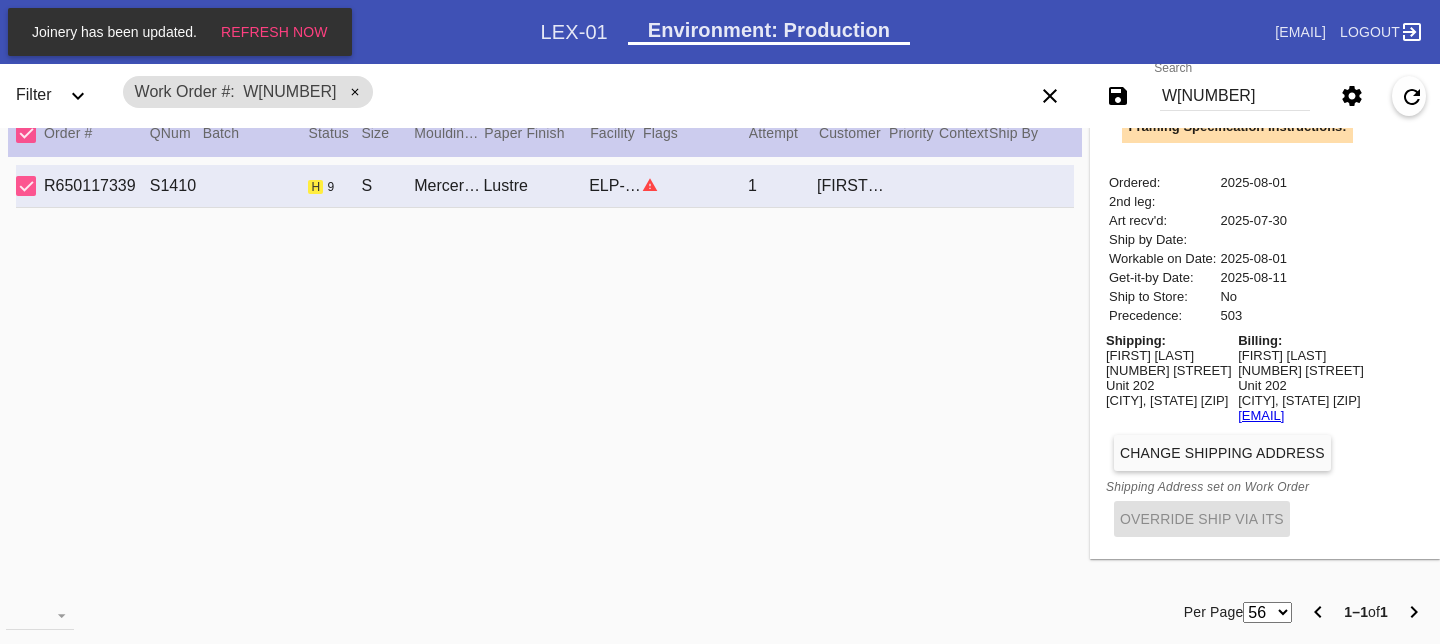 click on "W[NUMBER]" at bounding box center [1235, 96] 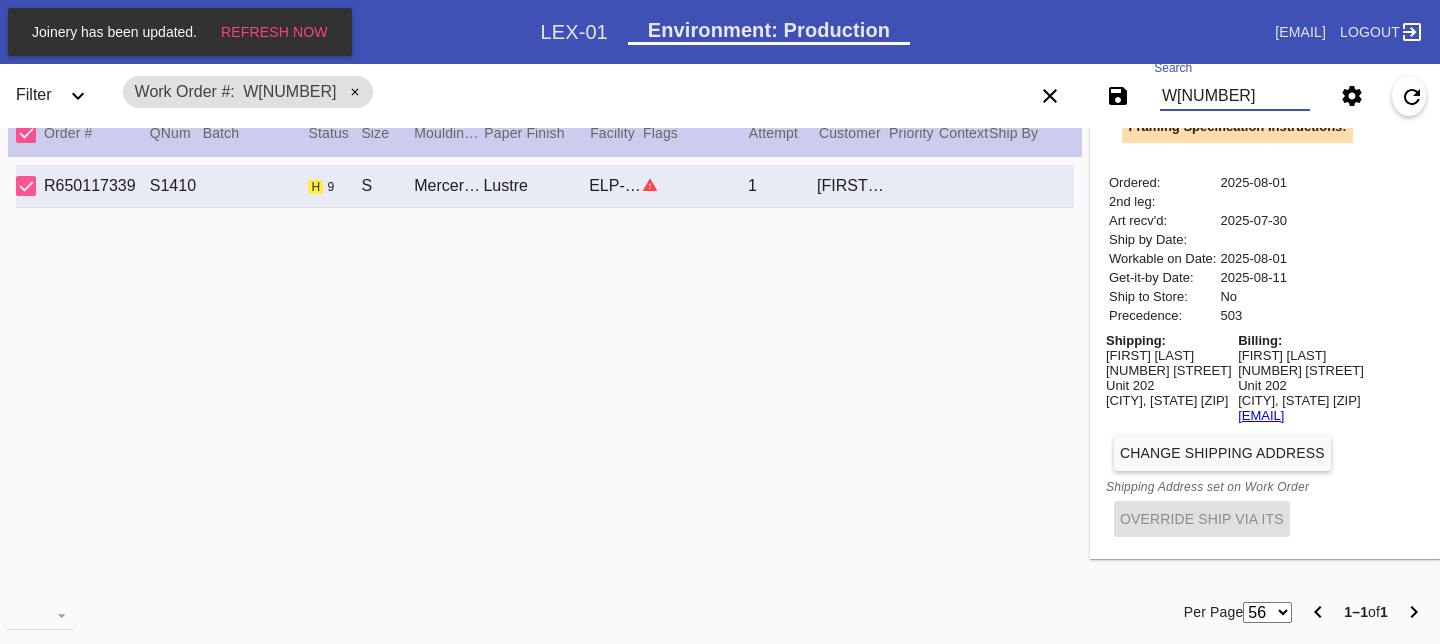 click on "W[NUMBER]" at bounding box center [1235, 96] 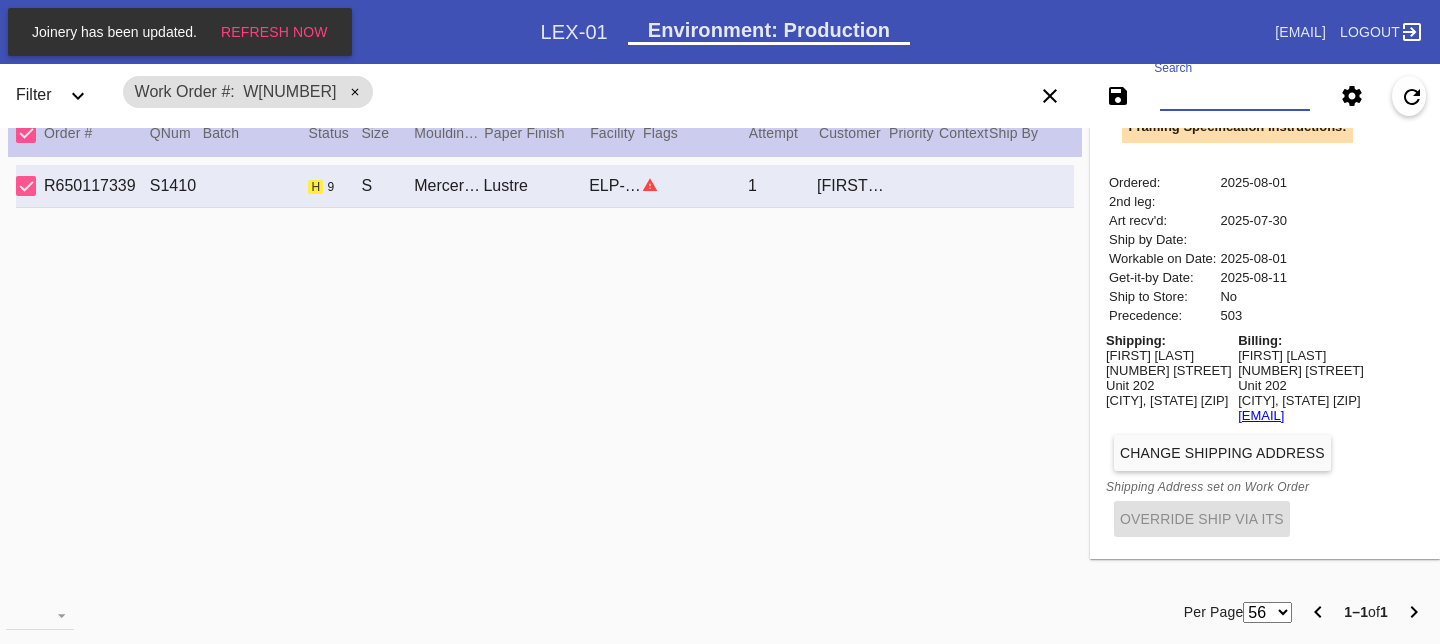 paste on "[FIRST][LAST]@[DOMAIN]" 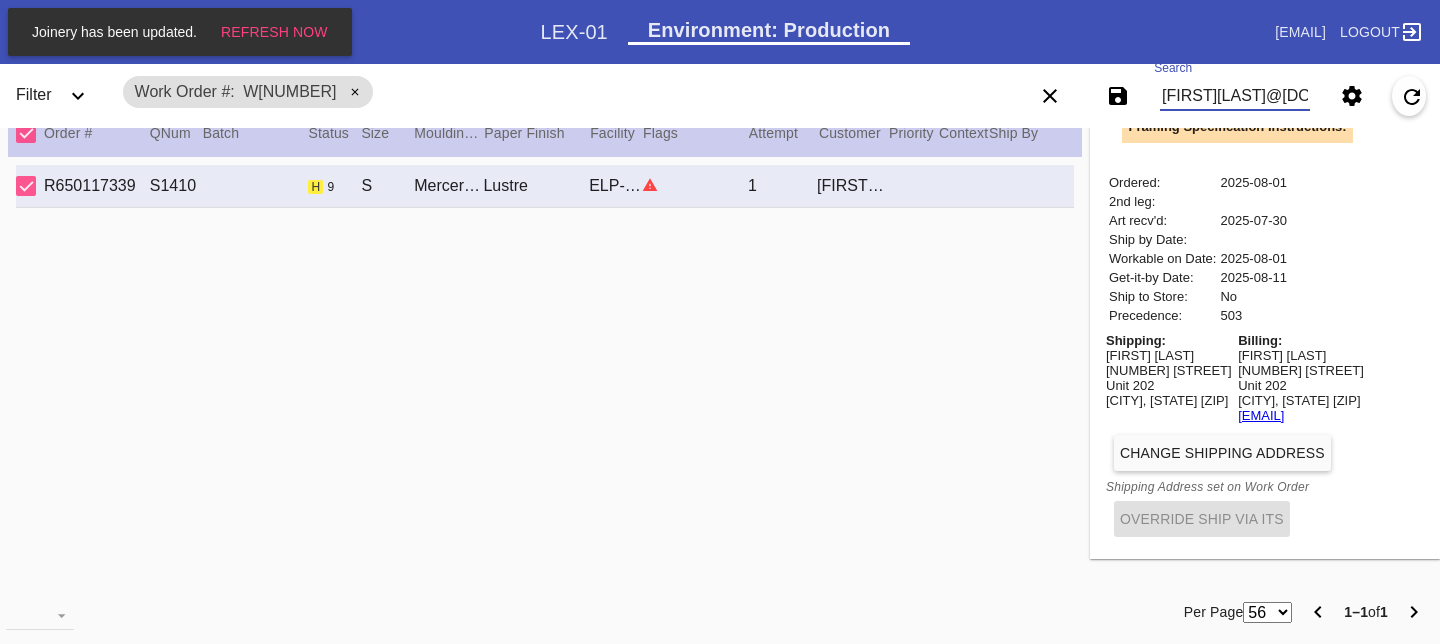 scroll, scrollTop: 0, scrollLeft: 62, axis: horizontal 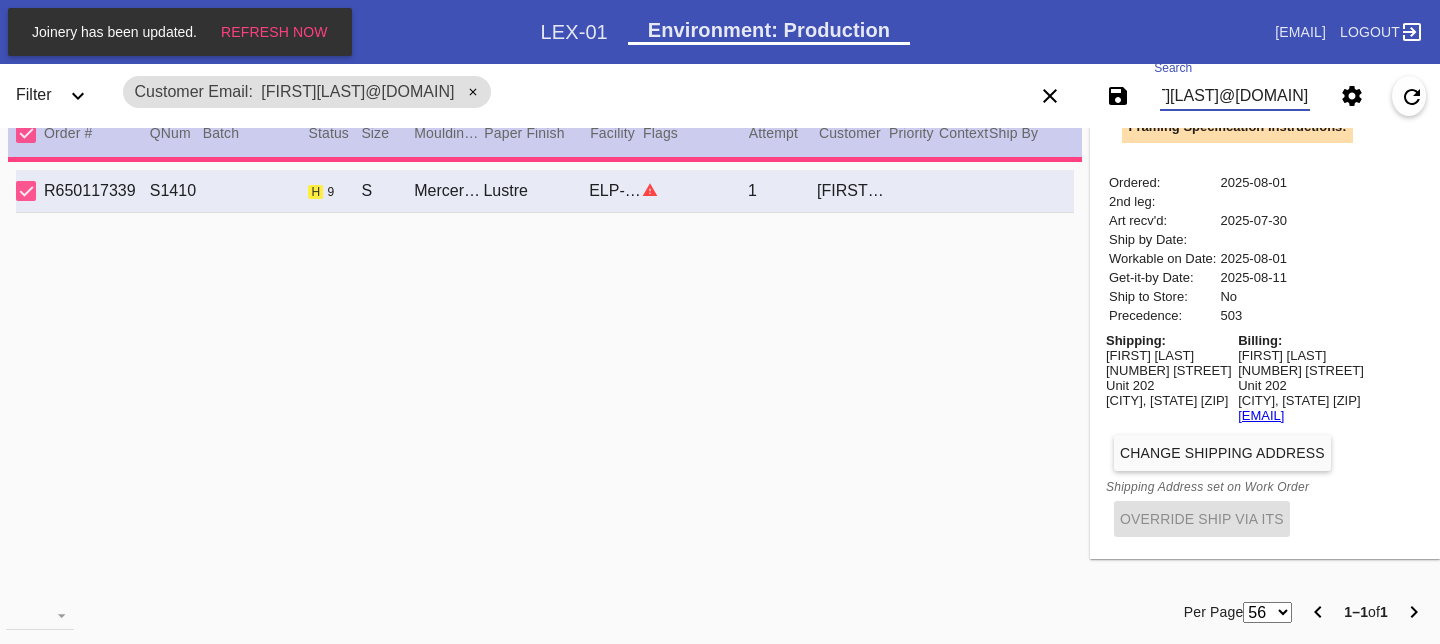 type on "[FIRST][LAST]@[DOMAIN]" 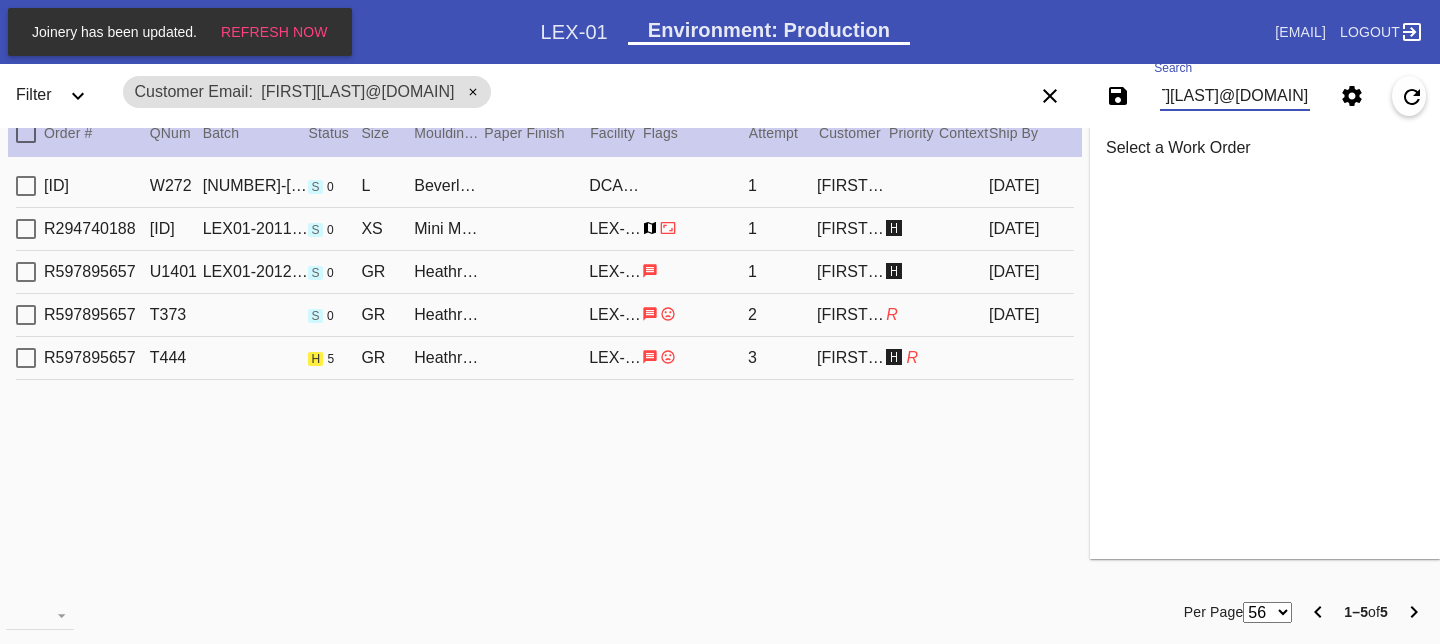 scroll, scrollTop: 0, scrollLeft: 0, axis: both 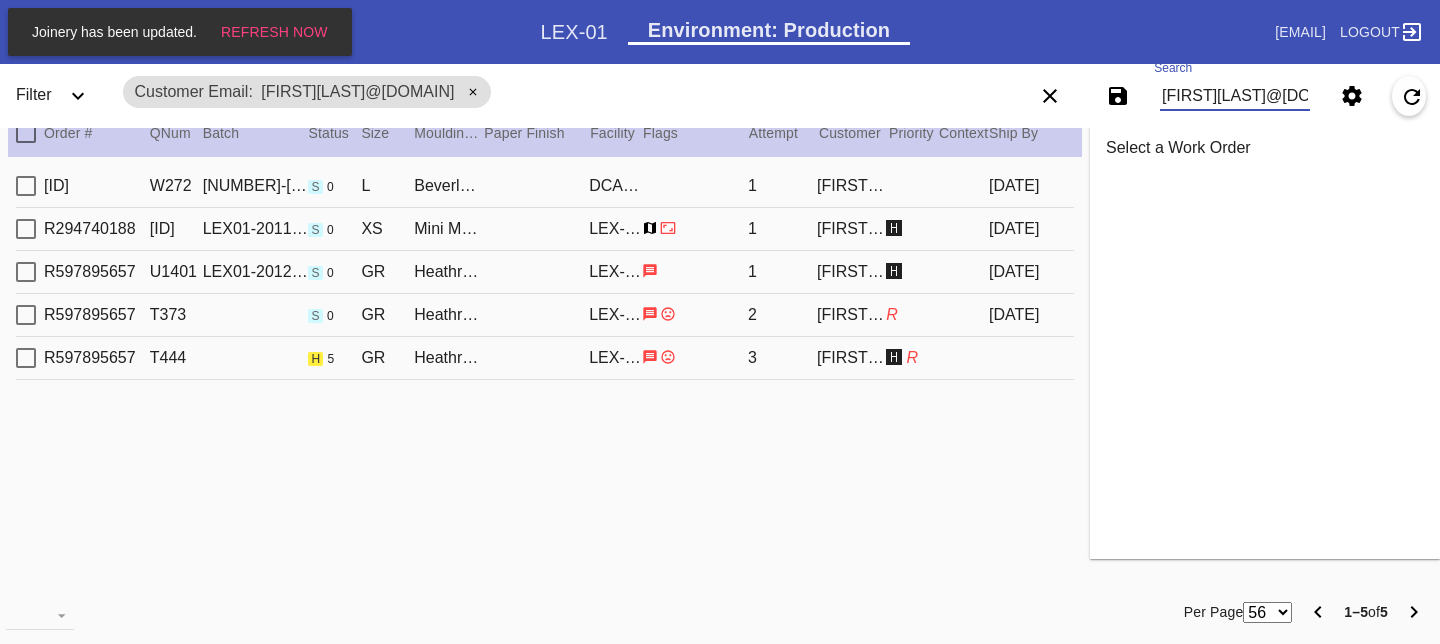 click on "[ID] [ID] h   [NUMBER] GR [CITY] / [TYPE] [ID] [NUMBER] [FIRST] [LAST]
🅷
R" at bounding box center [545, 358] 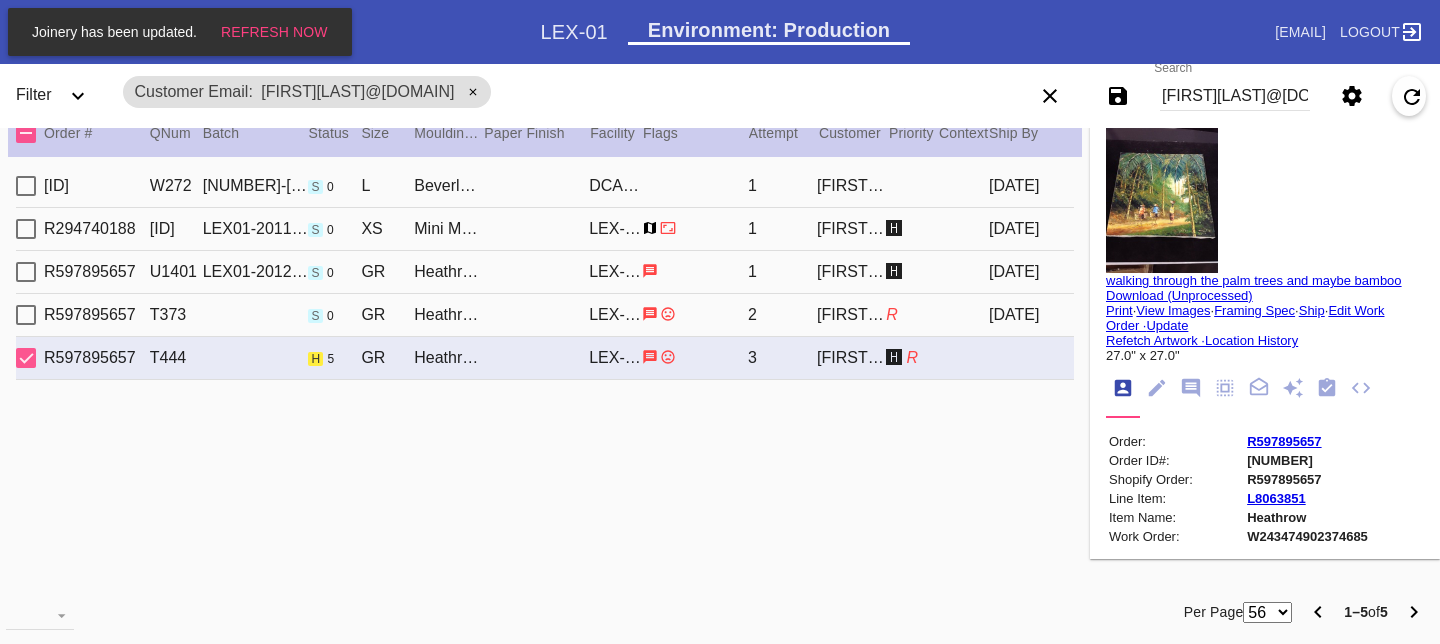 click 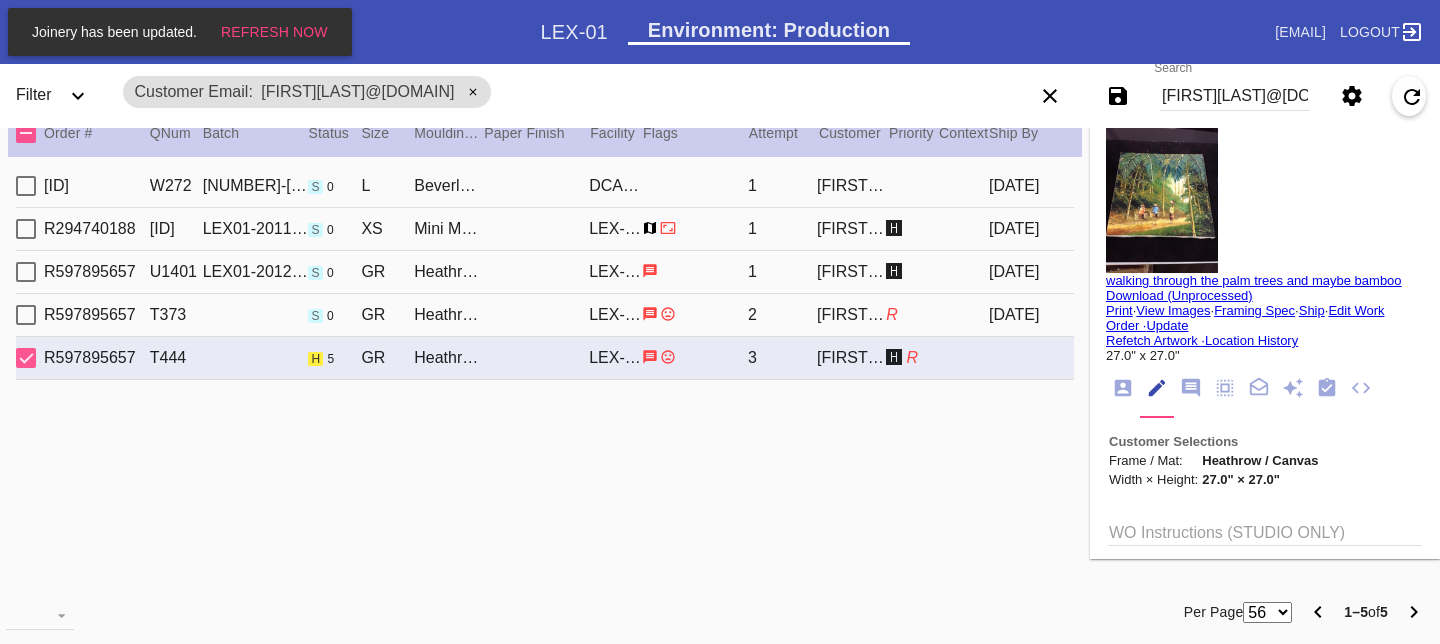 click 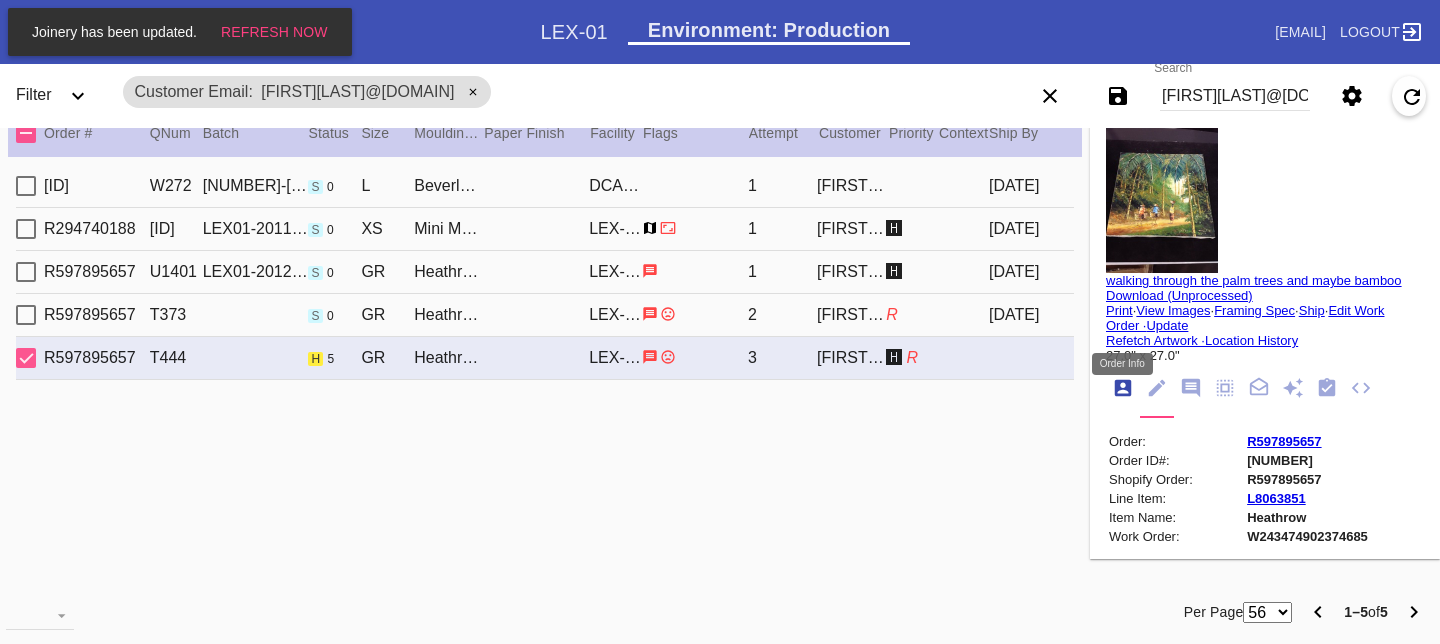 scroll, scrollTop: 24, scrollLeft: 0, axis: vertical 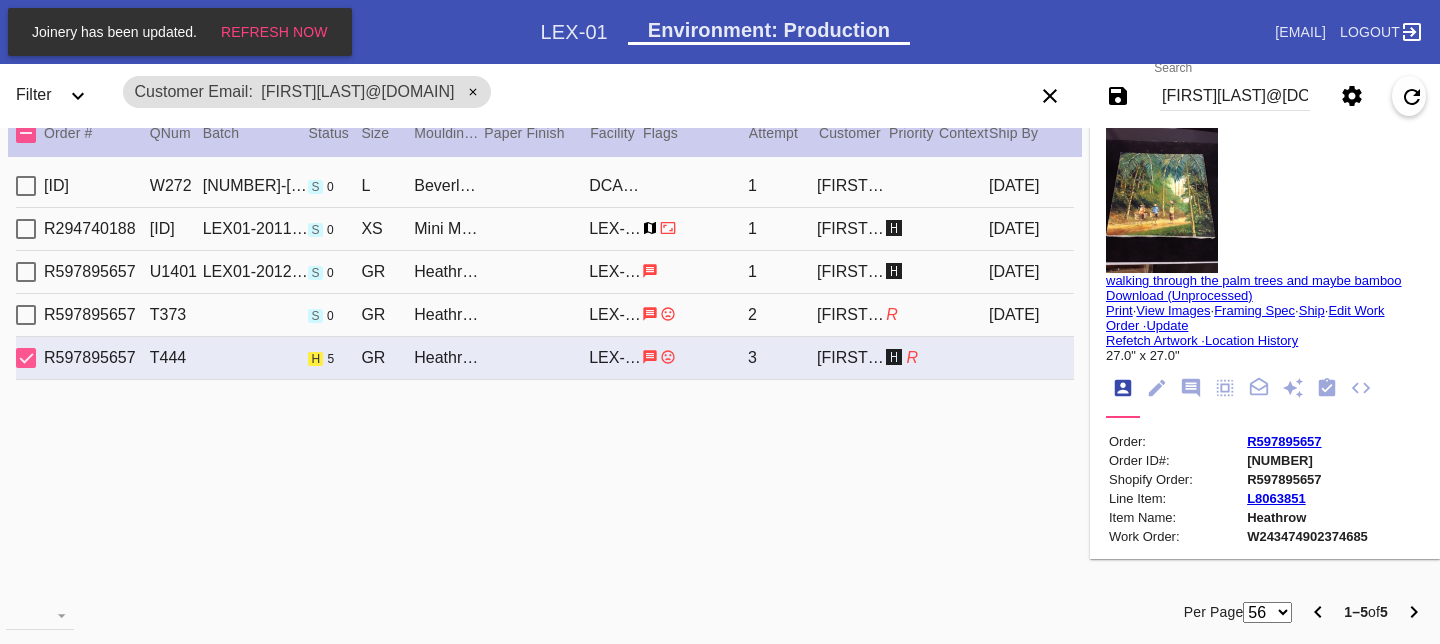 click on "R597895657" at bounding box center (1284, 441) 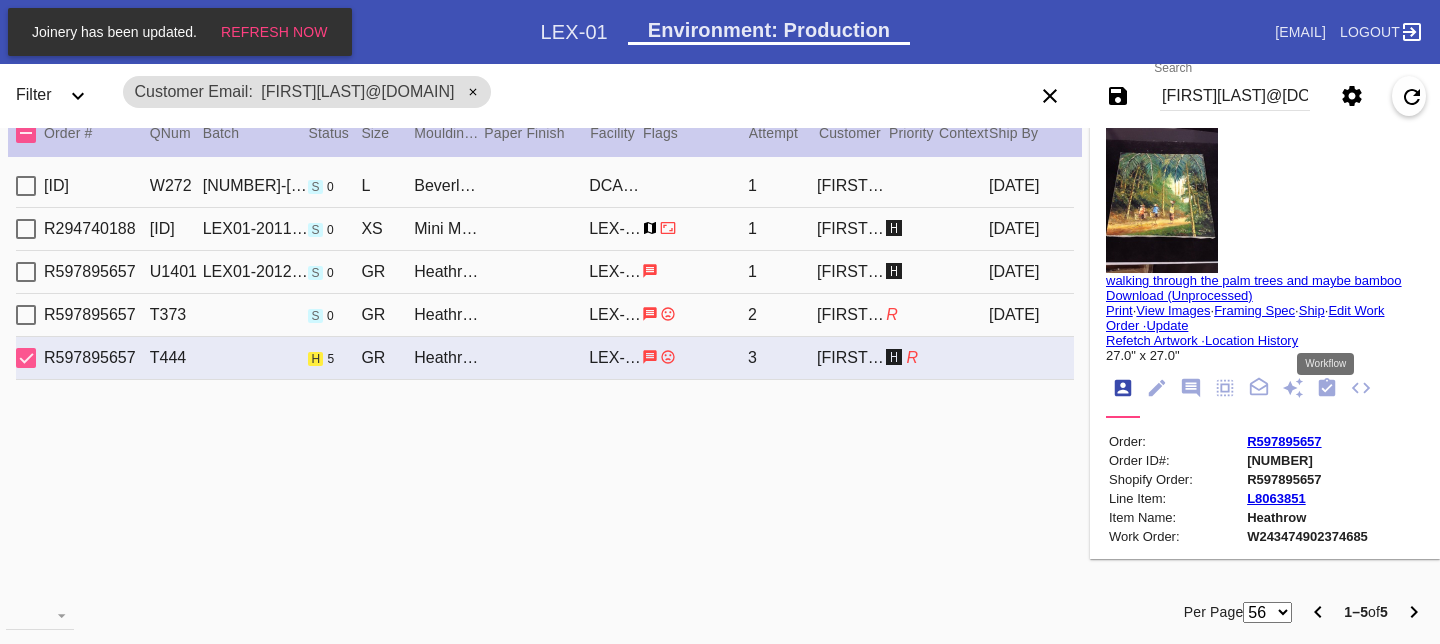 click 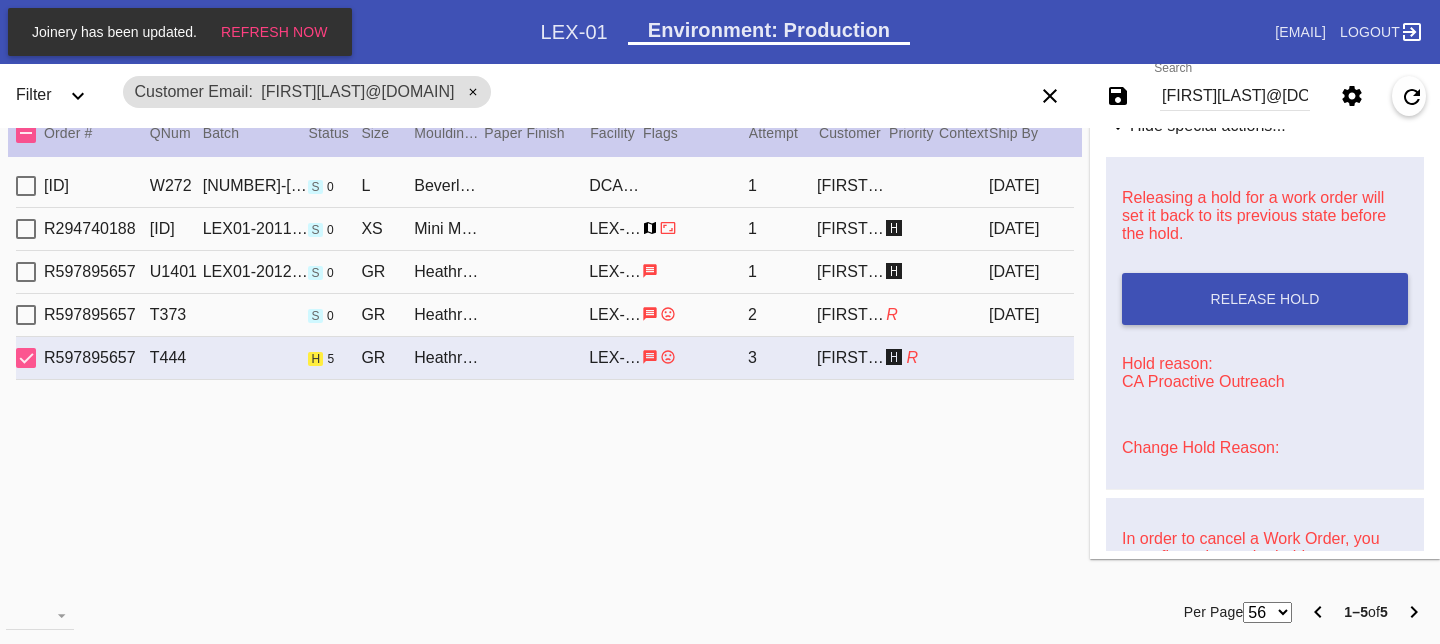 scroll, scrollTop: 716, scrollLeft: 0, axis: vertical 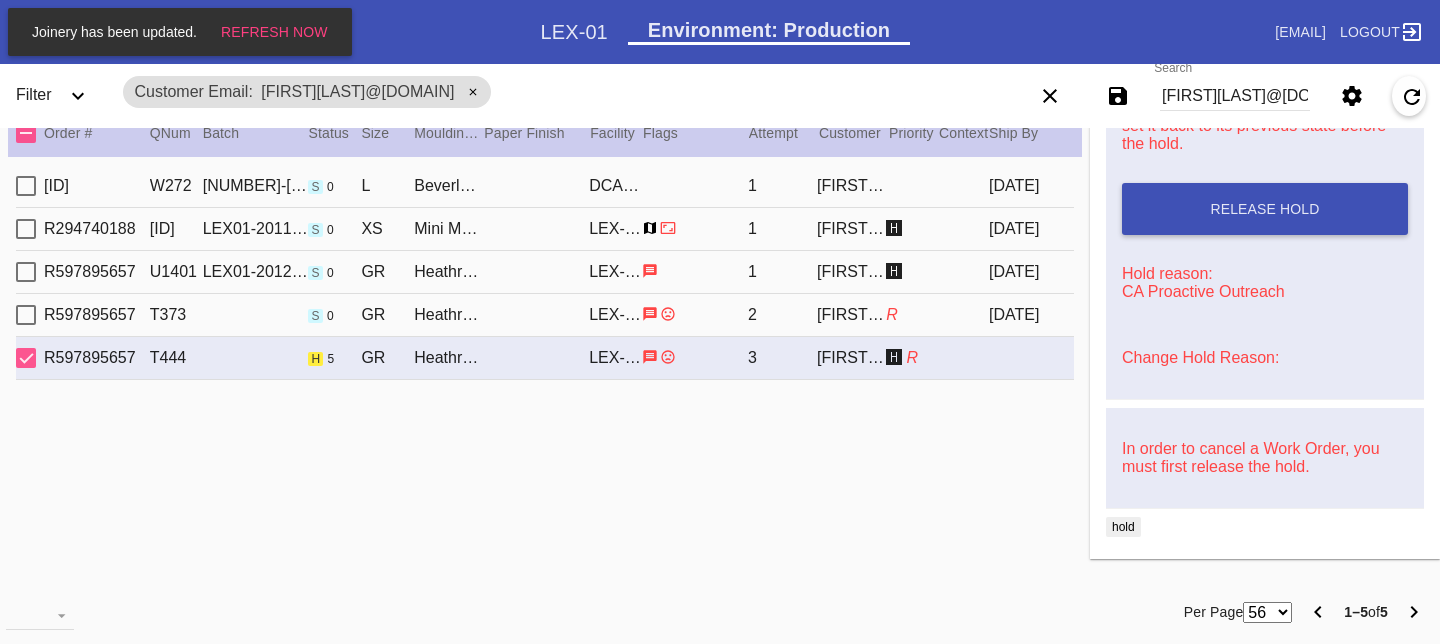 click on "Change Hold Reason:" at bounding box center (1200, 357) 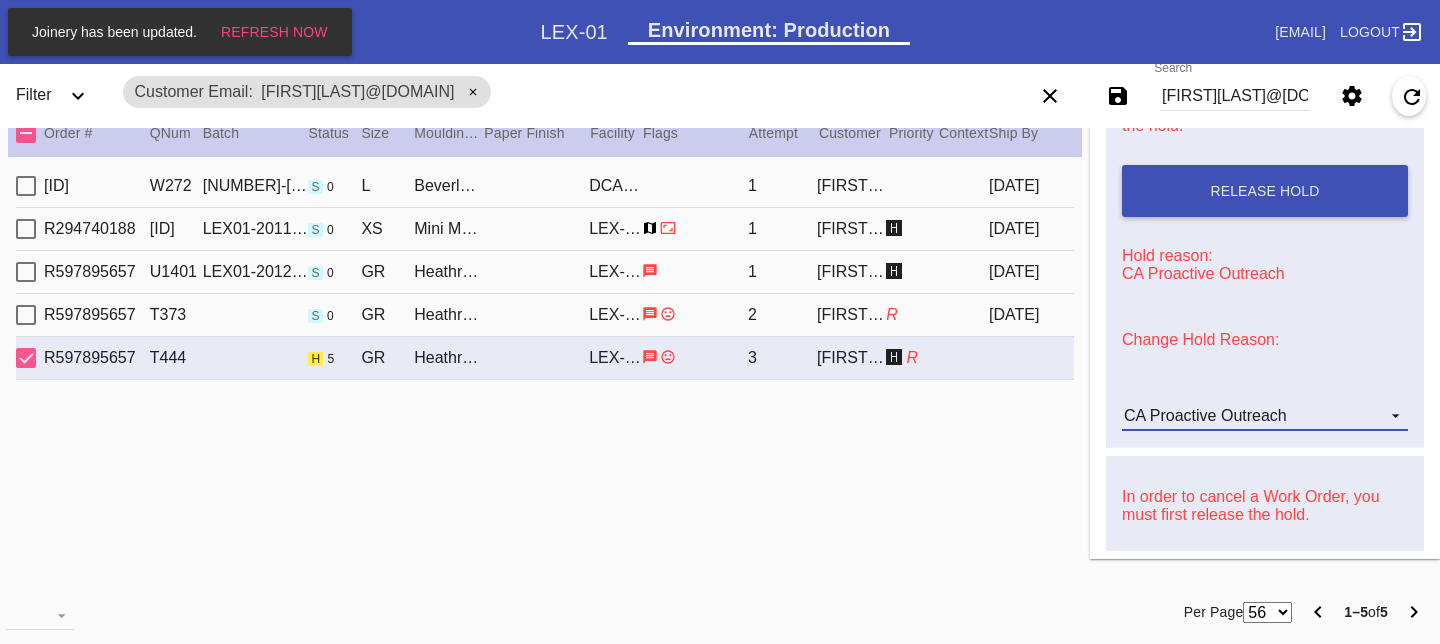 click on "CA Proactive Outreach" at bounding box center (1205, 415) 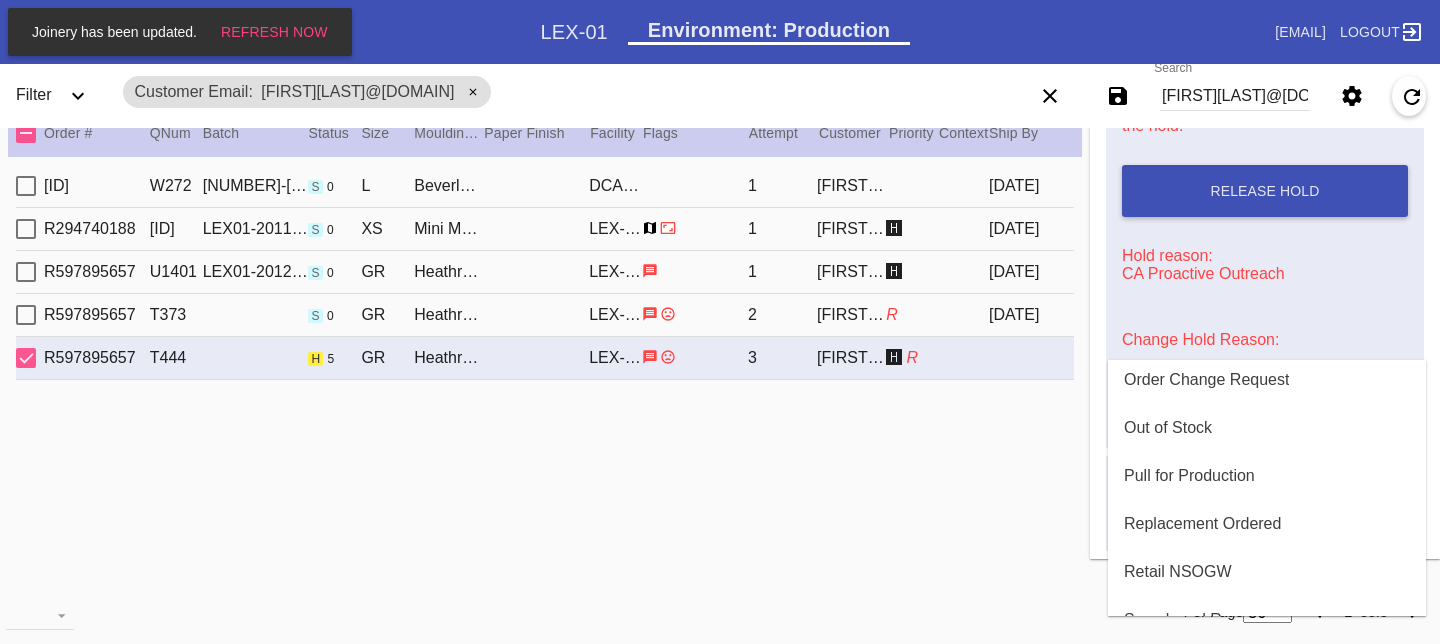 scroll, scrollTop: 578, scrollLeft: 0, axis: vertical 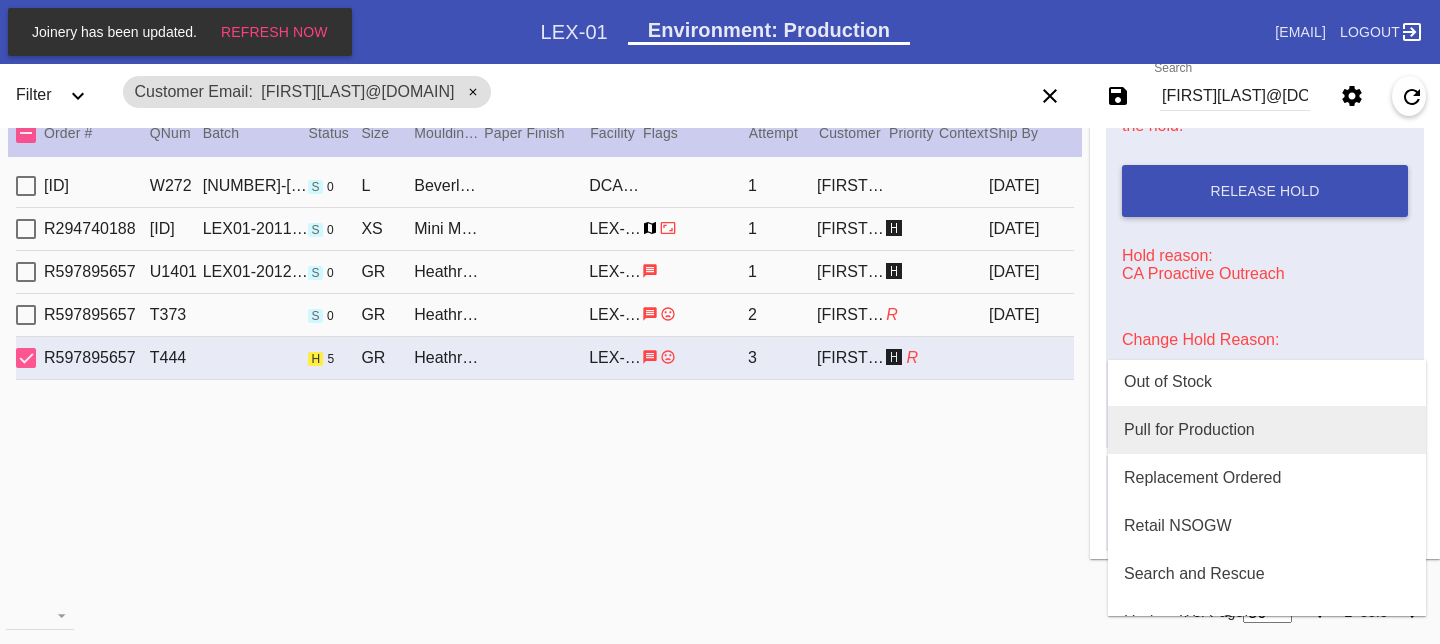 click on "Pull for Production" at bounding box center [1189, 430] 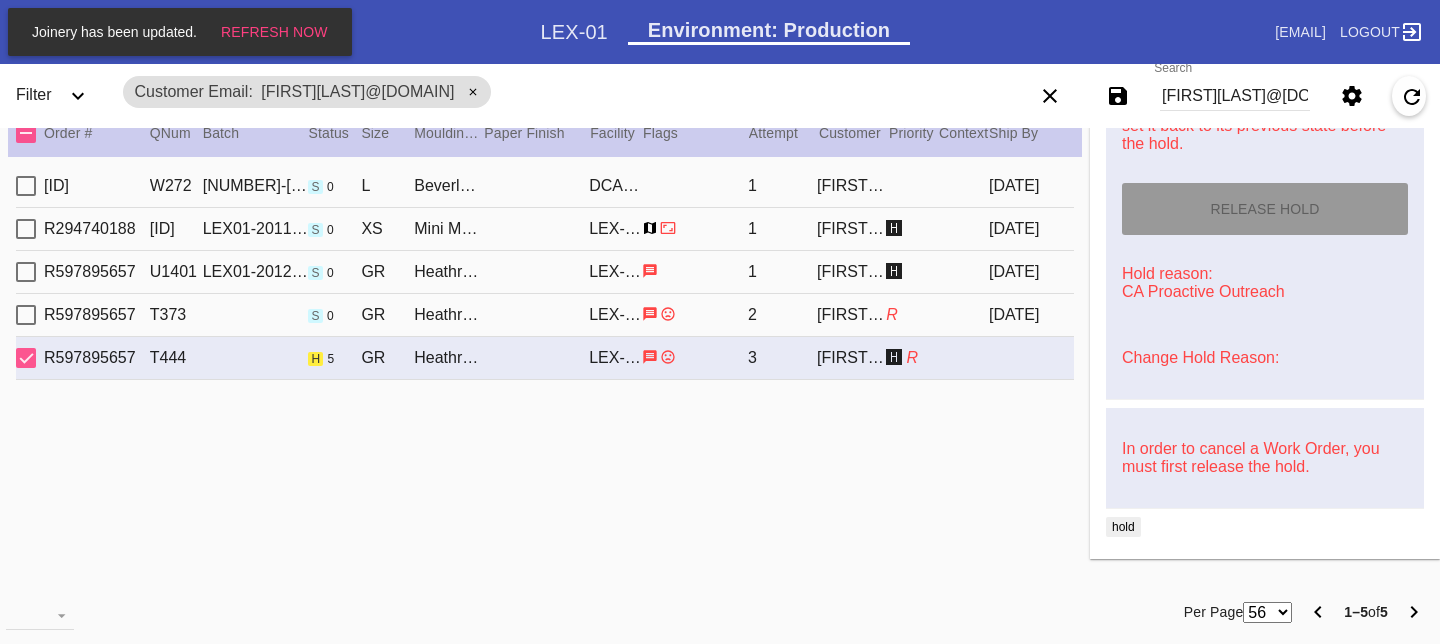 type on "7/29/2025" 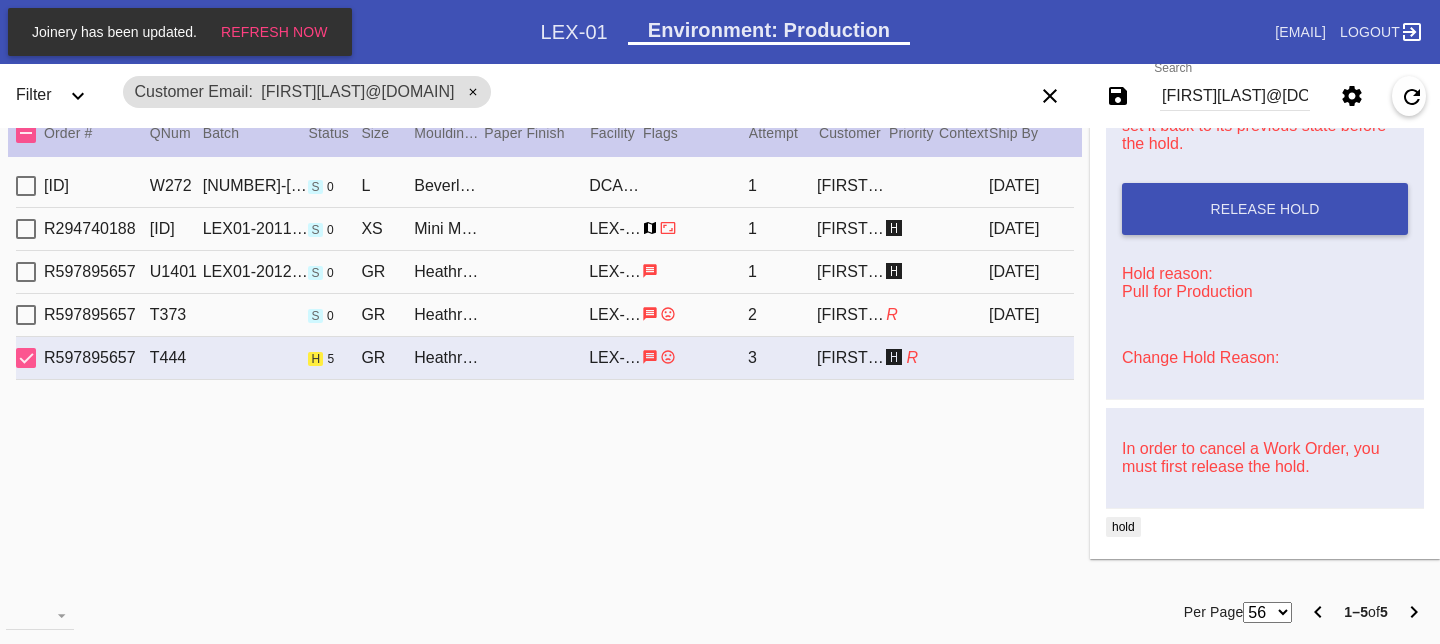 click on "[FIRST][LAST]@[DOMAIN]" at bounding box center (1235, 96) 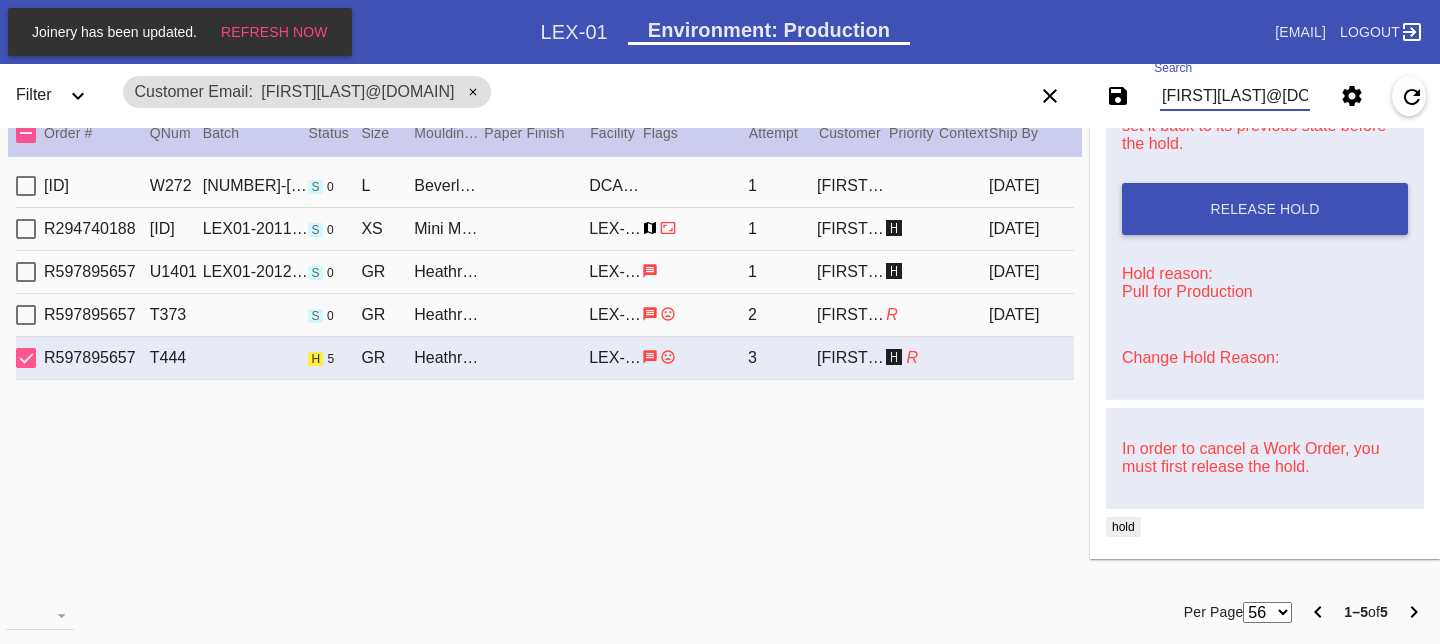 click on "[FIRST][LAST]@[DOMAIN]" at bounding box center [1235, 96] 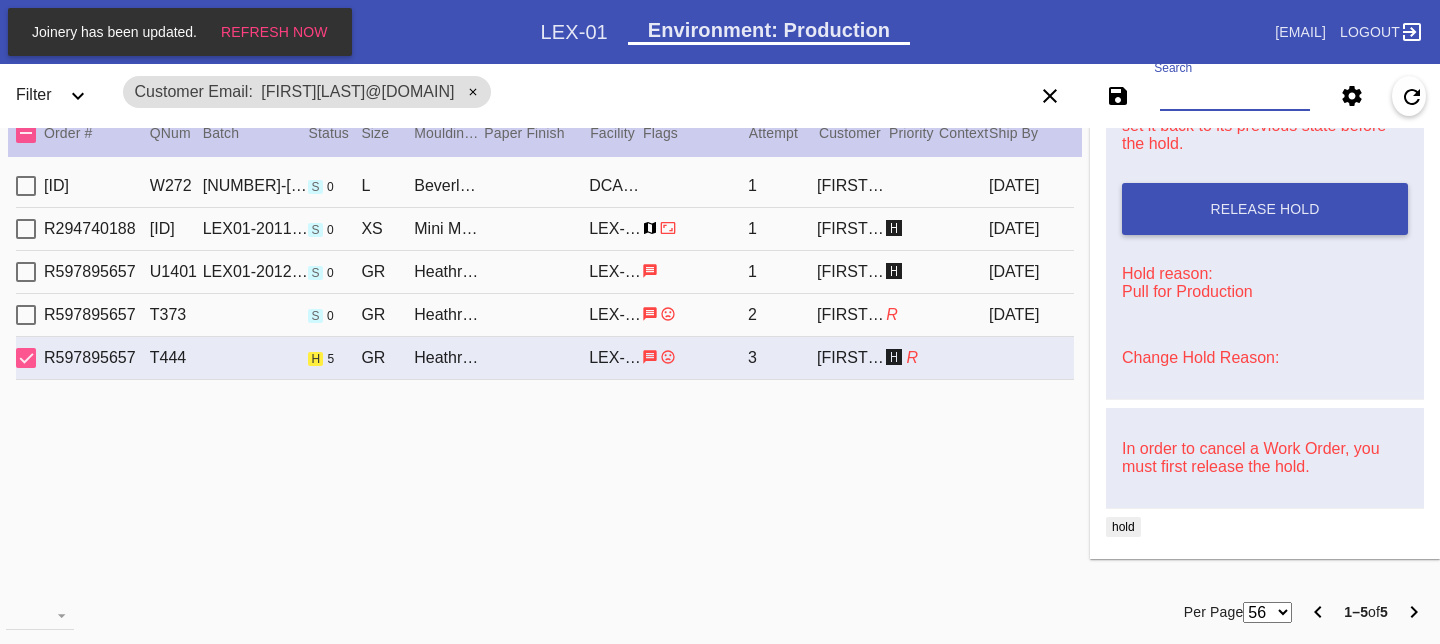paste on "W761067196831550" 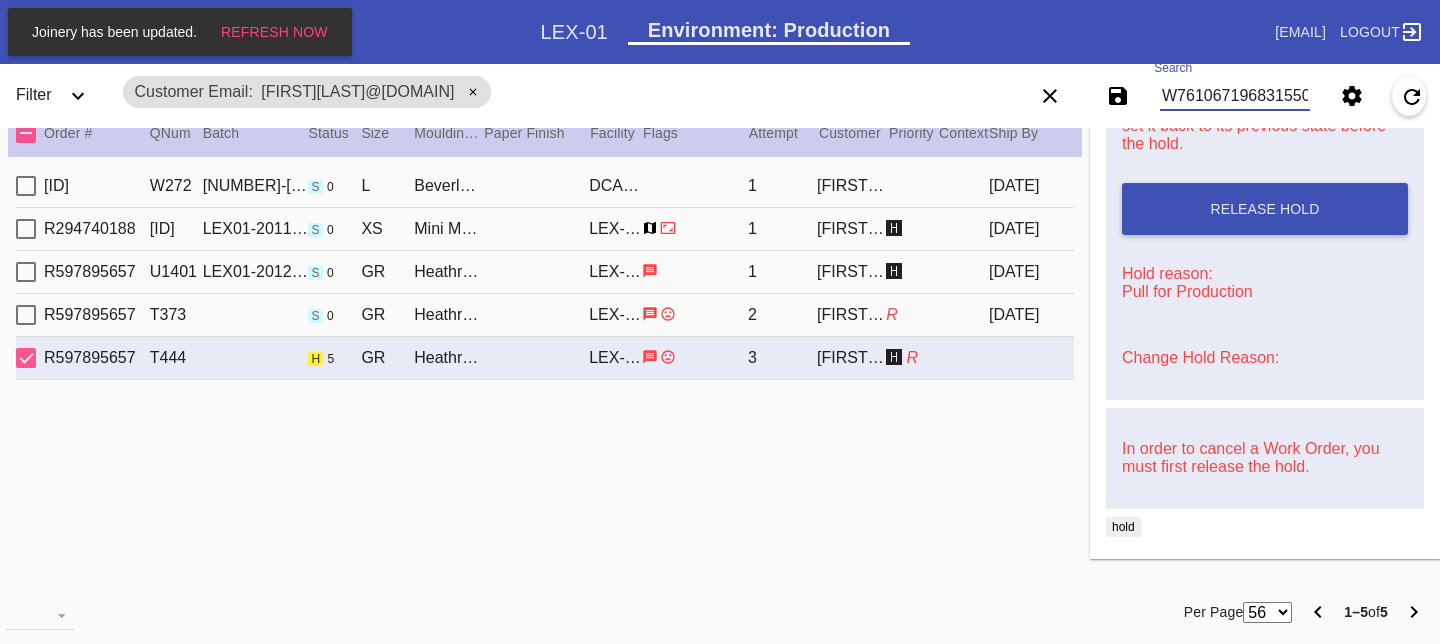 scroll, scrollTop: 0, scrollLeft: 3, axis: horizontal 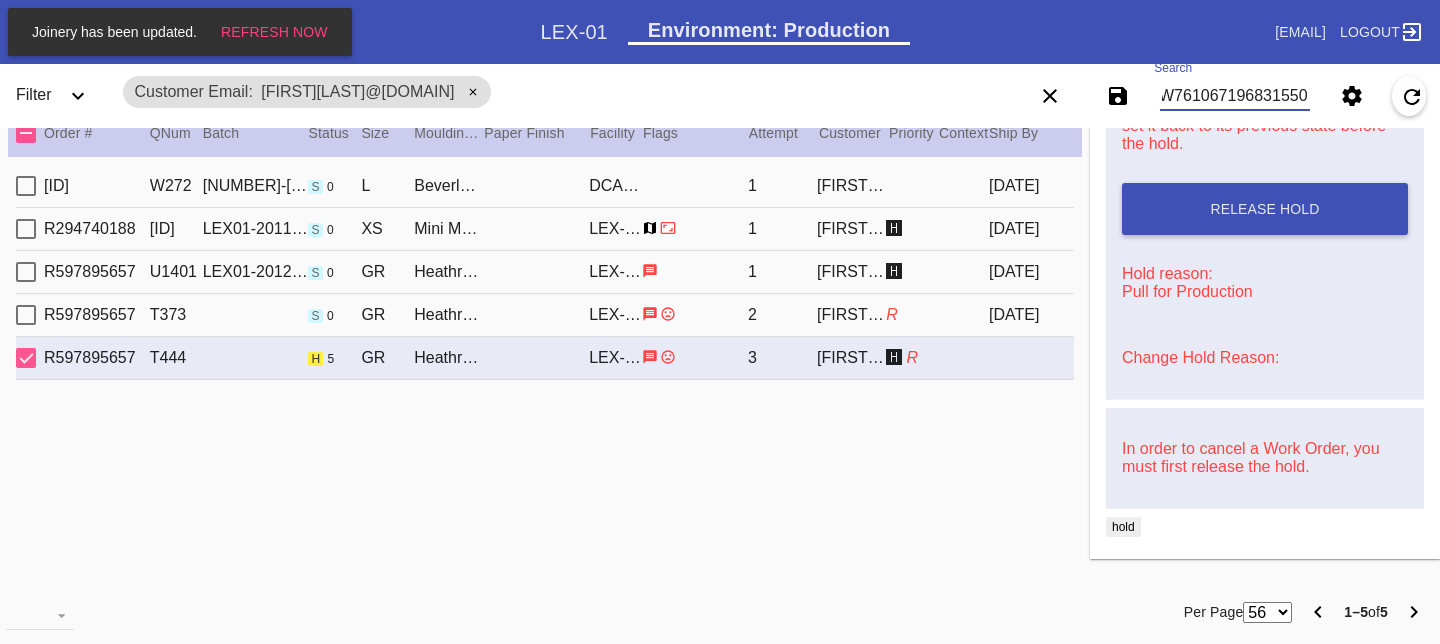 type on "W761067196831550" 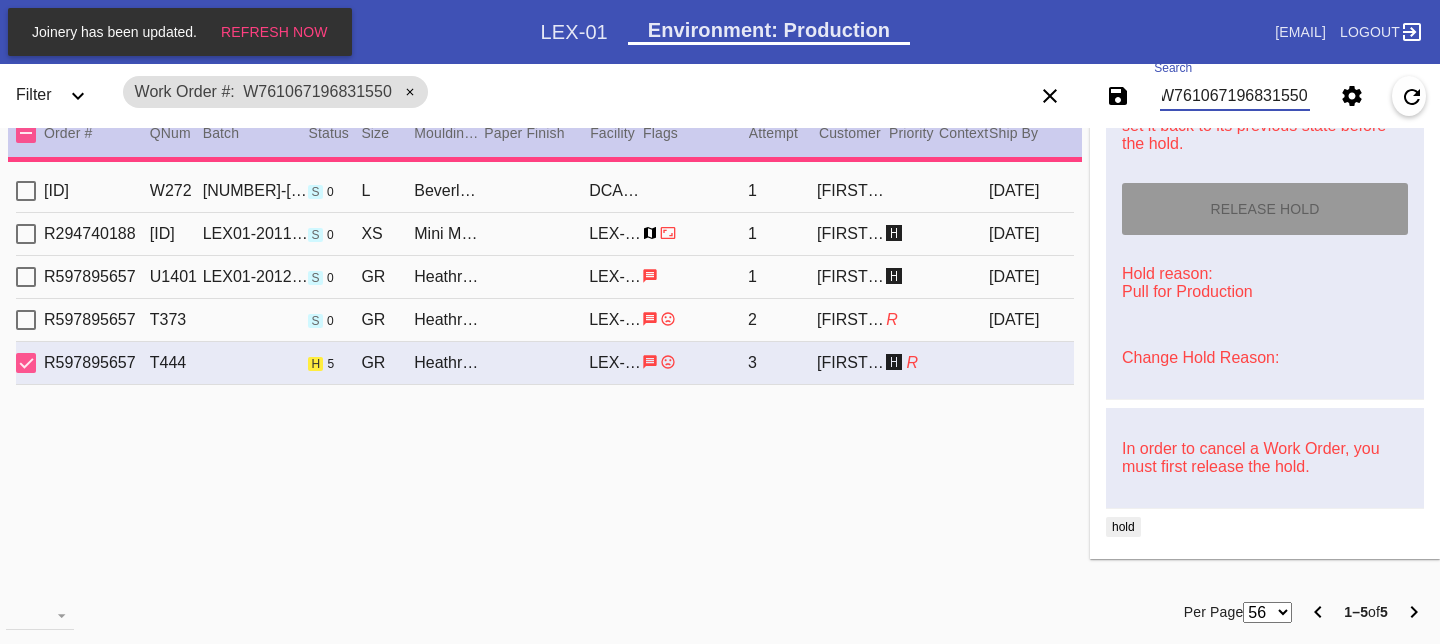 type on "14.5" 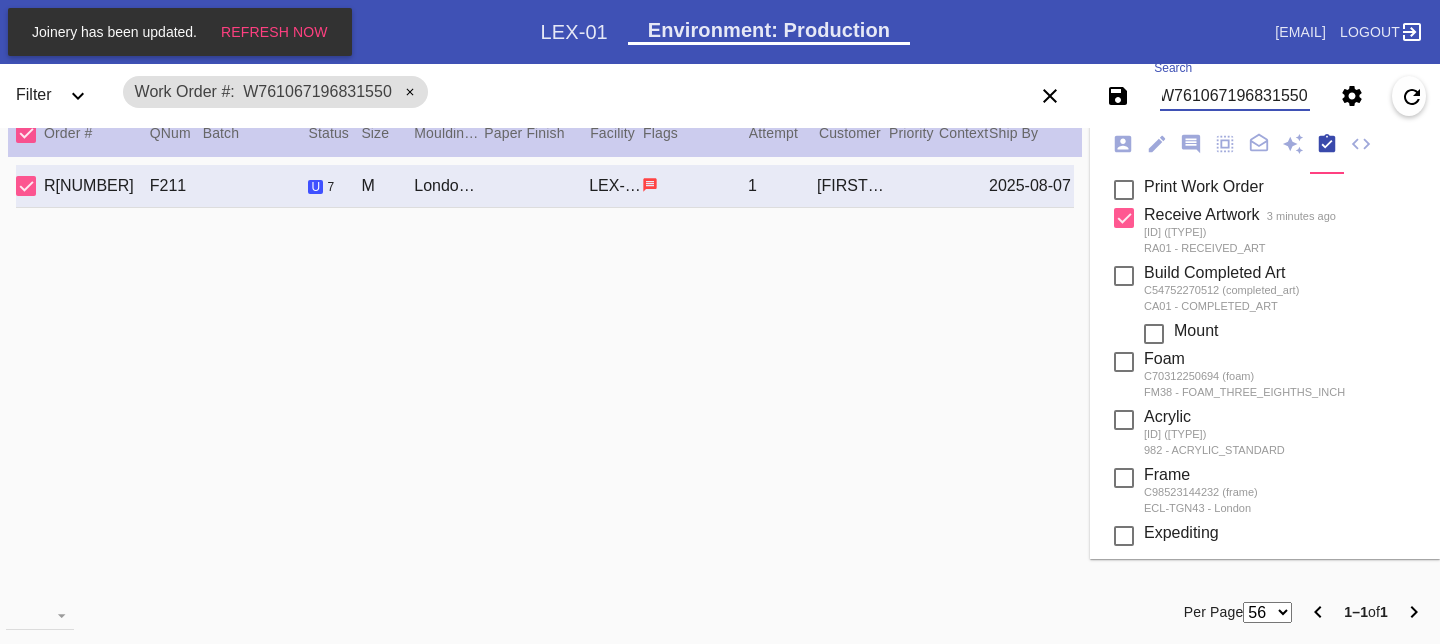 scroll, scrollTop: 0, scrollLeft: 0, axis: both 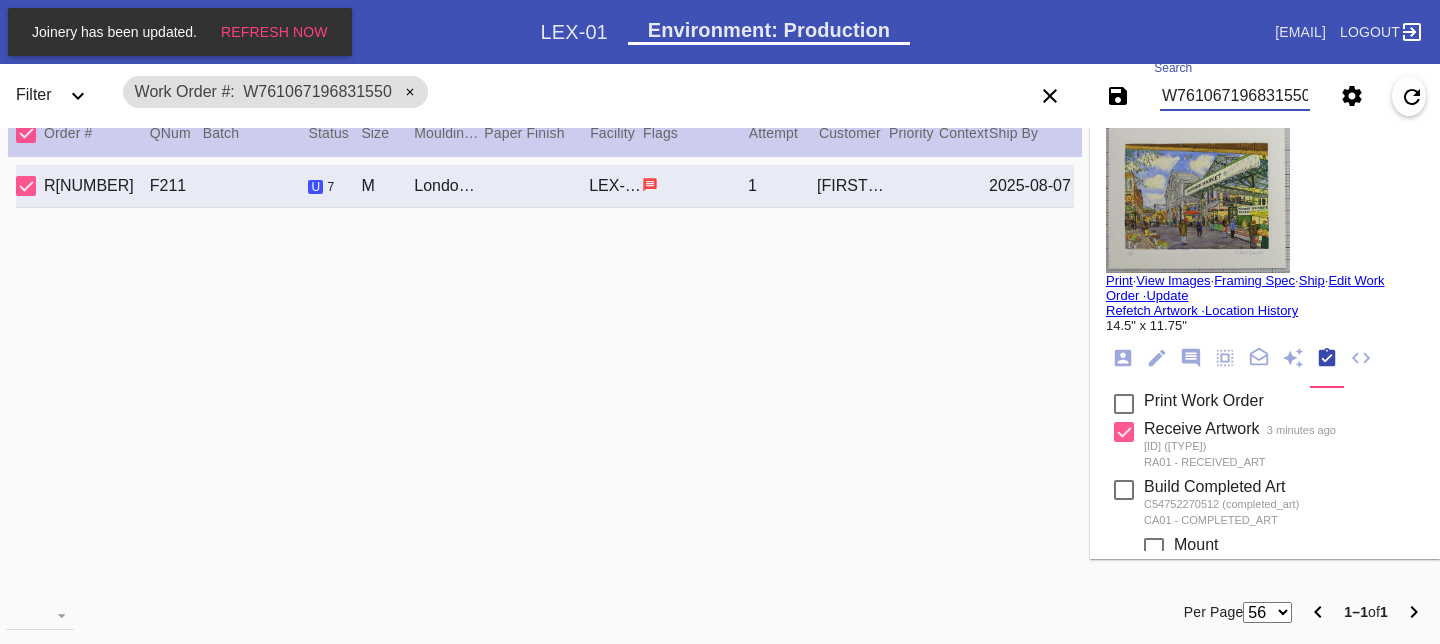 click at bounding box center [1198, 198] 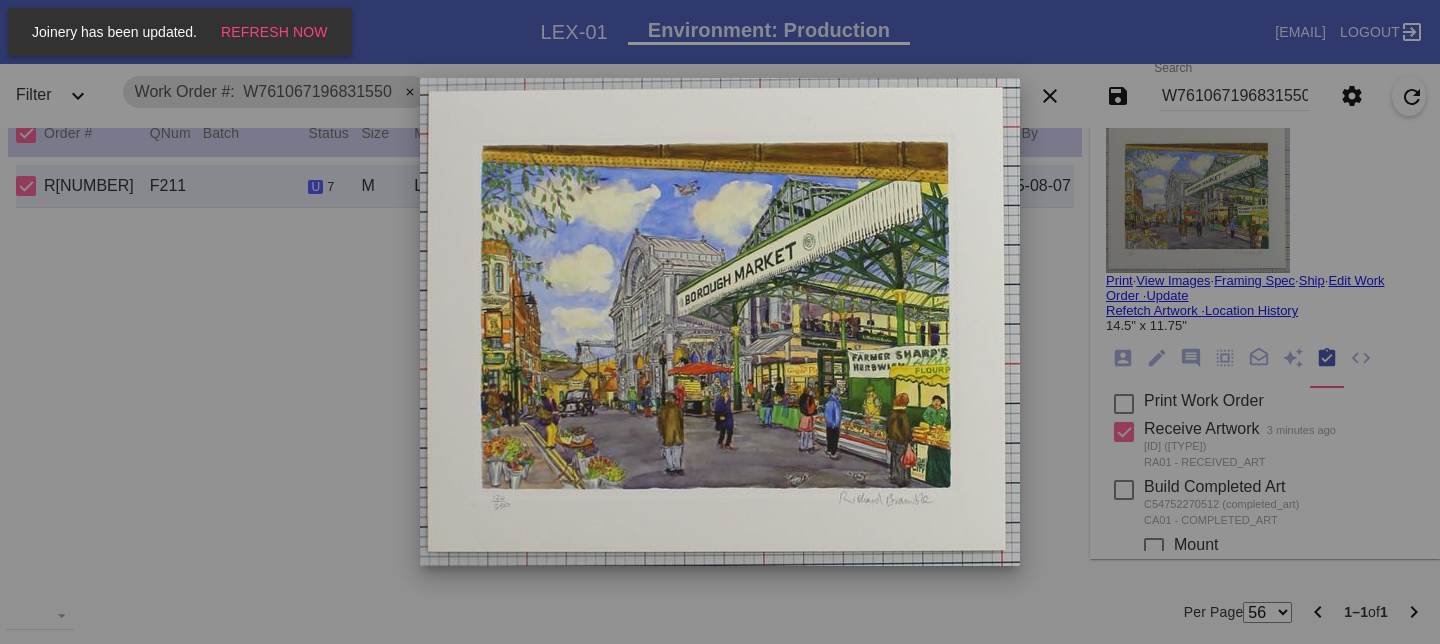 click at bounding box center [720, 322] 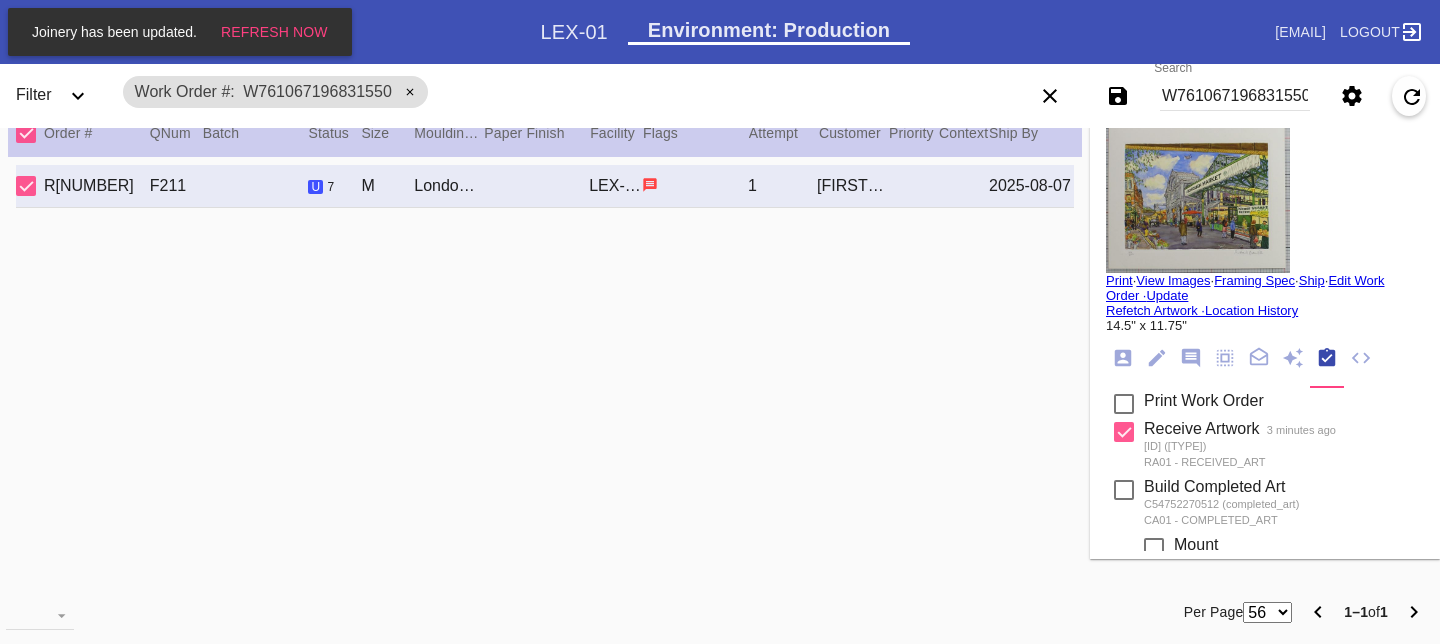 click at bounding box center [720, 322] 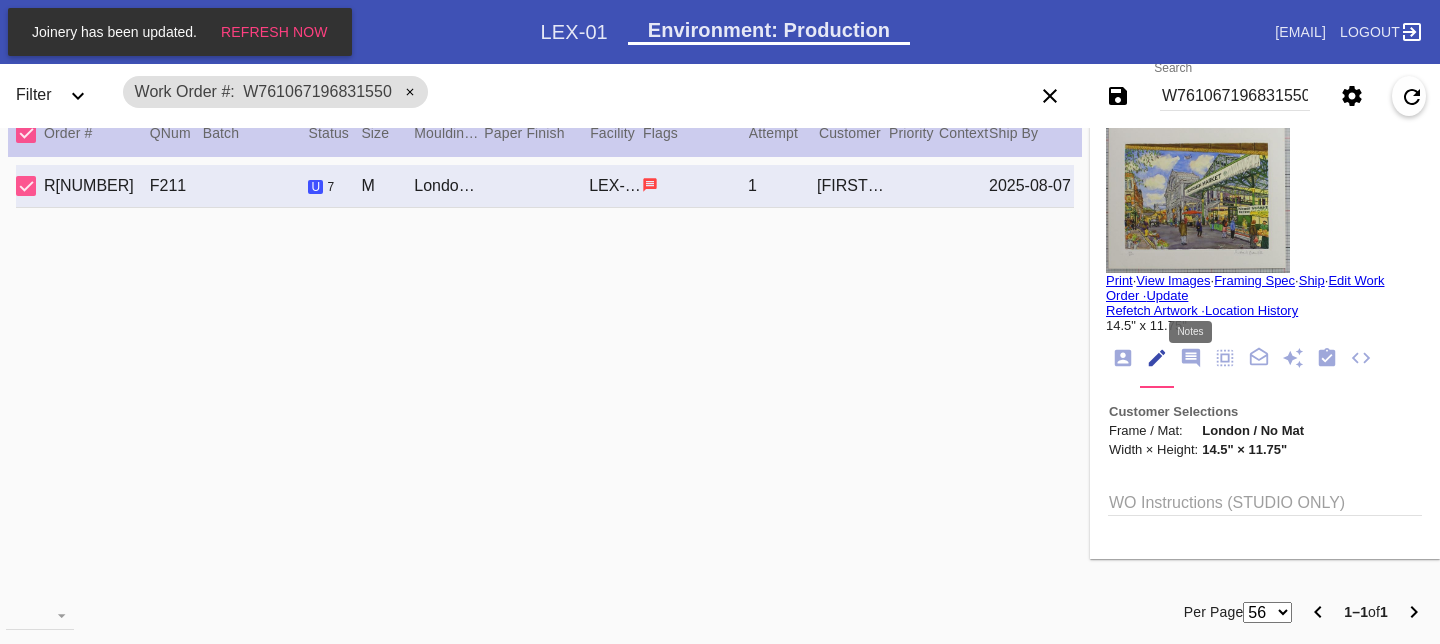 click 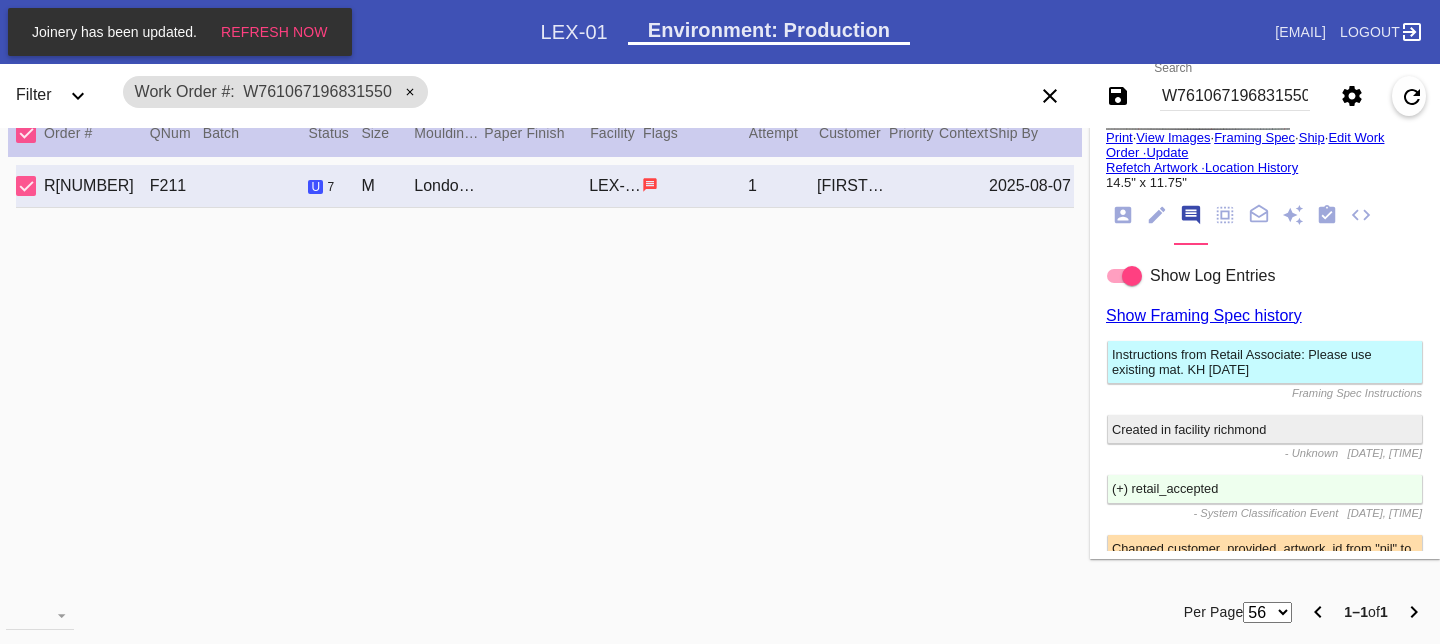 scroll, scrollTop: 0, scrollLeft: 0, axis: both 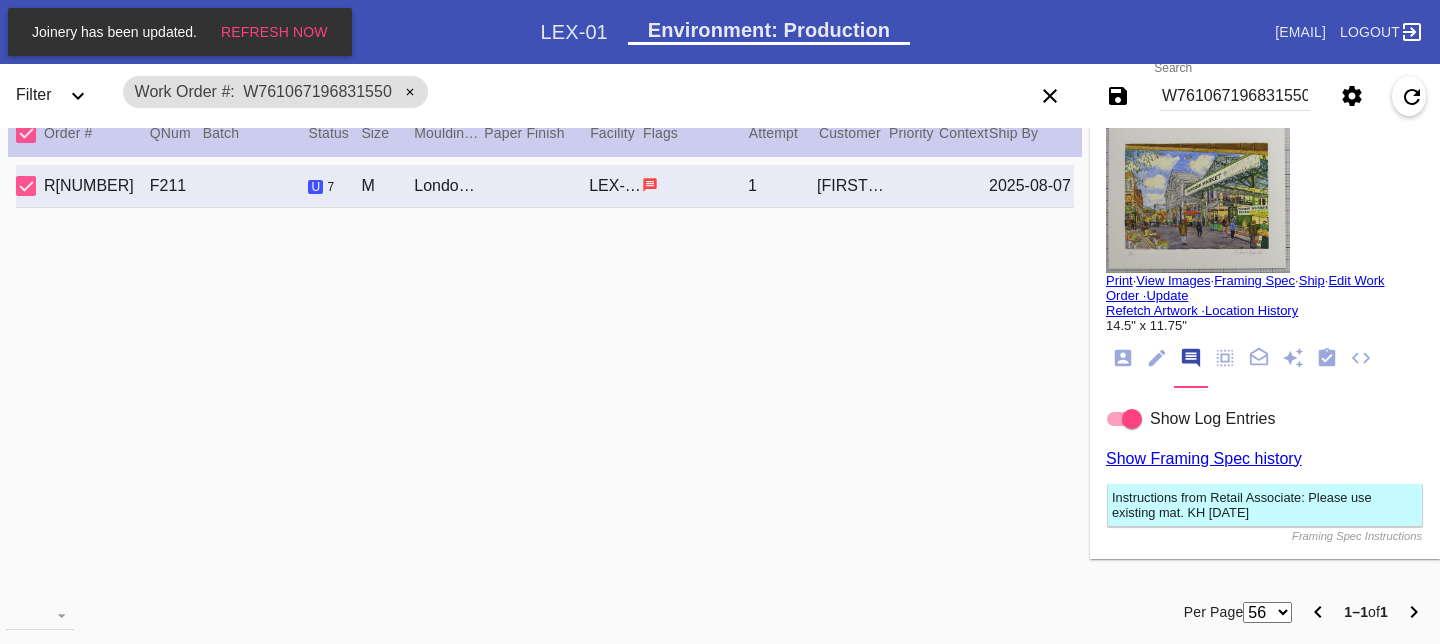 click at bounding box center [1198, 198] 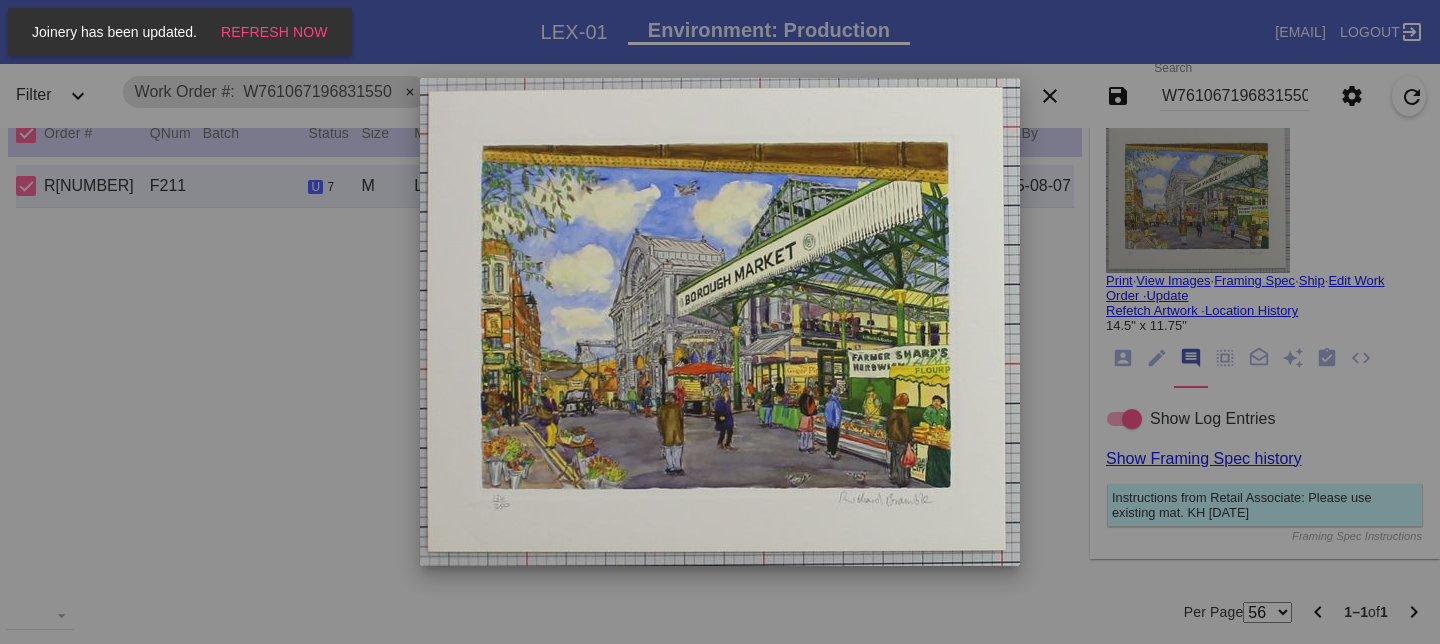 click at bounding box center (720, 322) 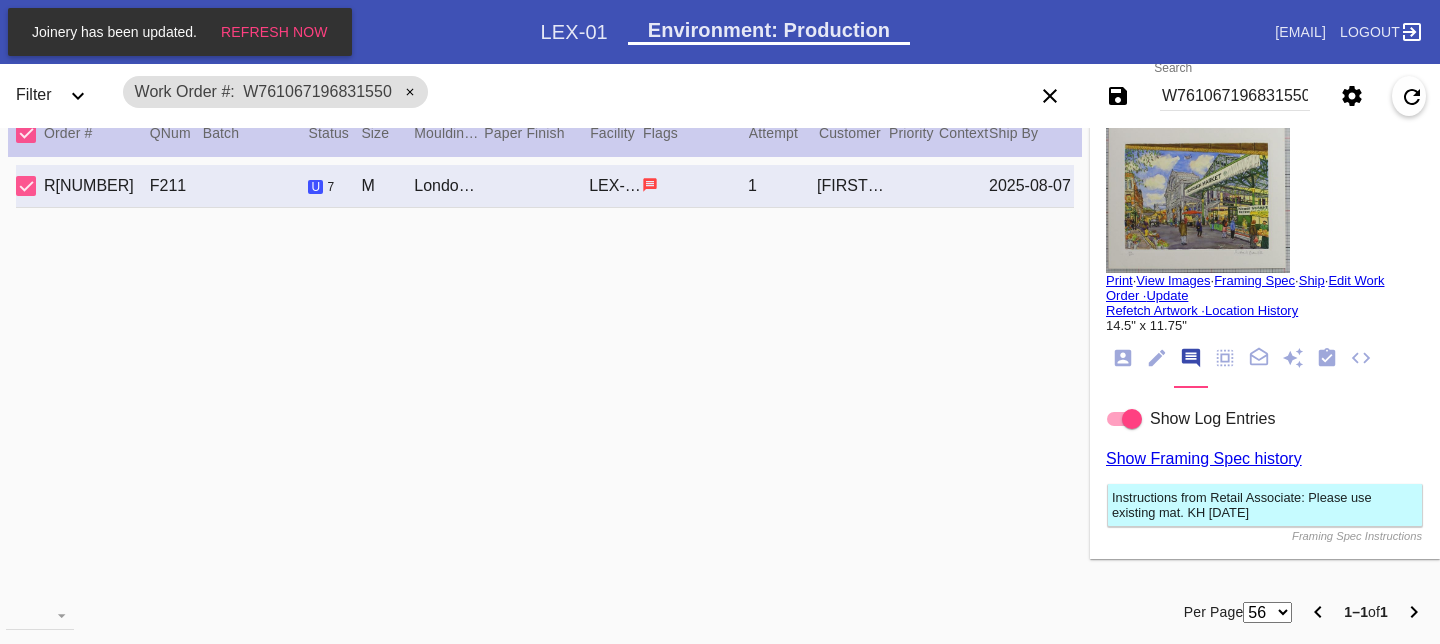 click on "View Images" at bounding box center [1173, 280] 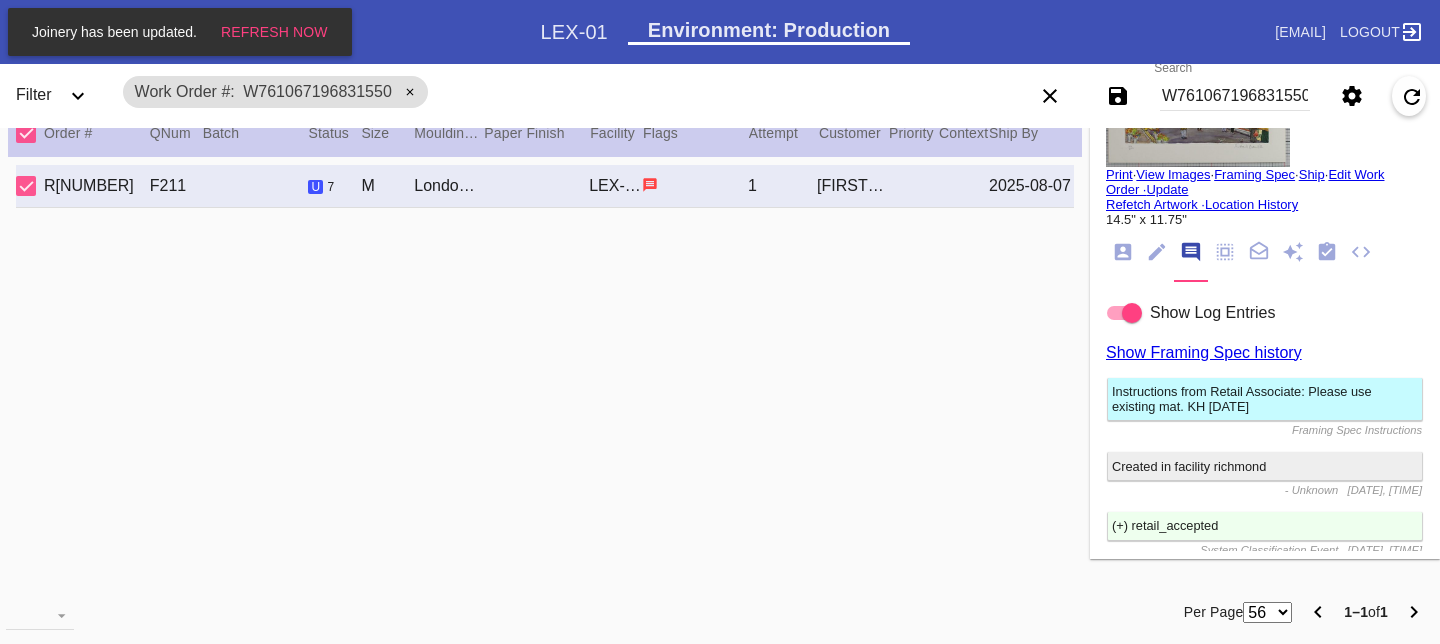 scroll, scrollTop: 0, scrollLeft: 0, axis: both 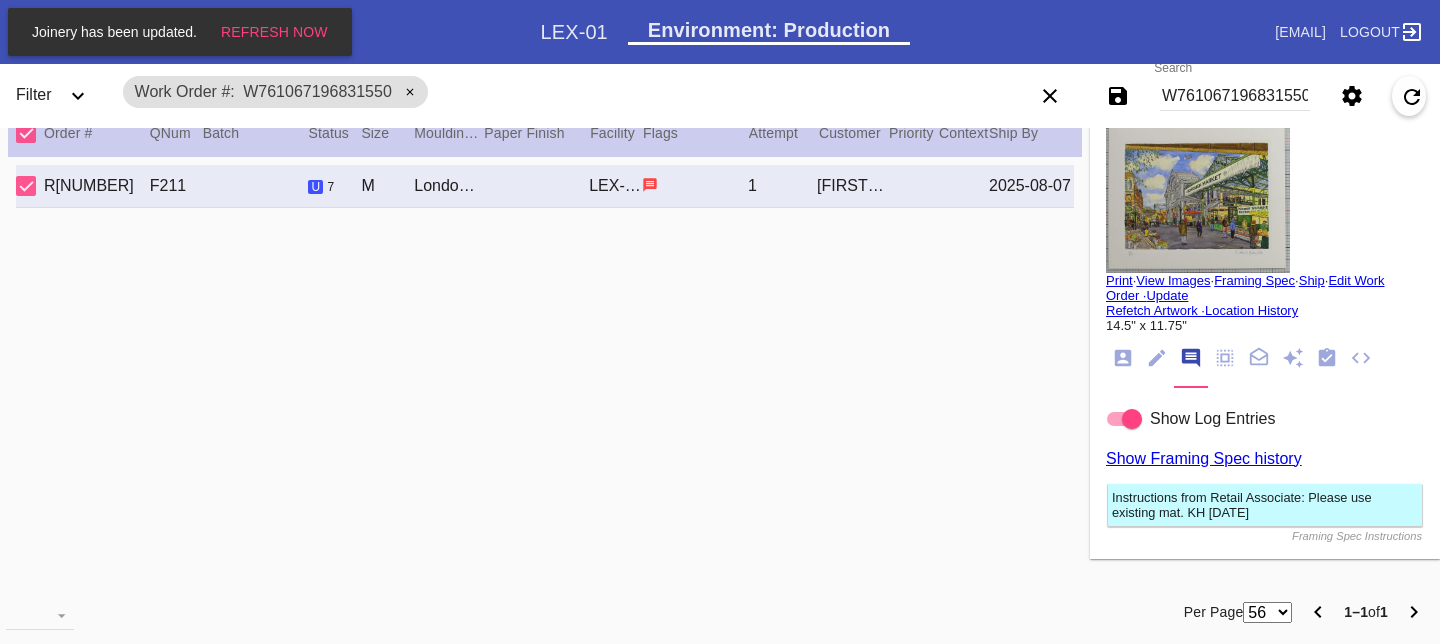 click at bounding box center [1198, 198] 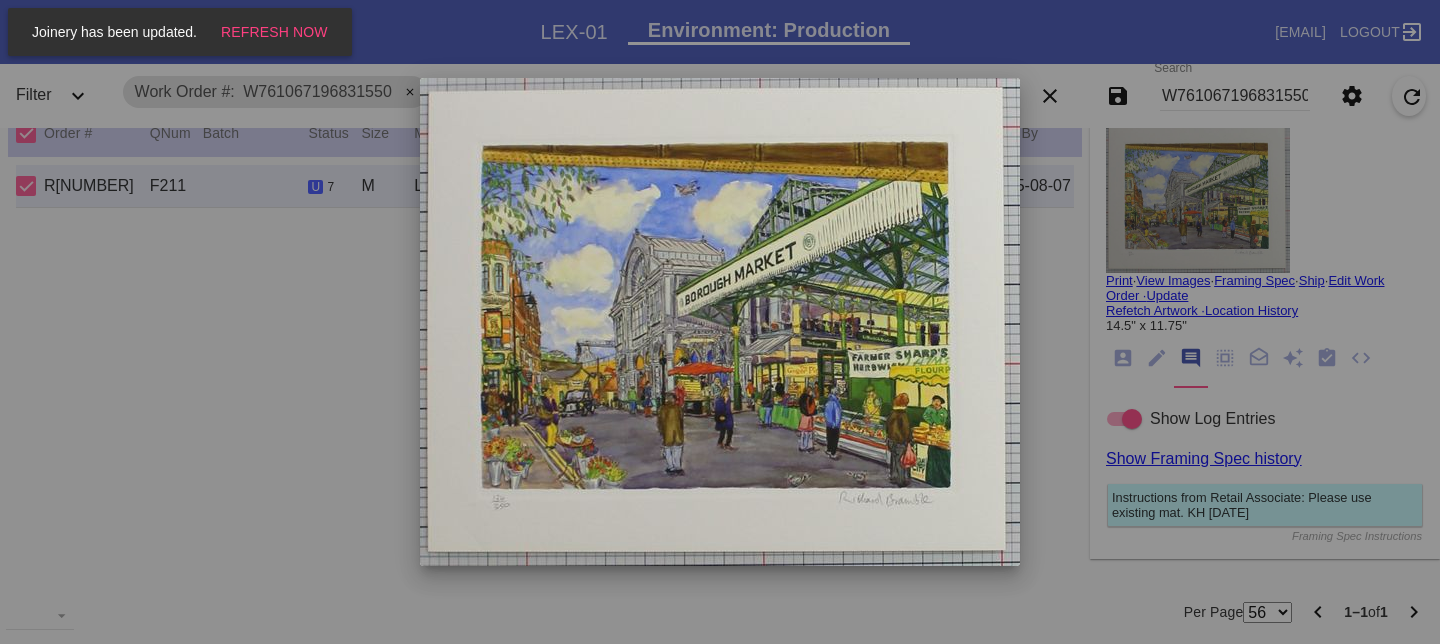 click at bounding box center (720, 322) 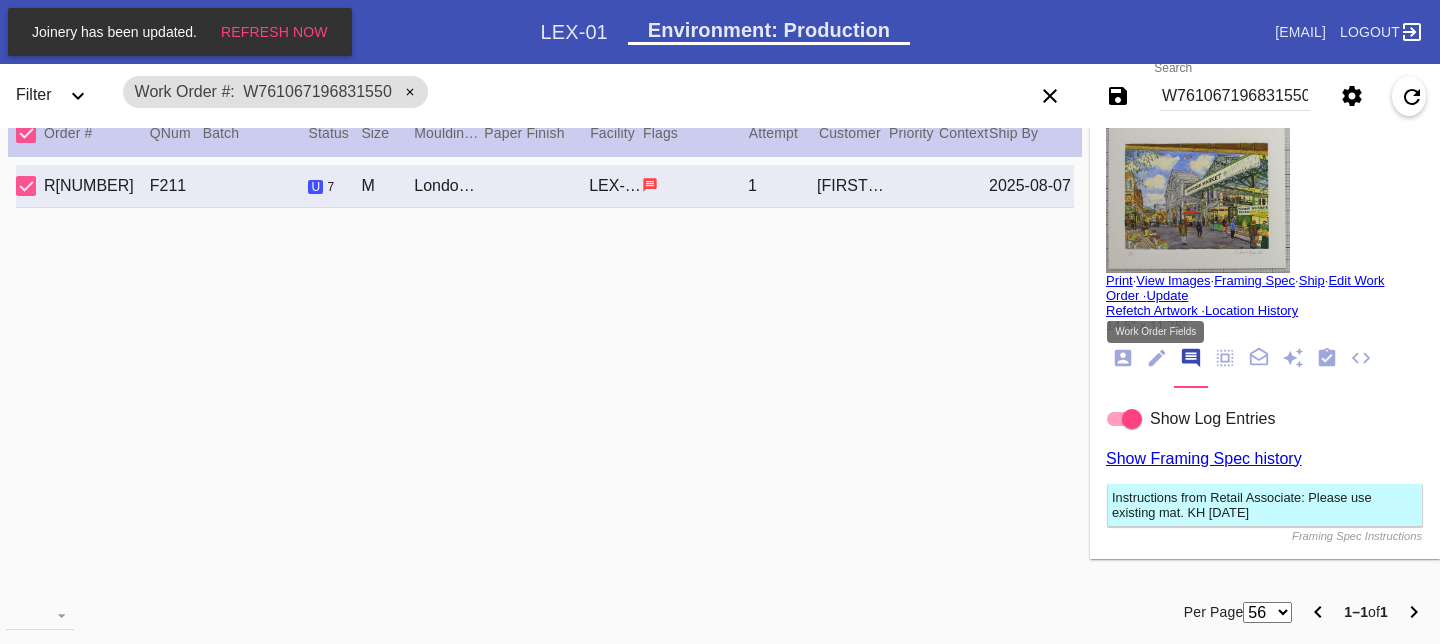 click 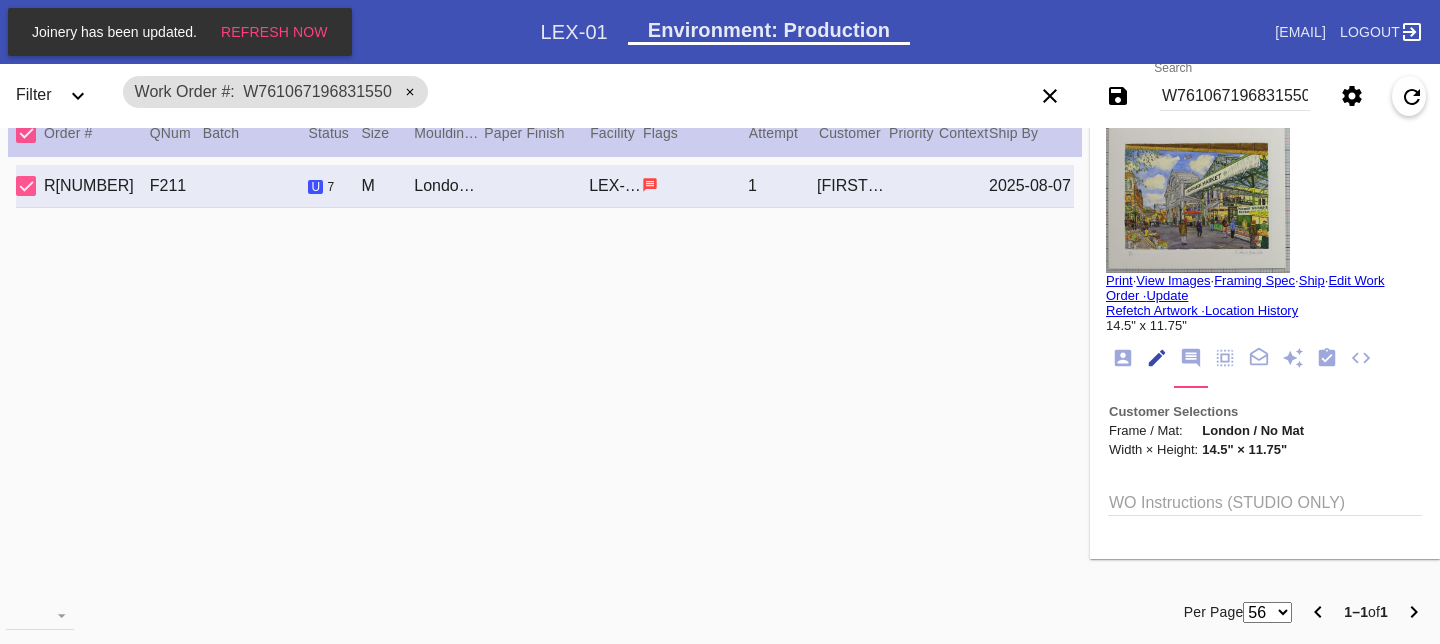 scroll, scrollTop: 73, scrollLeft: 0, axis: vertical 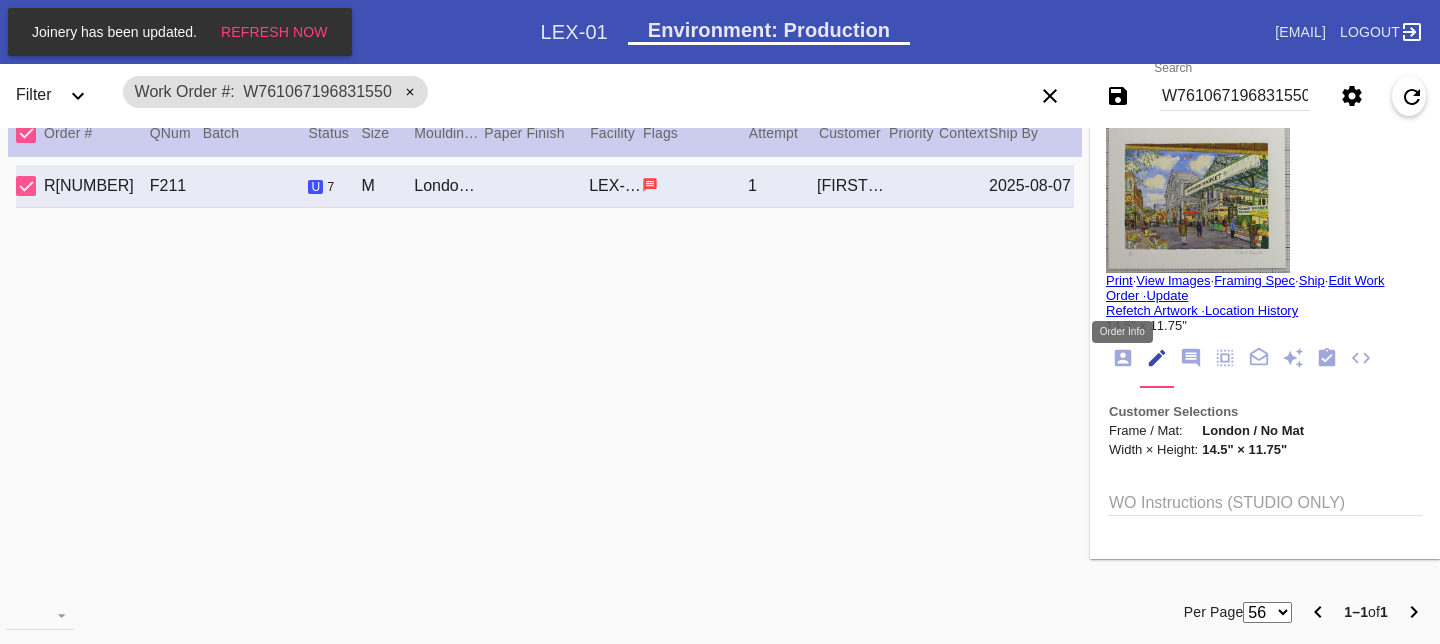click 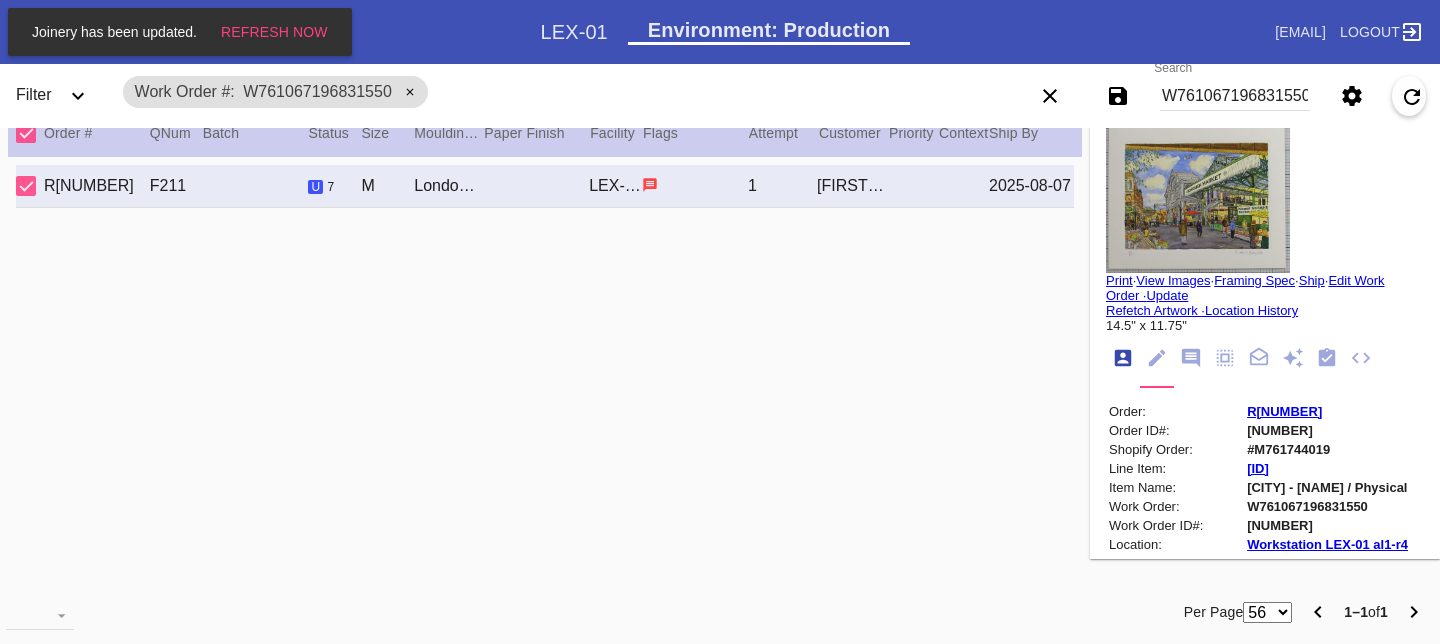 scroll, scrollTop: 24, scrollLeft: 0, axis: vertical 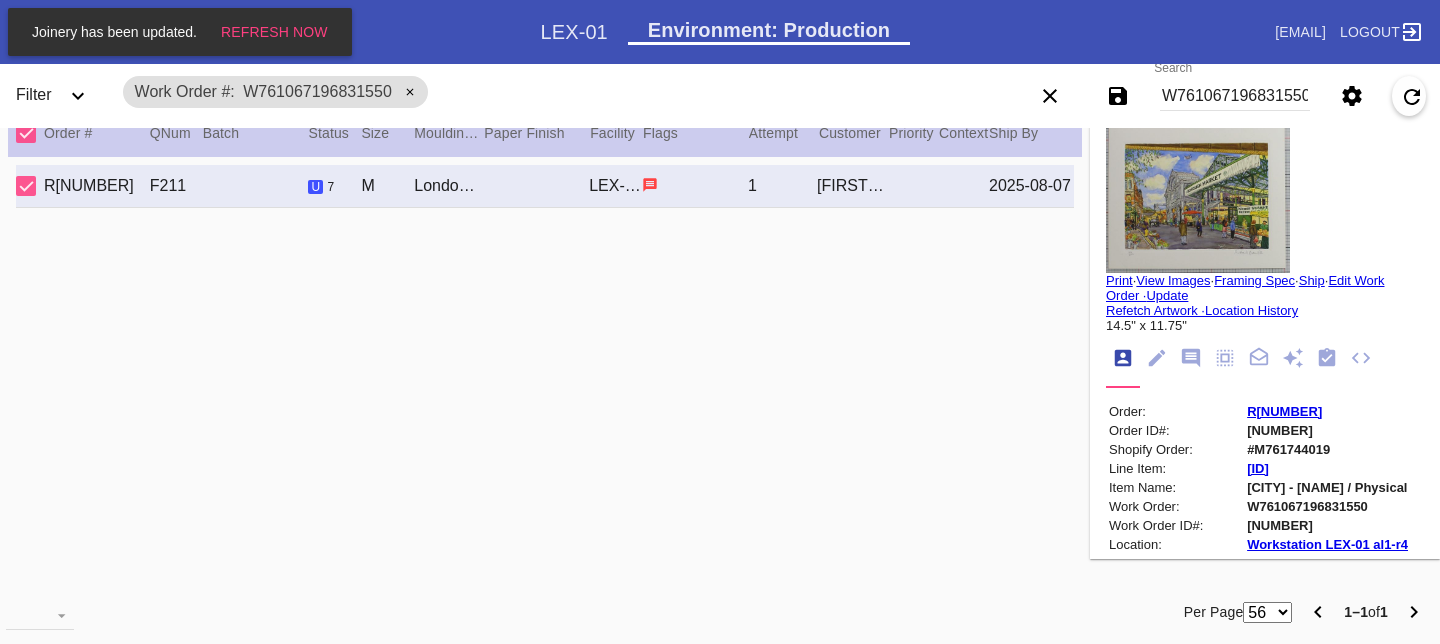 click at bounding box center [1198, 198] 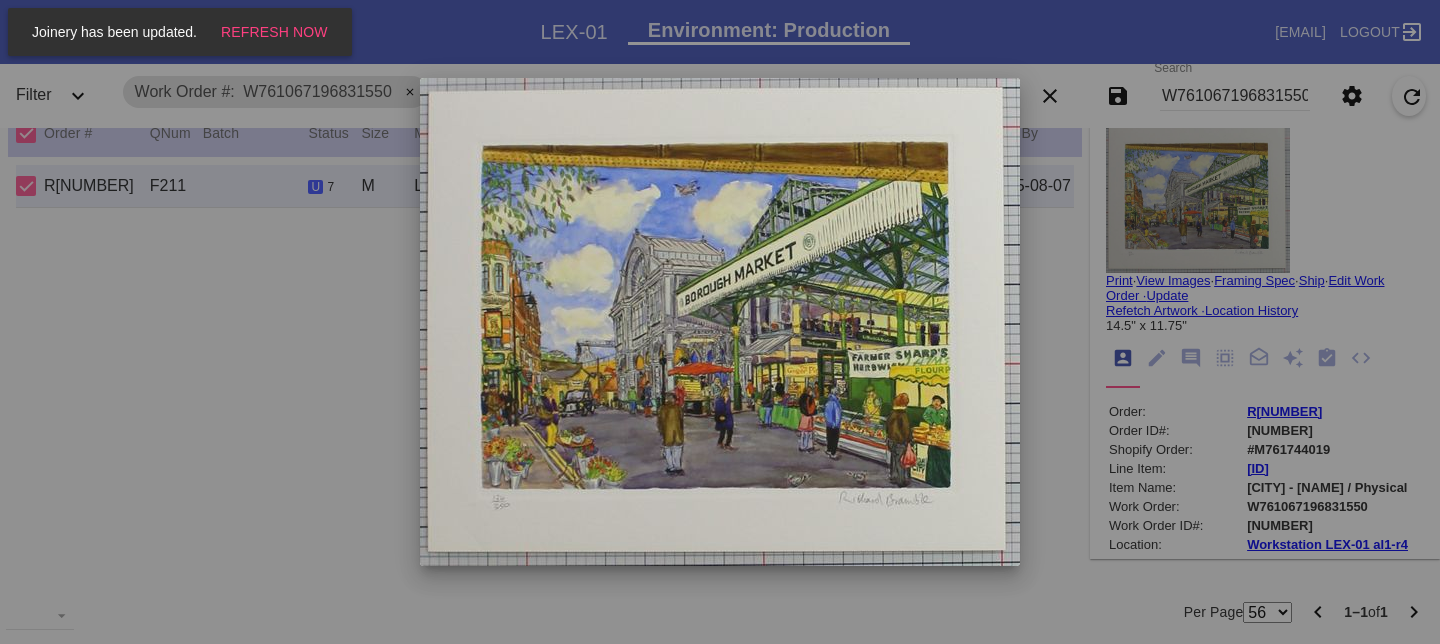 click at bounding box center (720, 322) 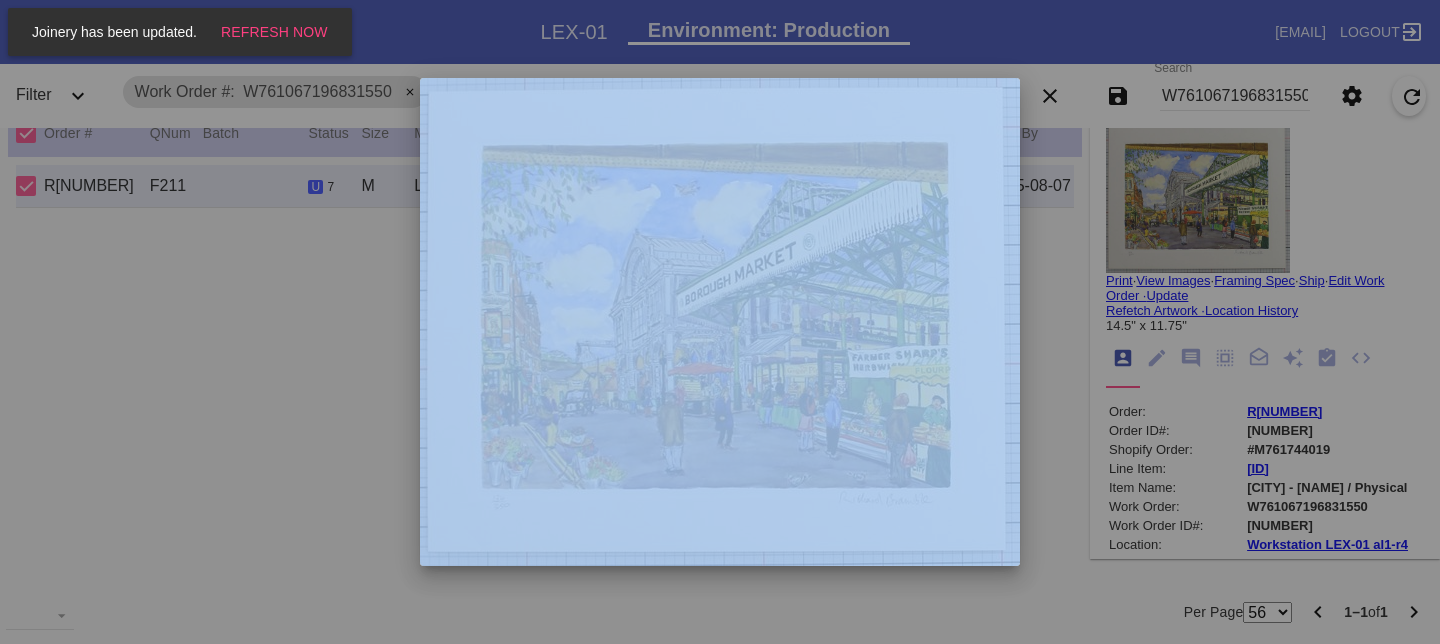 click at bounding box center (720, 322) 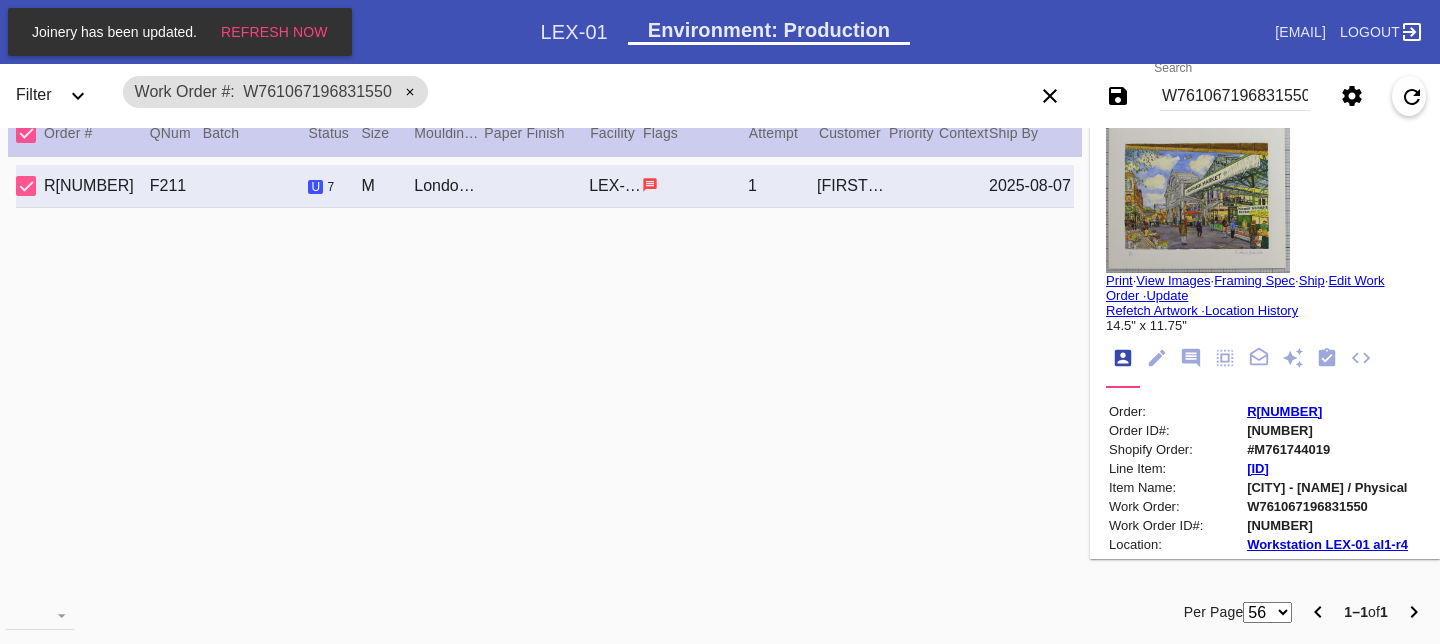 click at bounding box center [720, 322] 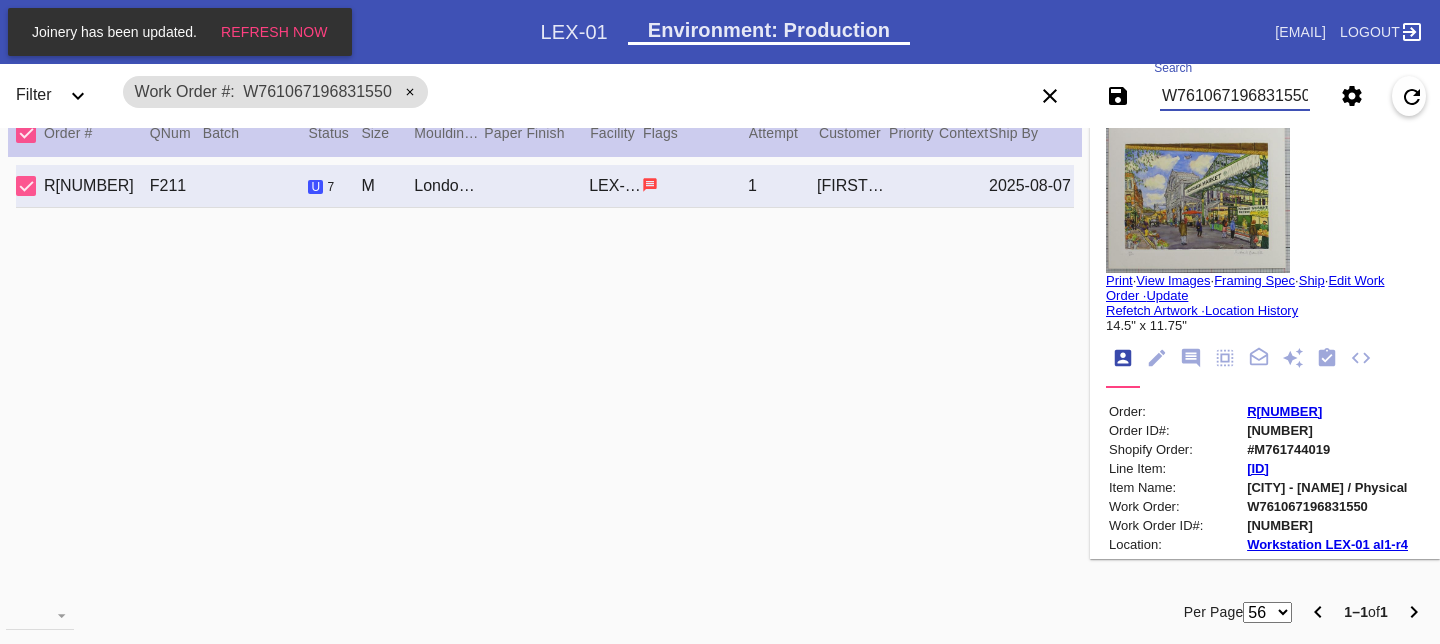 click on "W761067196831550" at bounding box center [1235, 96] 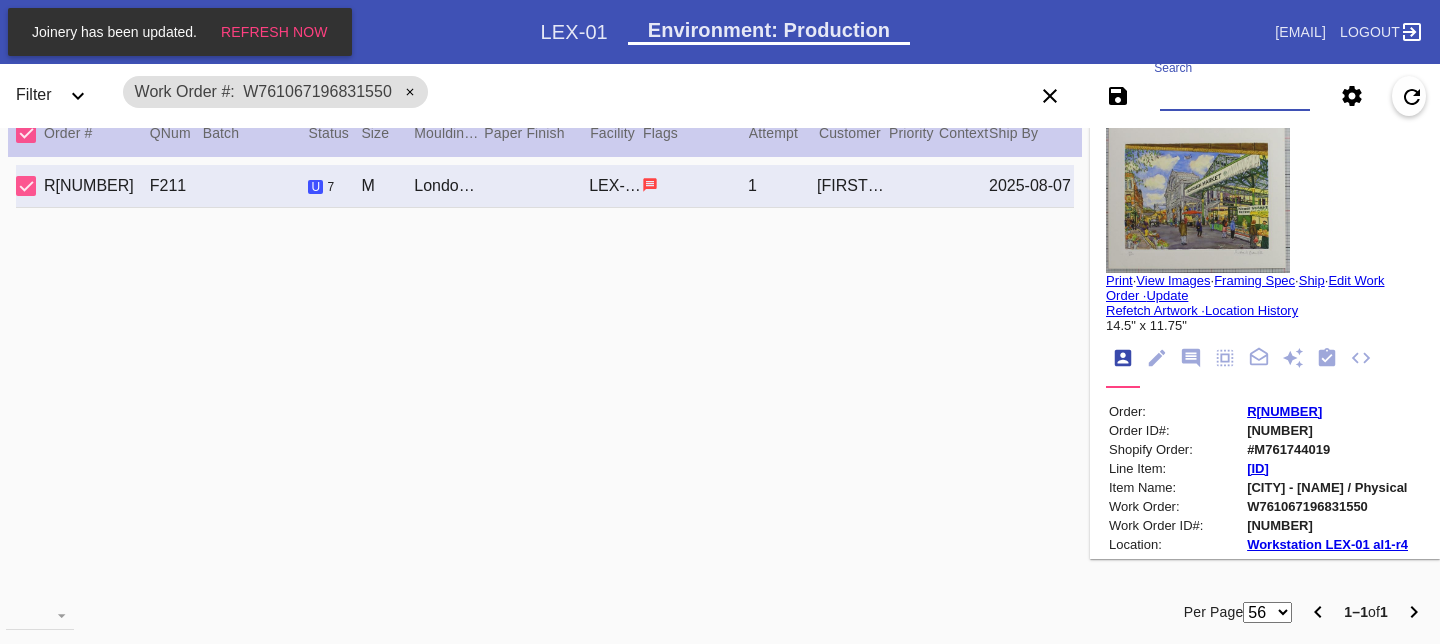 paste on "W351355439308745" 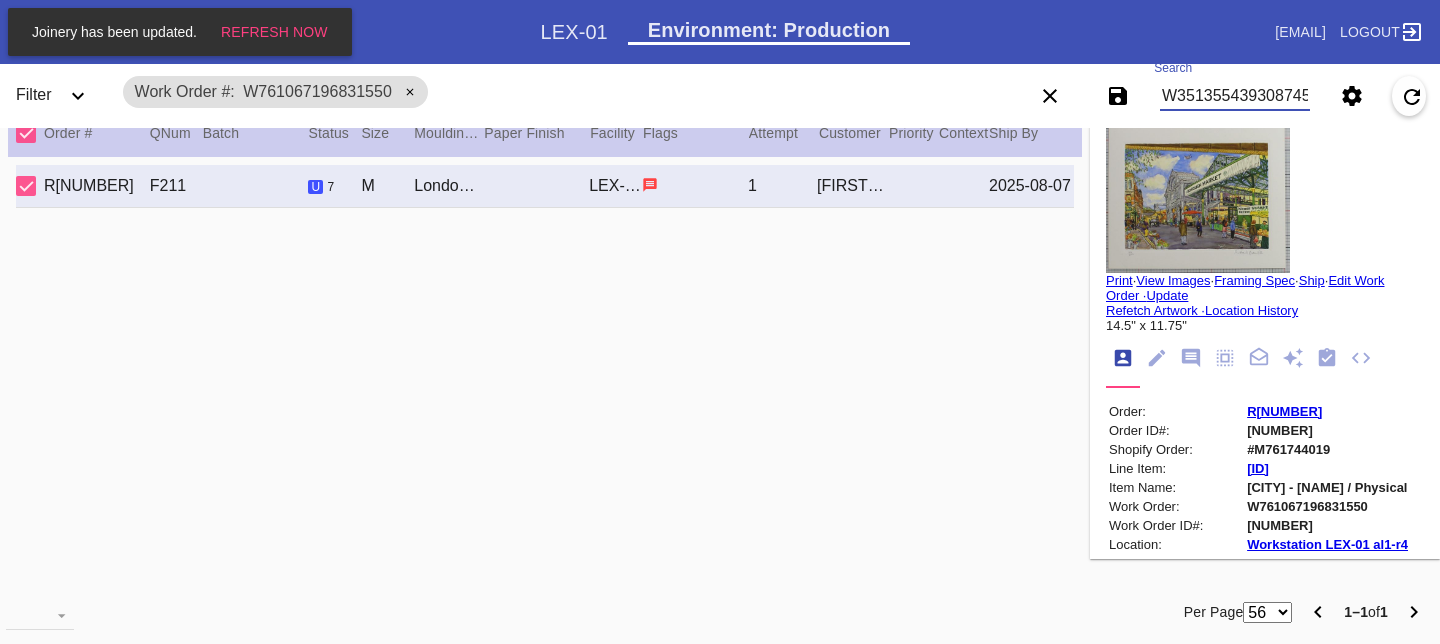 scroll, scrollTop: 0, scrollLeft: 3, axis: horizontal 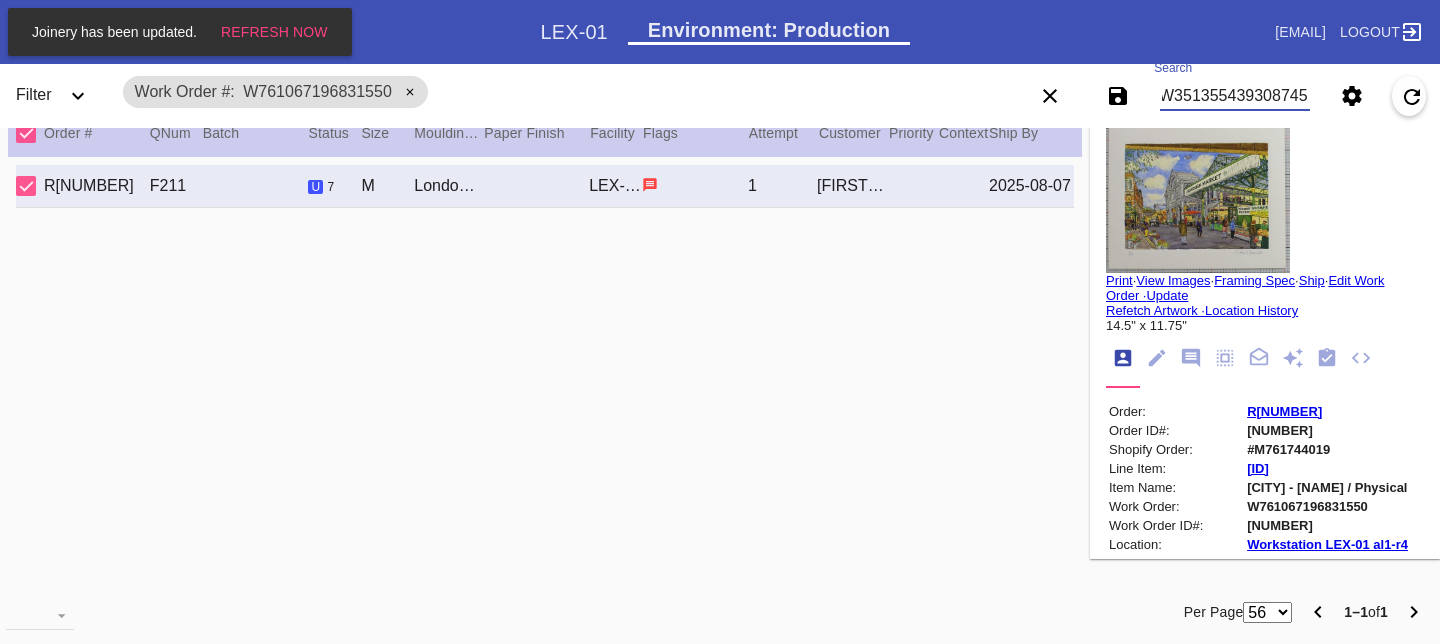 type on "W351355439308745" 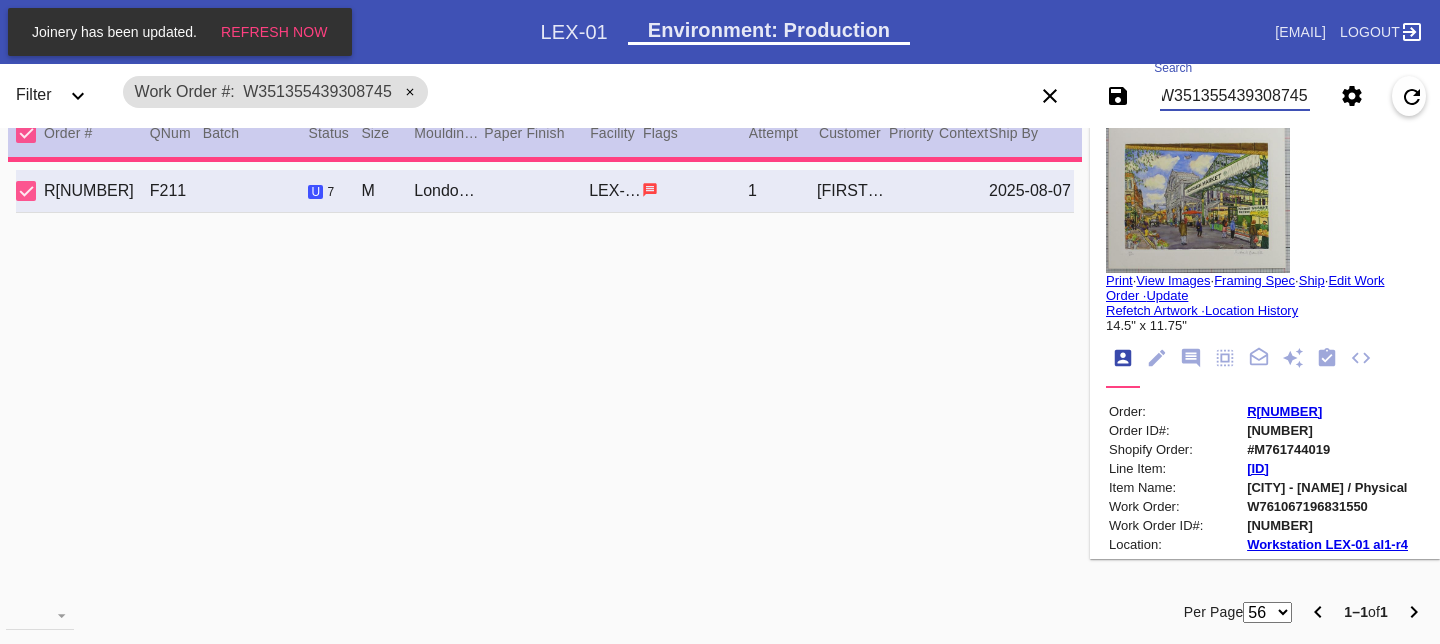 type on "7.75" 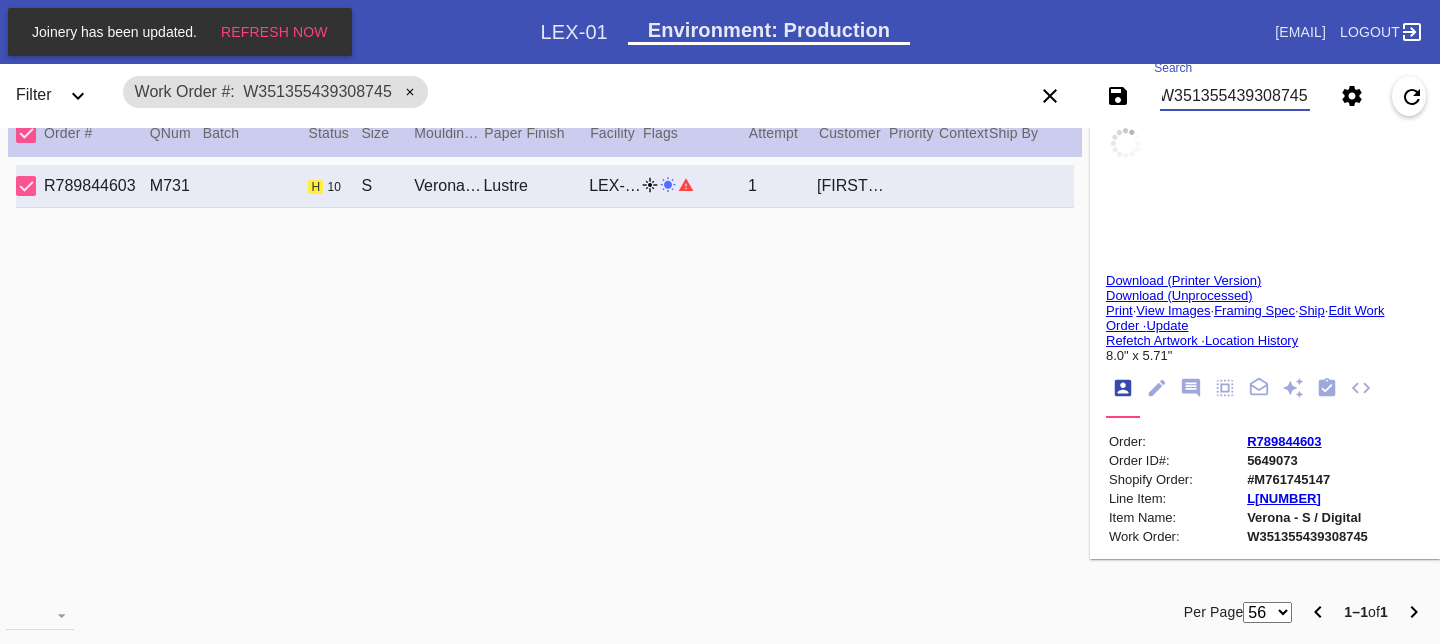type on "[FIRST] [LAST]" 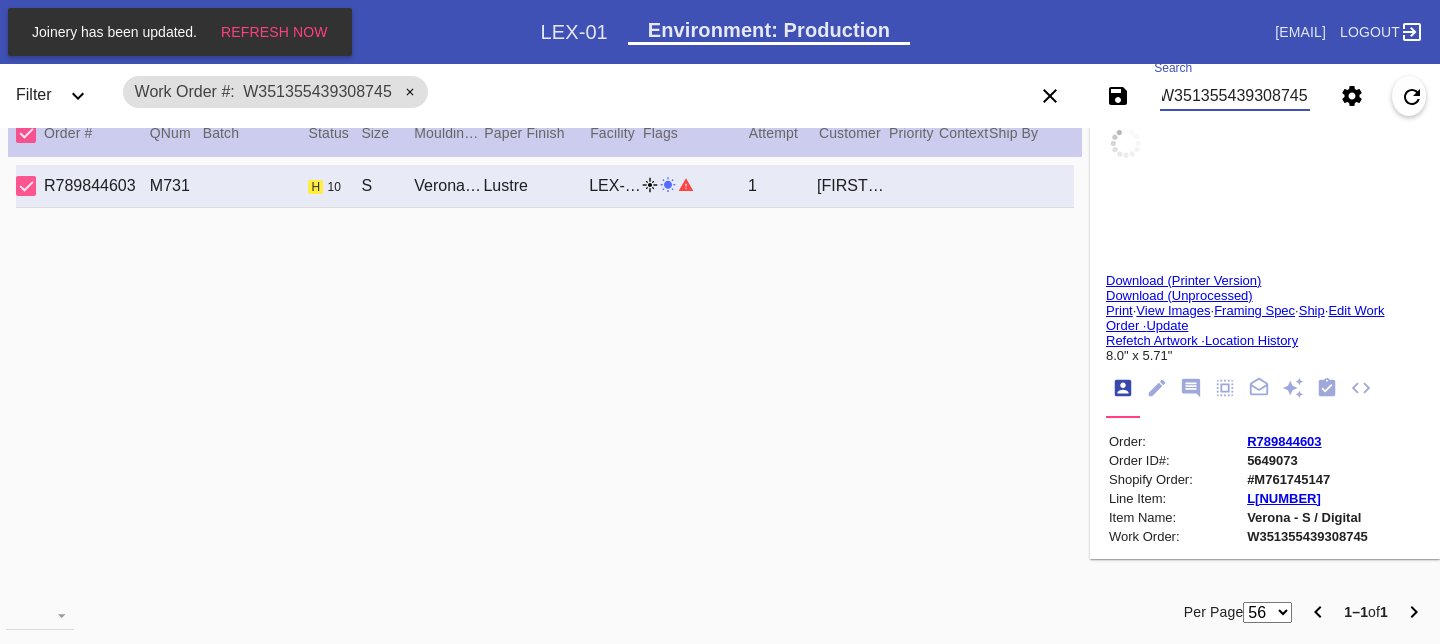 type on "[MONTH] [DAY], [YEAR]" 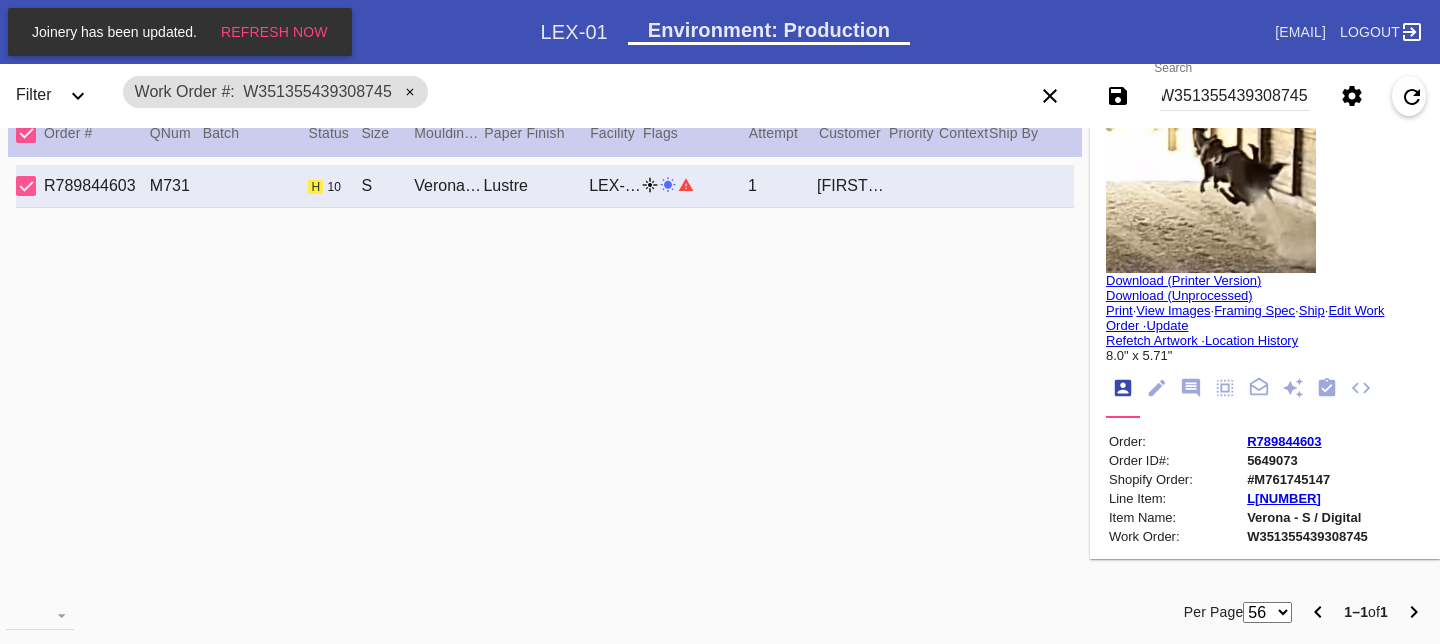 click at bounding box center [1211, 198] 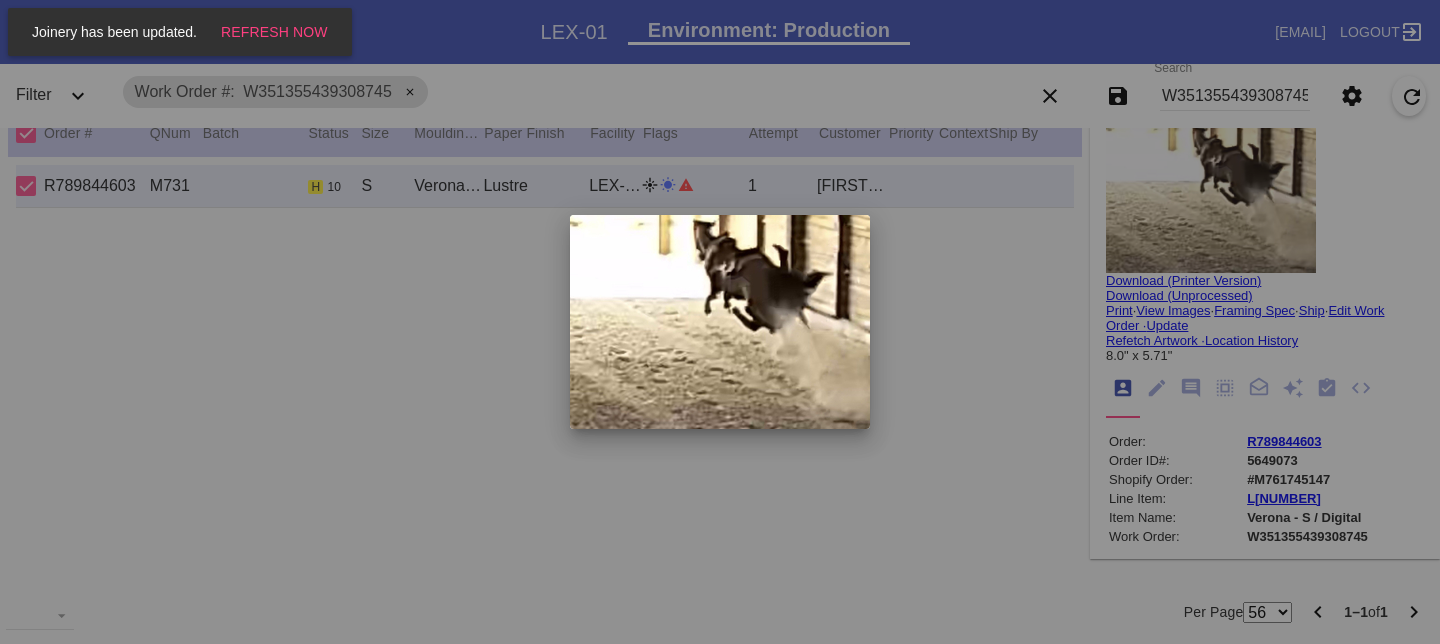 click at bounding box center [720, 322] 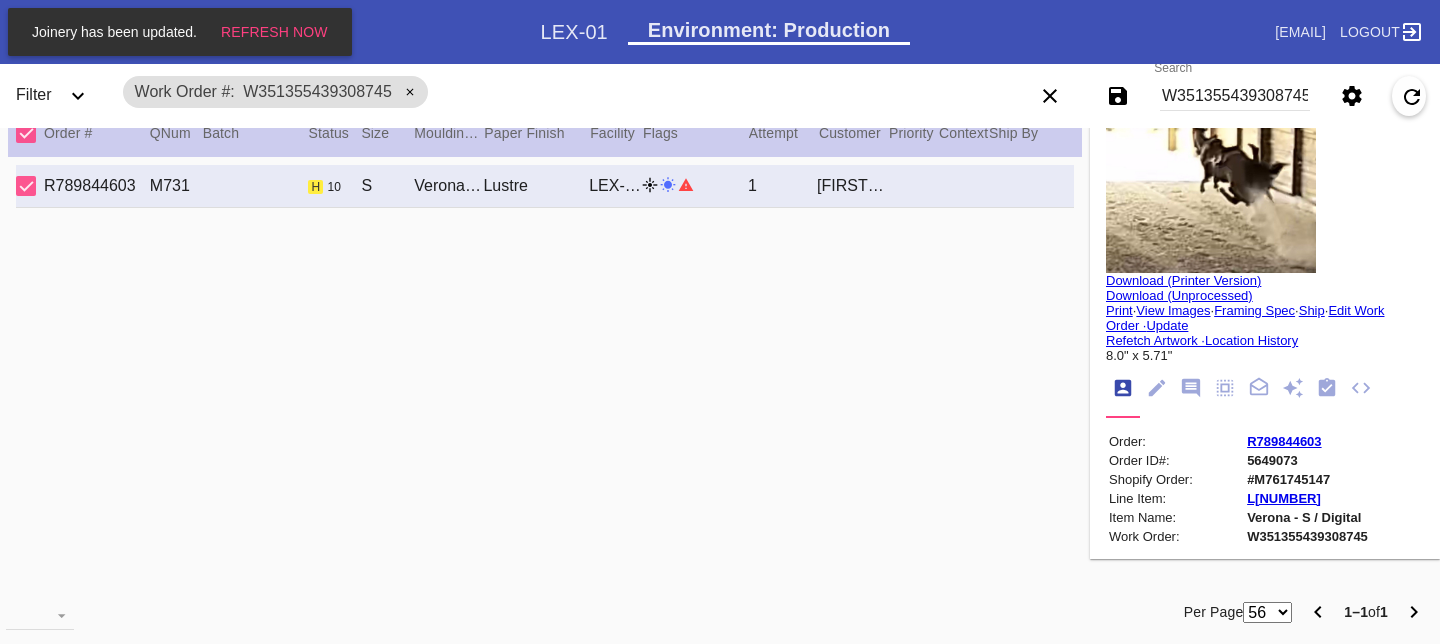 click at bounding box center (720, 322) 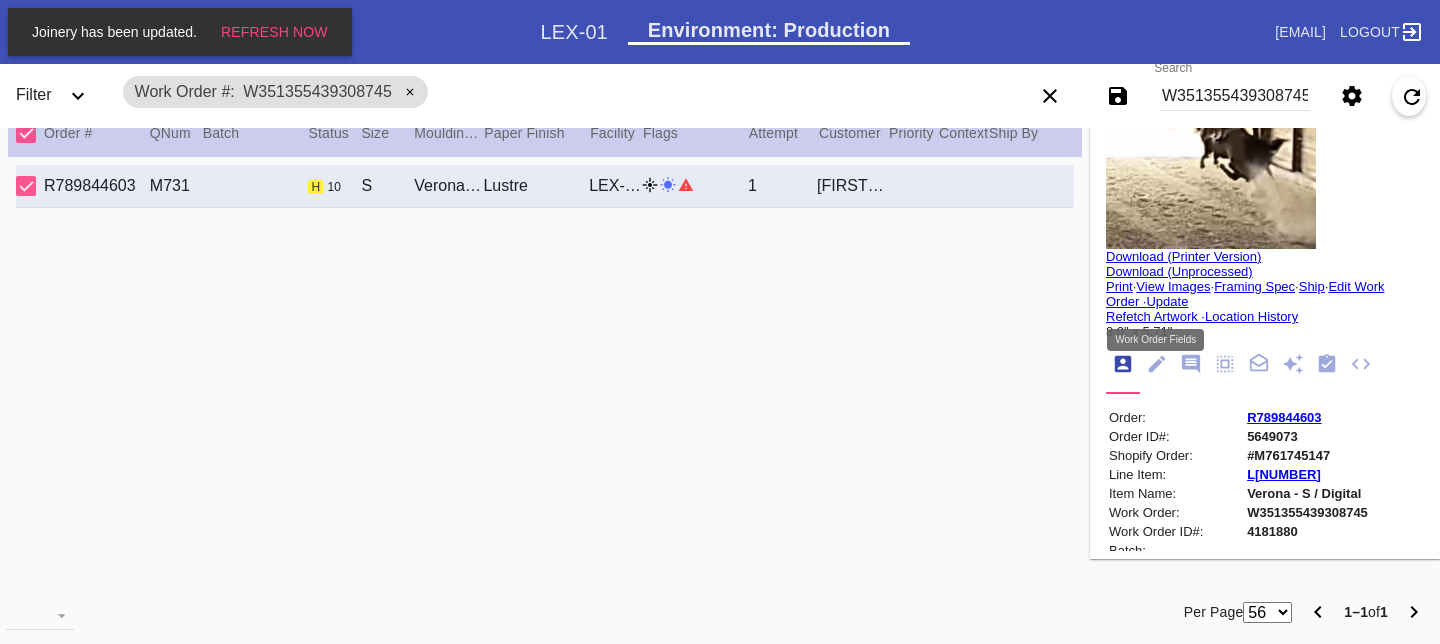 click 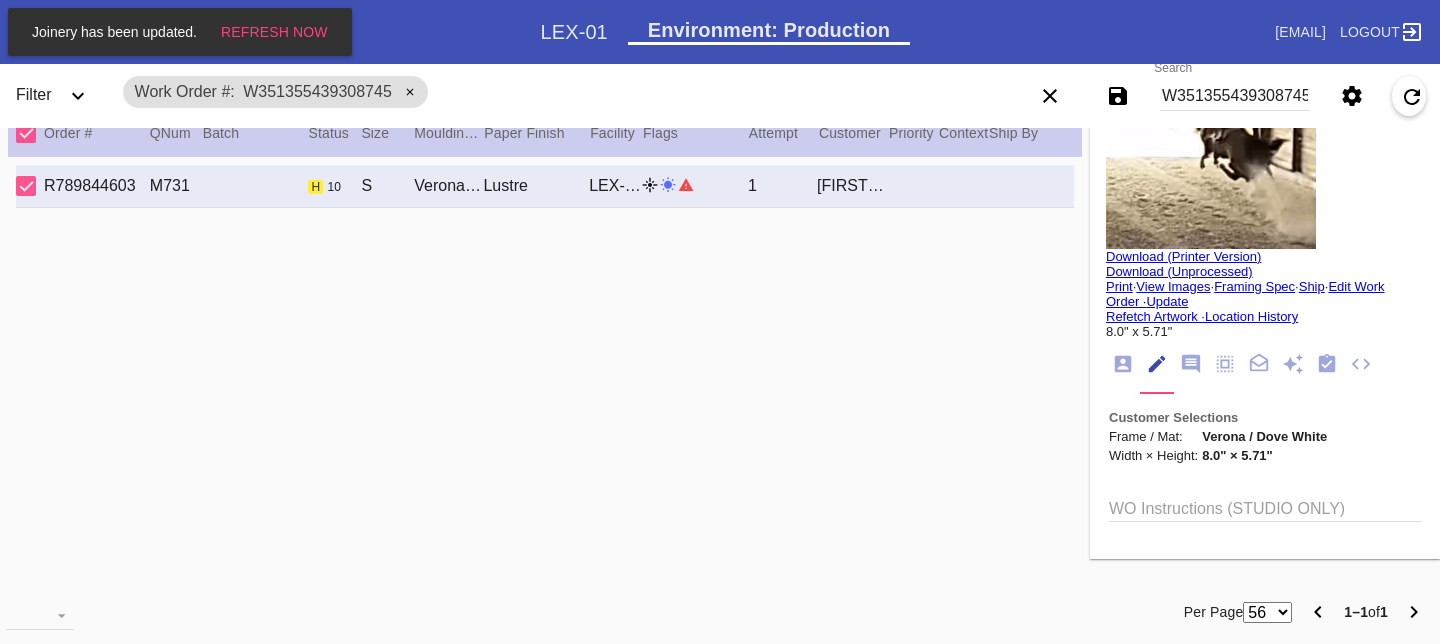 click on "WO Instructions (STUDIO ONLY)" at bounding box center [1265, 507] 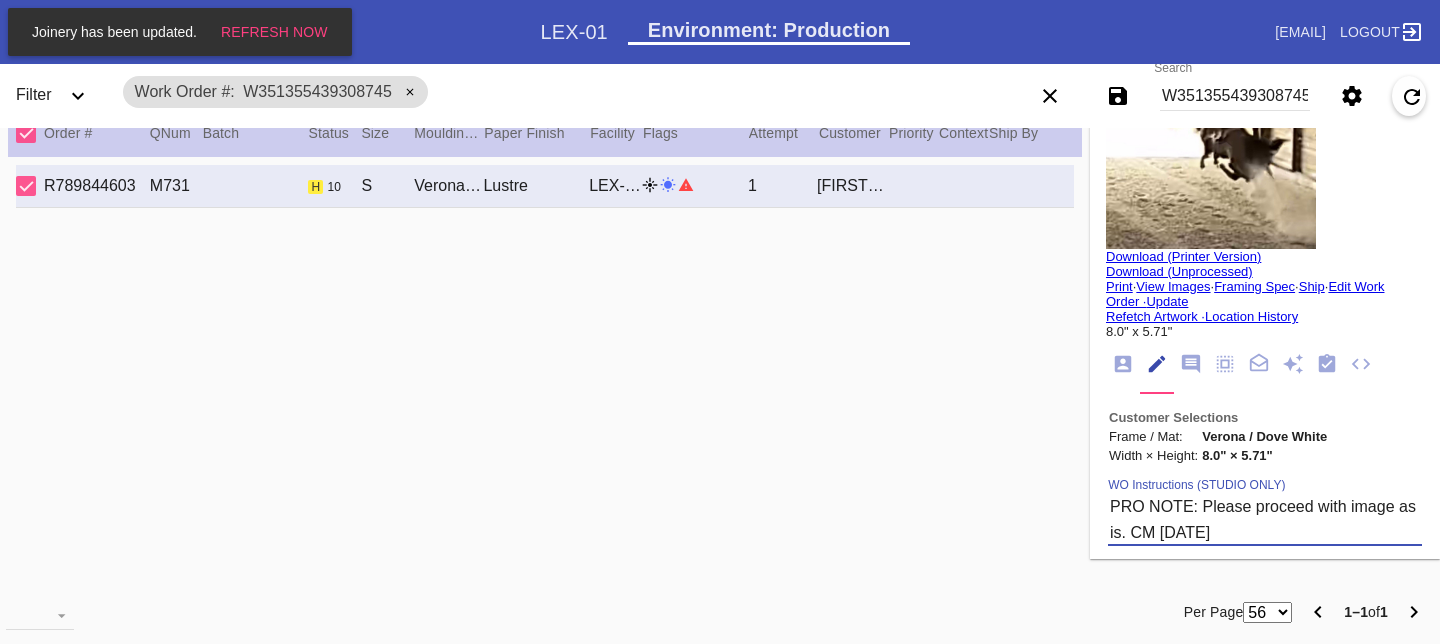 scroll, scrollTop: 75, scrollLeft: 0, axis: vertical 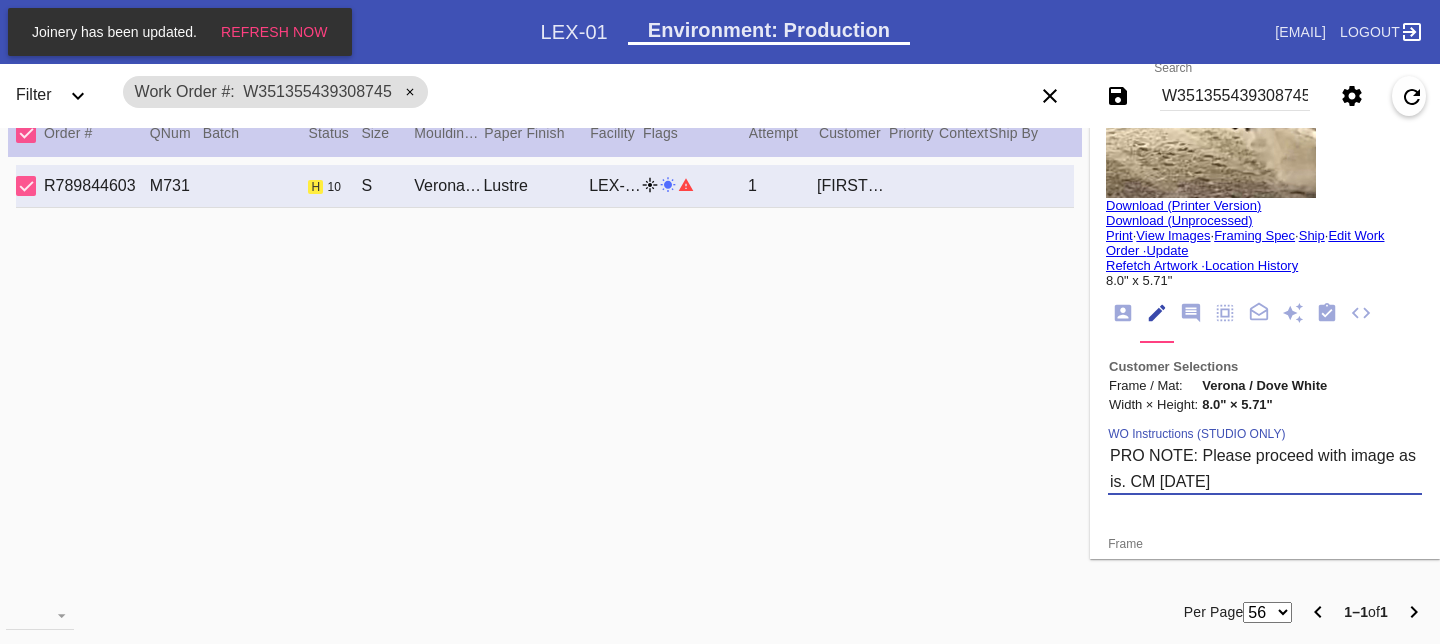 type on "PRO NOTE: Please proceed with image as is. CM [DATE]" 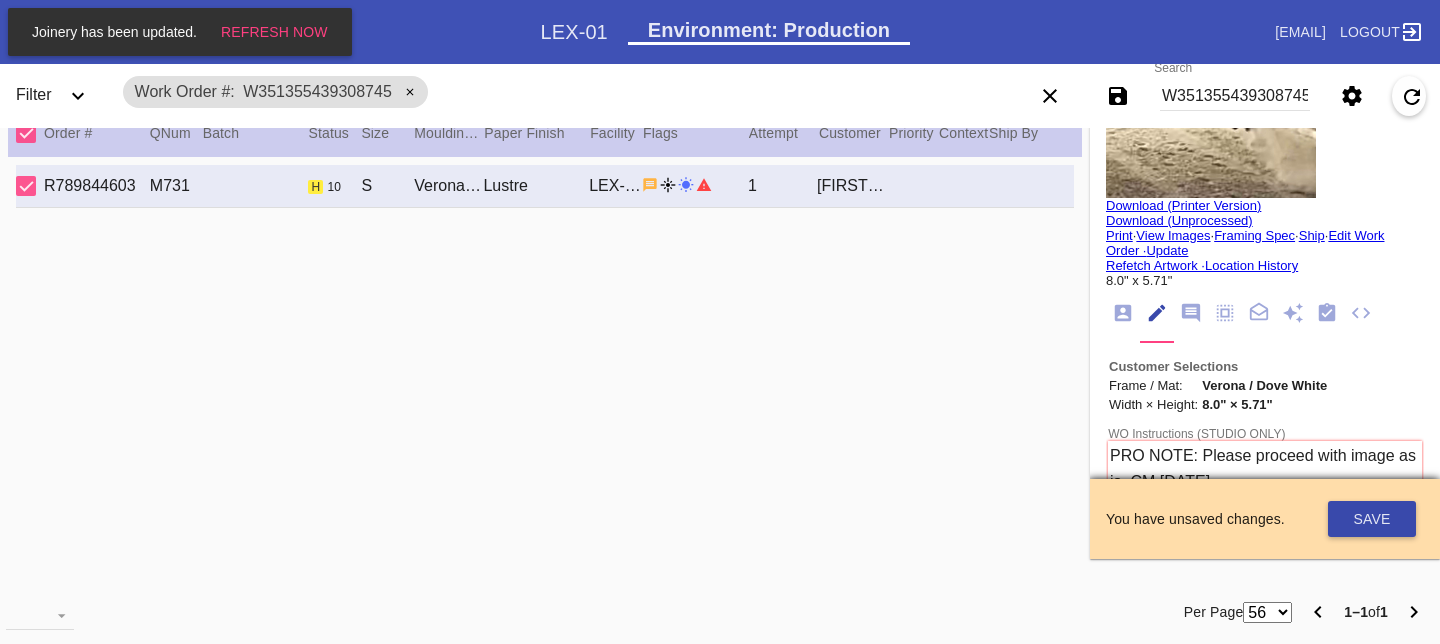 click on "Save" at bounding box center [1372, 519] 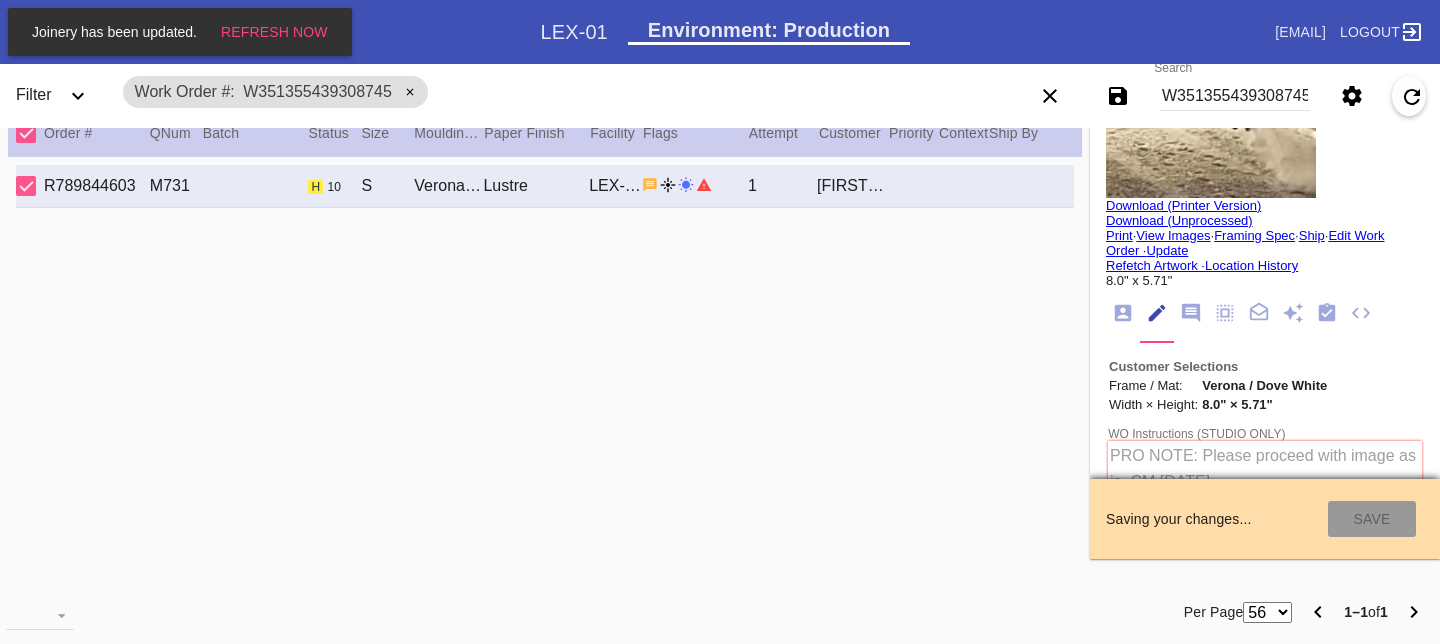 type on "8/2/2025" 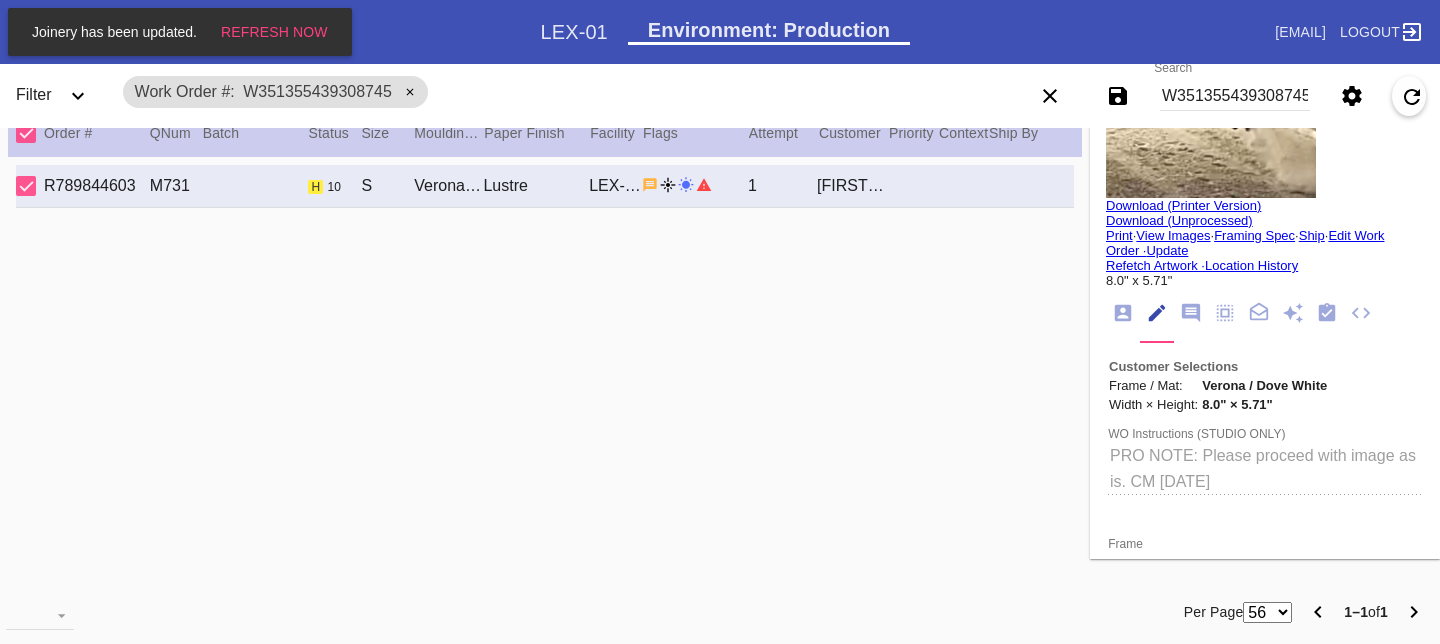 type on "[FIRST] [LAST]" 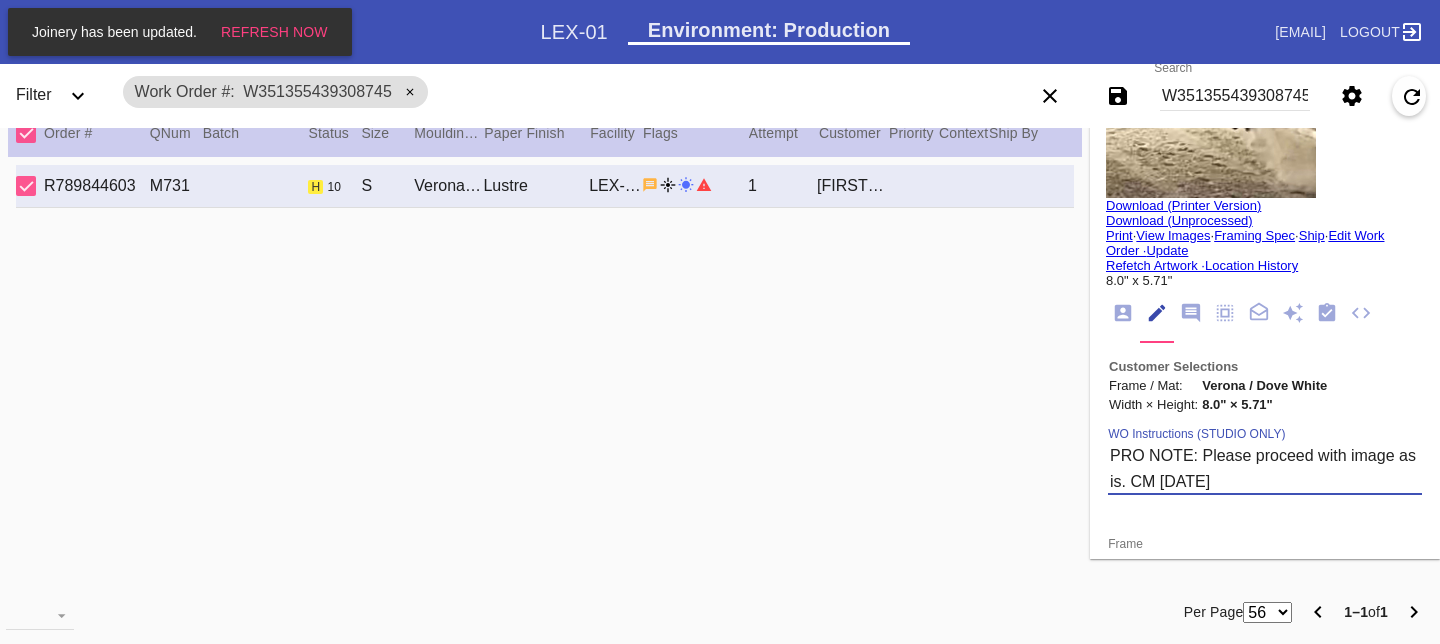 click on "PRO NOTE: Please proceed with image as is. CM [DATE]" at bounding box center [1265, 468] 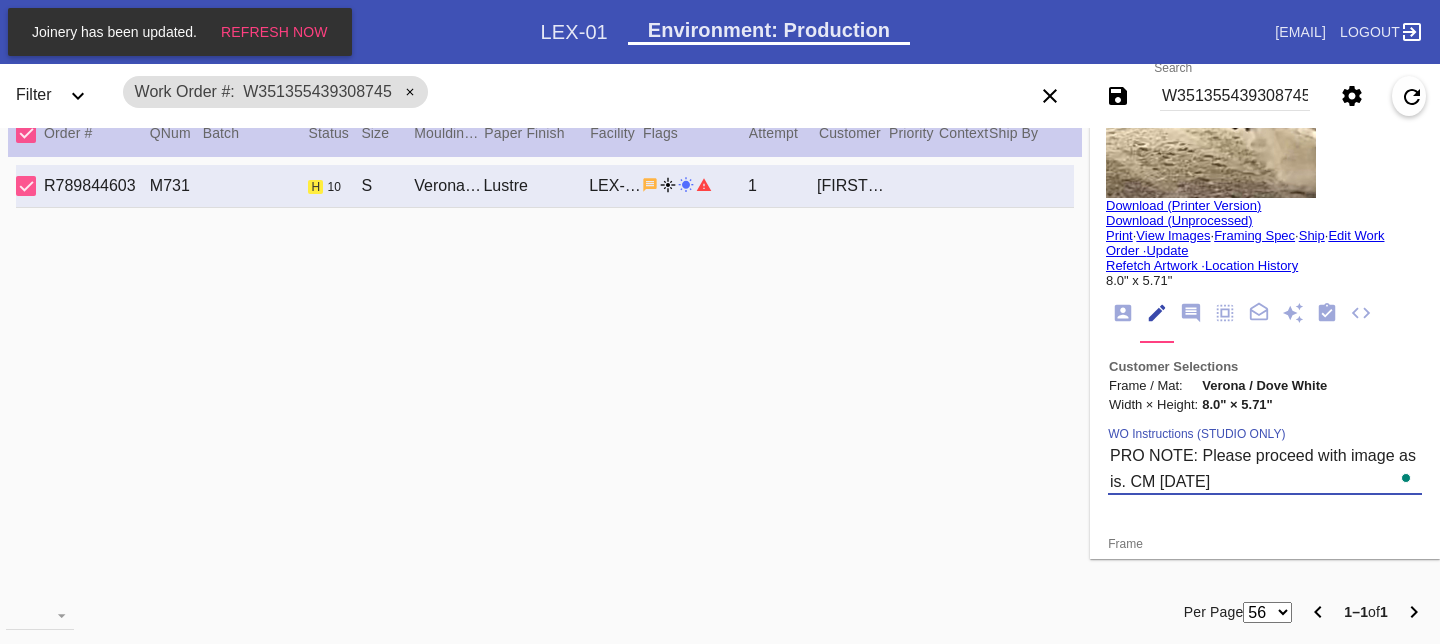 click on "PRO NOTE: Please proceed with image as is. CM [DATE]" at bounding box center (1265, 468) 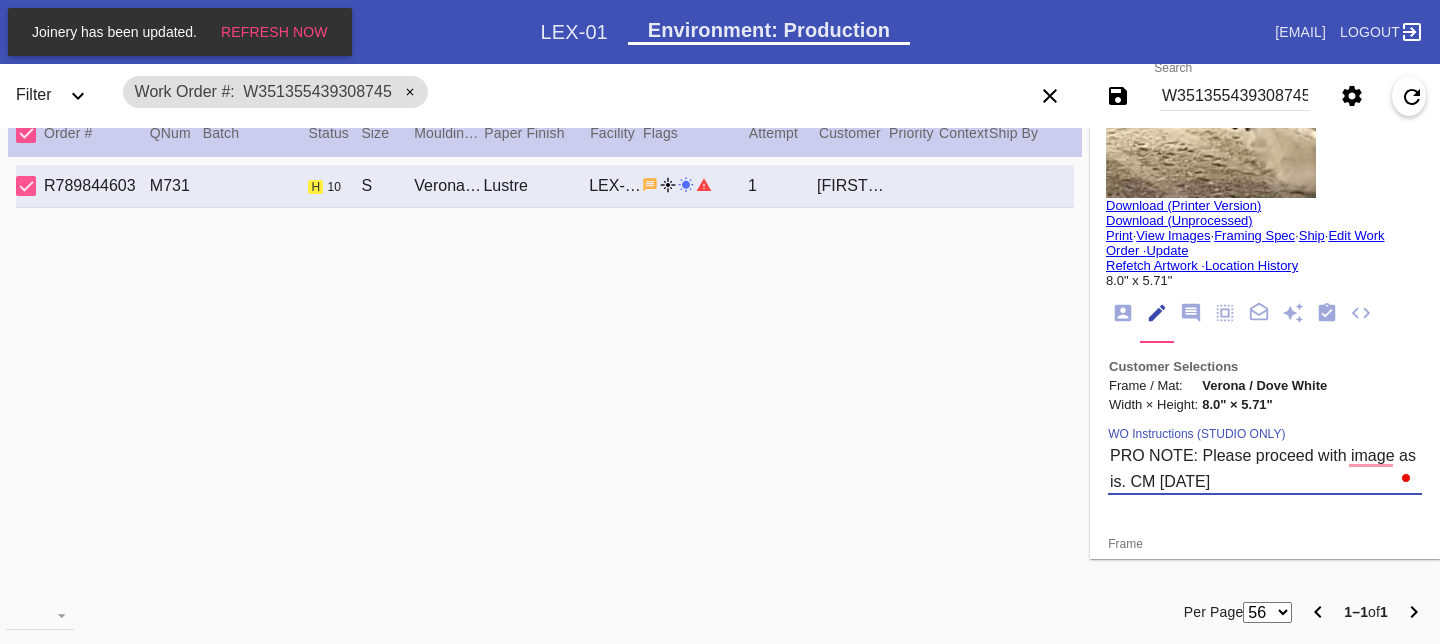 click on "8.0" × 5.71"" at bounding box center (1264, 404) 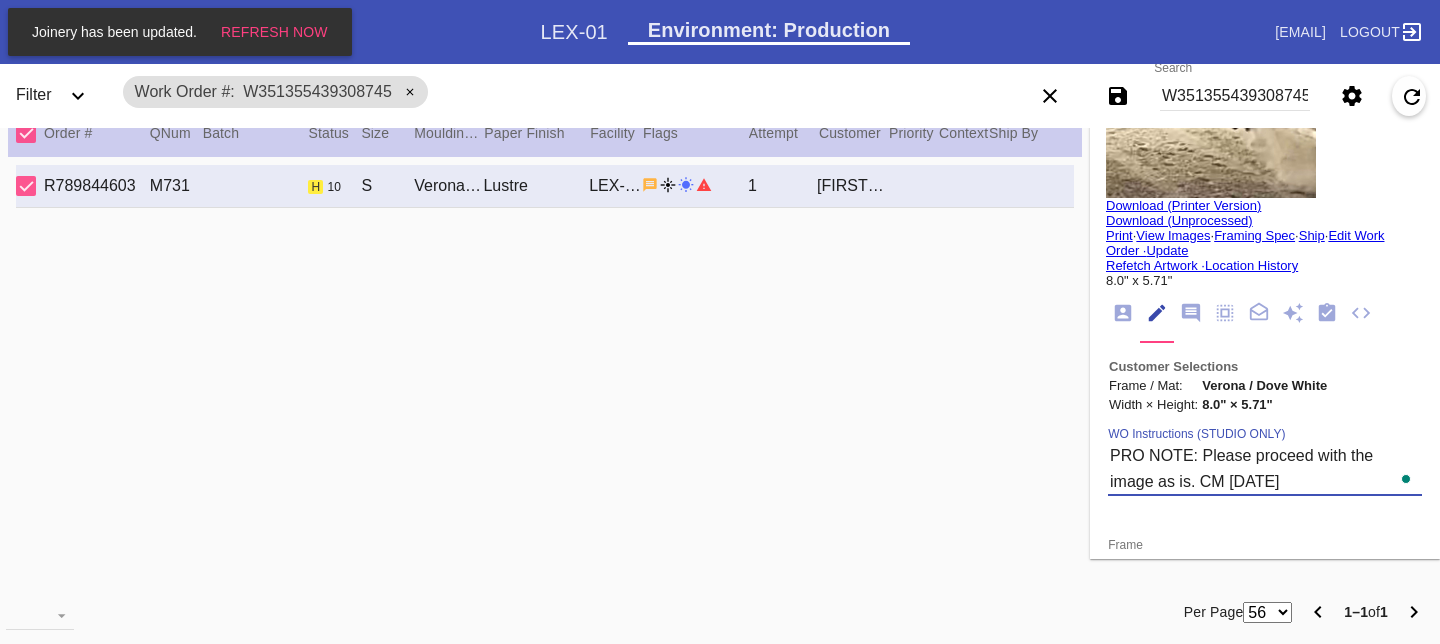 scroll, scrollTop: 75, scrollLeft: 0, axis: vertical 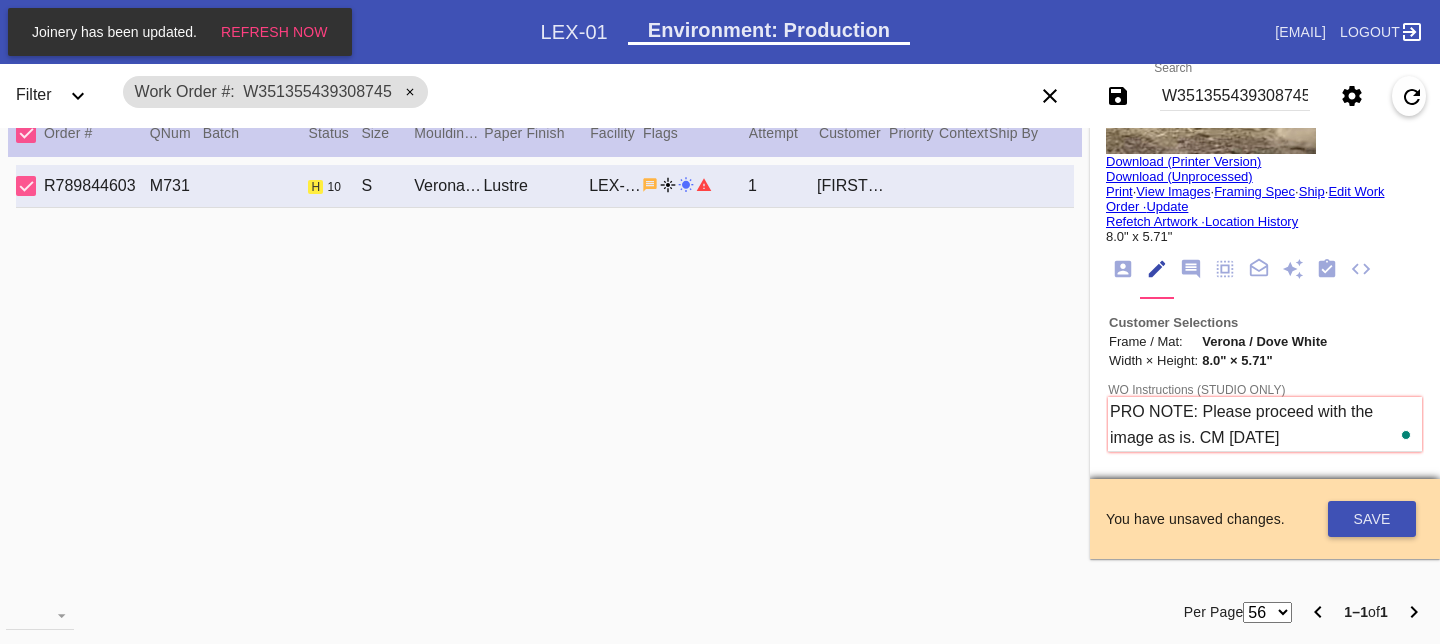 click on "PRO NOTE: Please proceed with the image as is. CM [DATE]" at bounding box center [1265, 424] 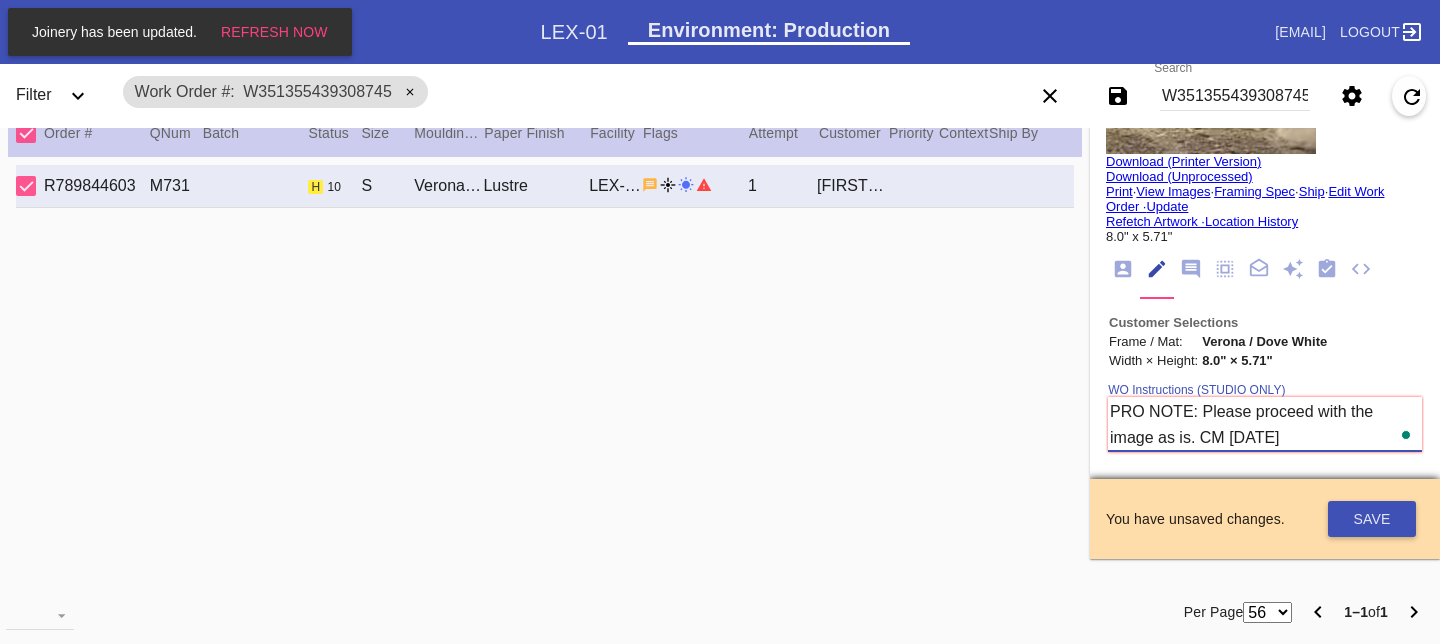 click on "PRO NOTE: Please proceed with the image as is. CM [DATE]" at bounding box center [1265, 424] 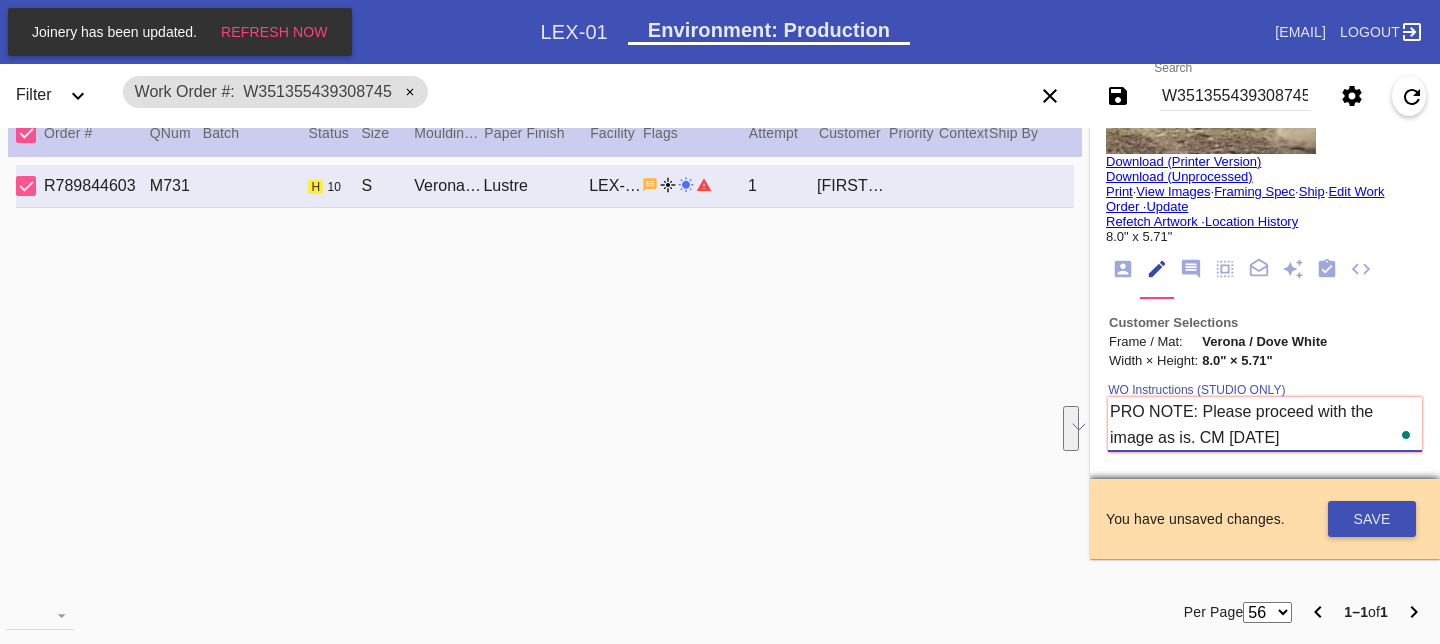 type on "X" 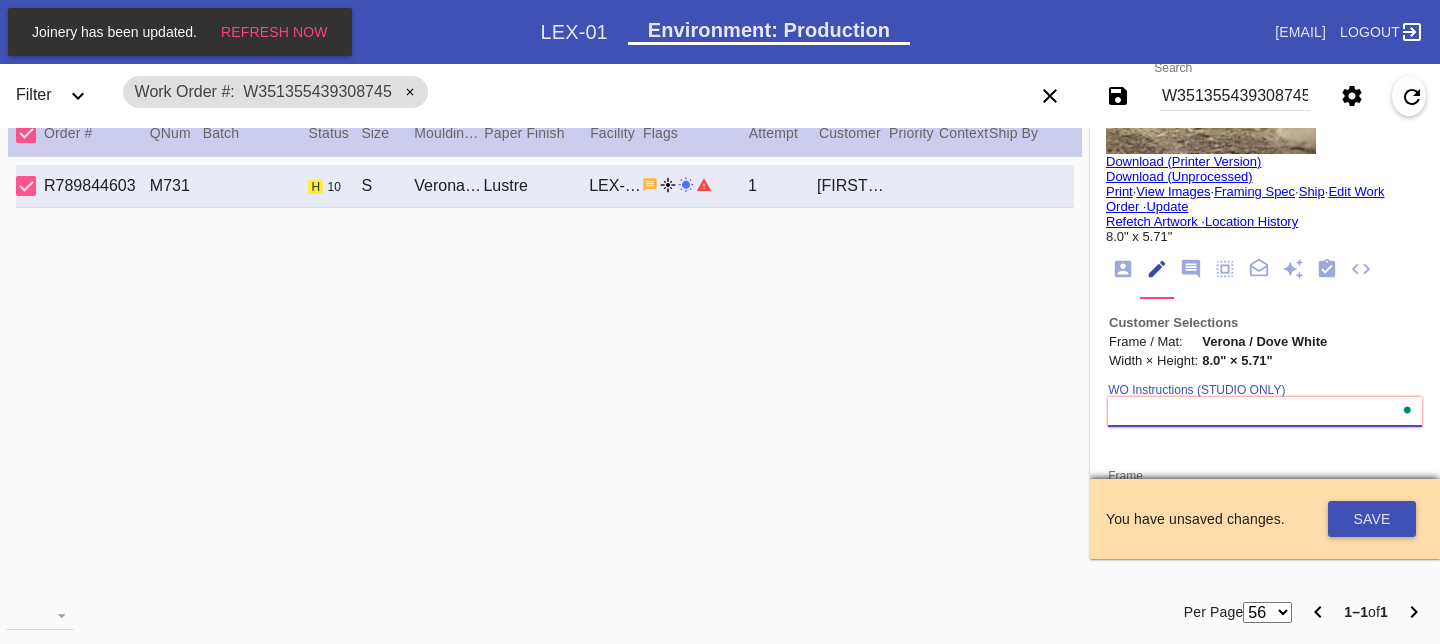 type on "\" 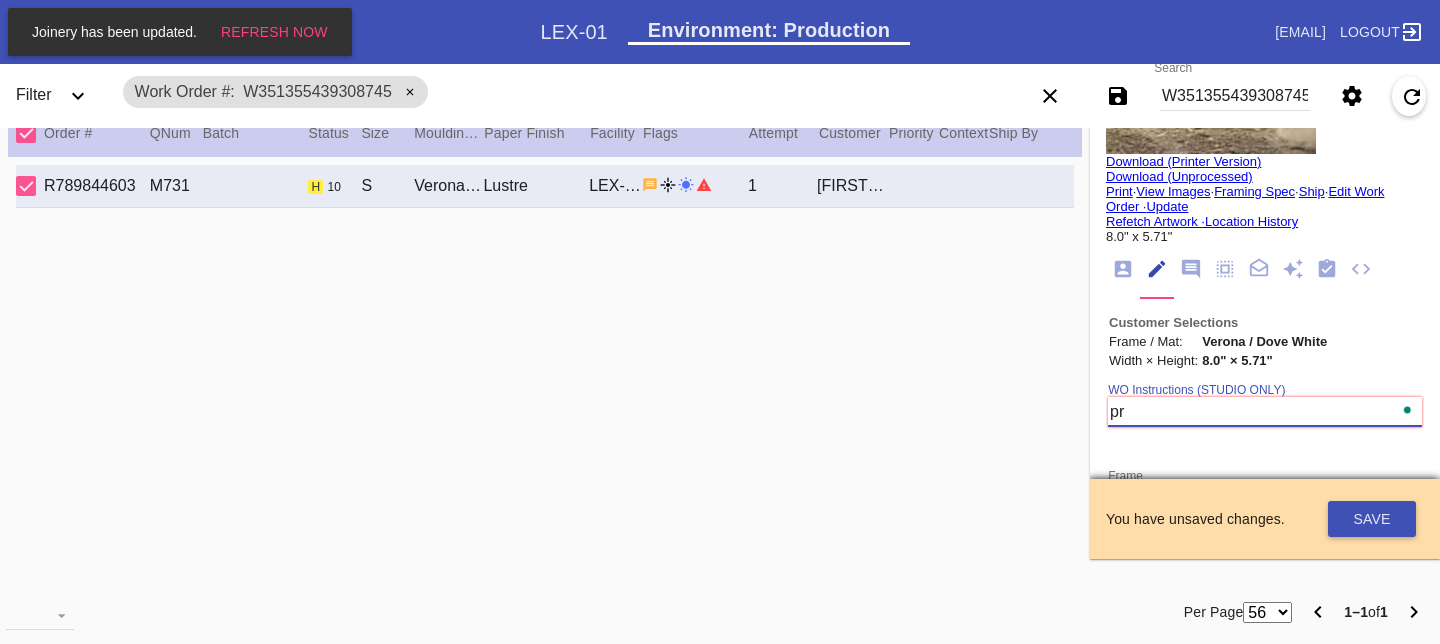 type on "p" 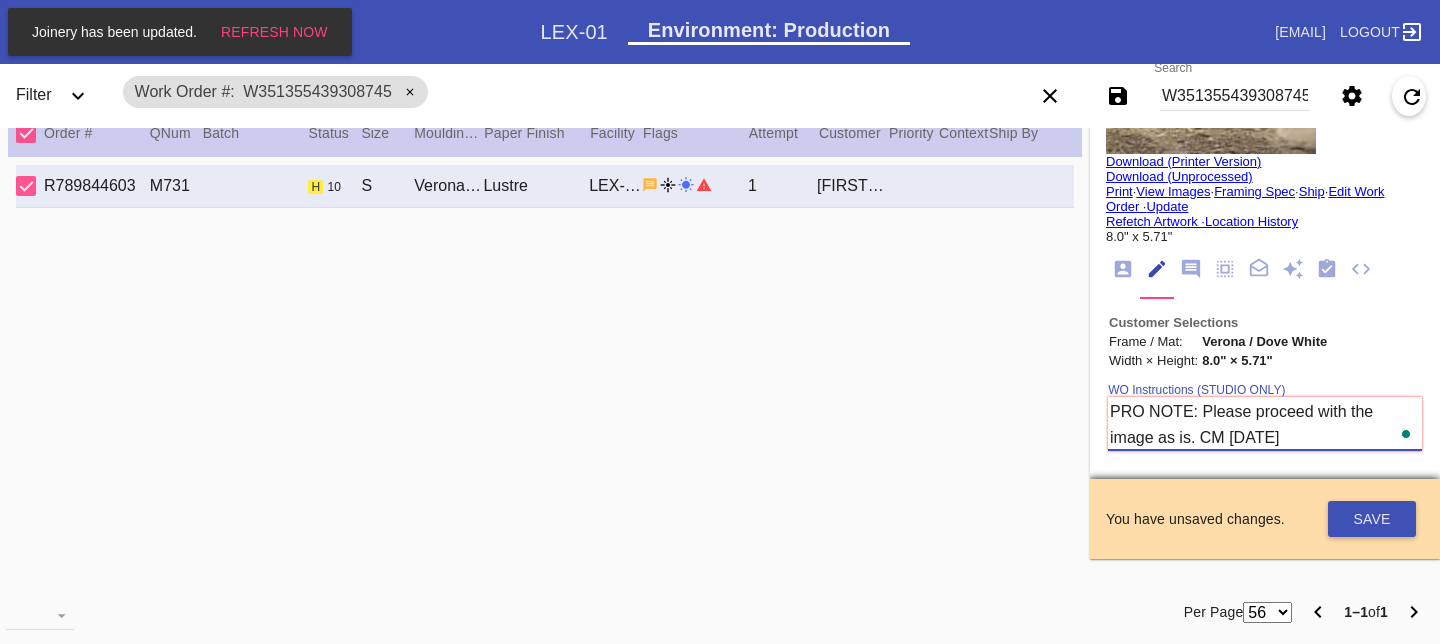 click on "PRO NOTE: Please proceed with the image as is. CM [DATE]" at bounding box center [1265, 424] 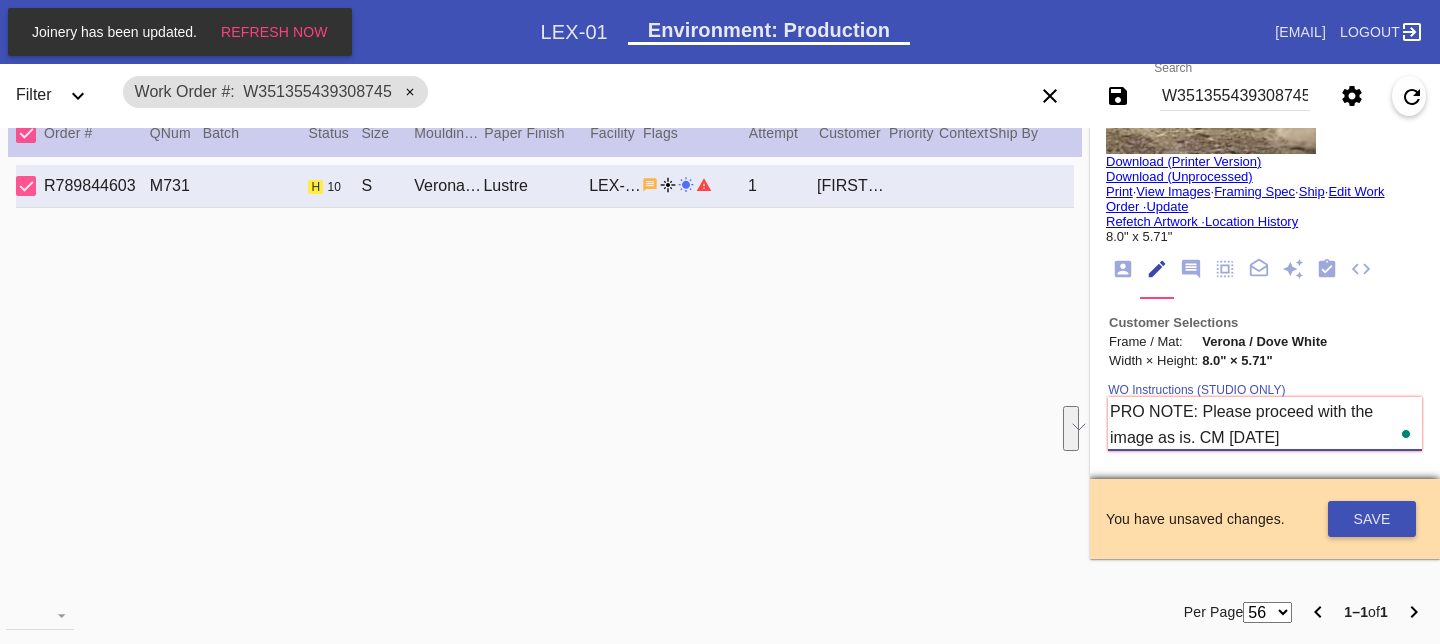click at bounding box center [1265, 451] 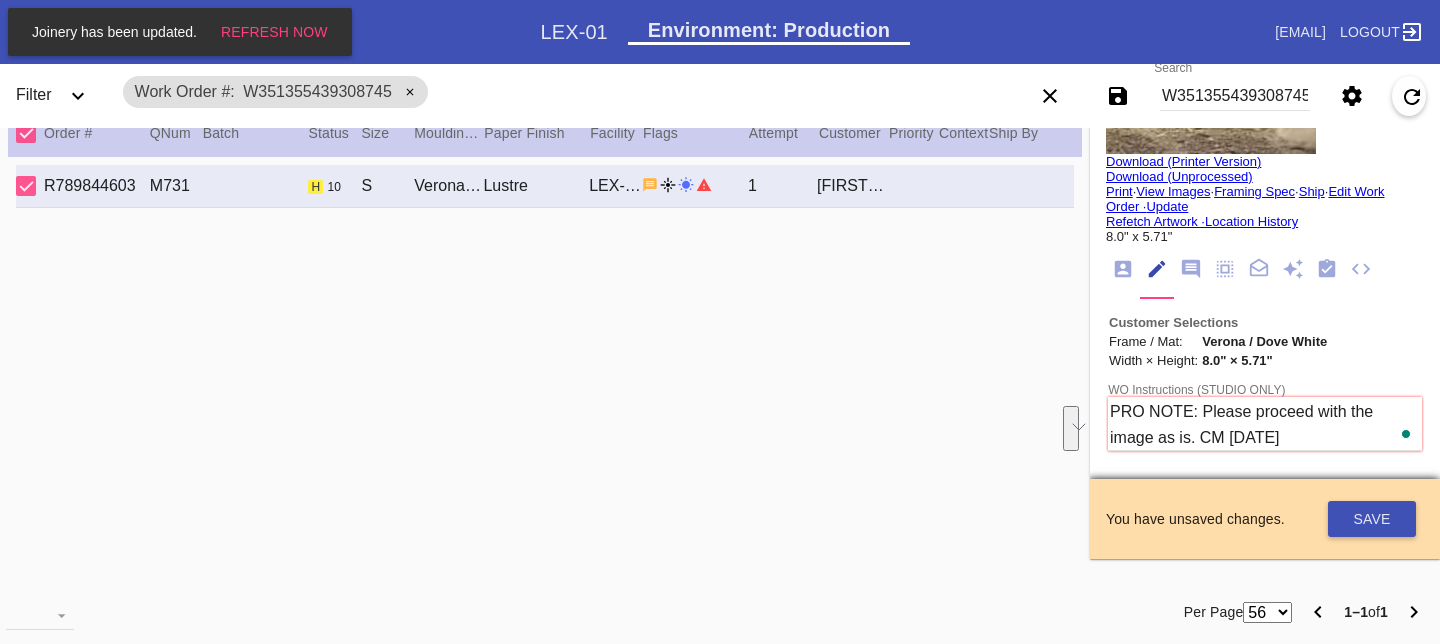 click on "WO Instructions (STUDIO ONLY) PRO NOTE: Please proceed with the image as is. CM 8/4 Frame Quito Mat Dove White - BW222 Acrylic - ACRY01 Black with Black Core, novacore - 5089 Black - BL42 Black - Linen - 5560 Black Oversized - BLOV-1 Blue Floral Mat - FL01 Blue - Linen - 11-076 Blush - BW9571C Bottle Blue - BW334 Brazilian White, novacore - E4346 Brulée - E4770 Burgundy - BW038 Burgundy Mini Stripe - MSBG Burgundy Mini Stripe - Horizontal - MSBG-H Burgundy Mini Stripe Horizontal - Oversized - MSBG-OS-H Burgundy Mini Stripe - Oversized - MSBG-OS Cake - E4203 Camel - Linen - 5561 Canvas - CV62 Chai - 11-080 Chocolate - 11-065 Cool Gray - BW802 Cool White - 8 Ply - 229502 Corner Garden Landscape - KV02-L Cream - Linen - 5632 Dark Green - E4804P Dark Olive - 11-071 Denim - 11-074 Designer's Choice Mat - DC52 Digital White - BW8701 Digital White Oversized - BW8701O Dove White - BW222 Dove White Oversized - BW222O Dusty Blue - 11-073 Fabric White - SRM3567 Fabric White Oversized - SRM3567O Fern - 11-063 Mat Width" at bounding box center (1265, 1303) 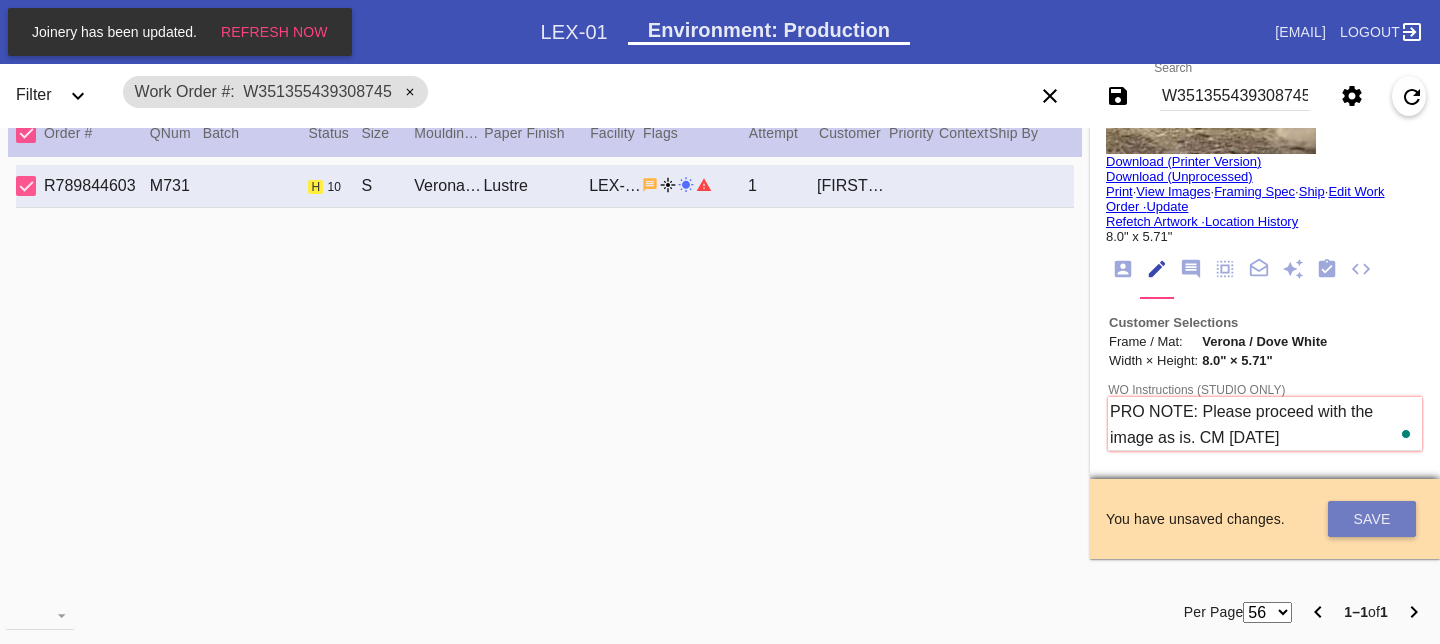 click on "Save" at bounding box center [1372, 519] 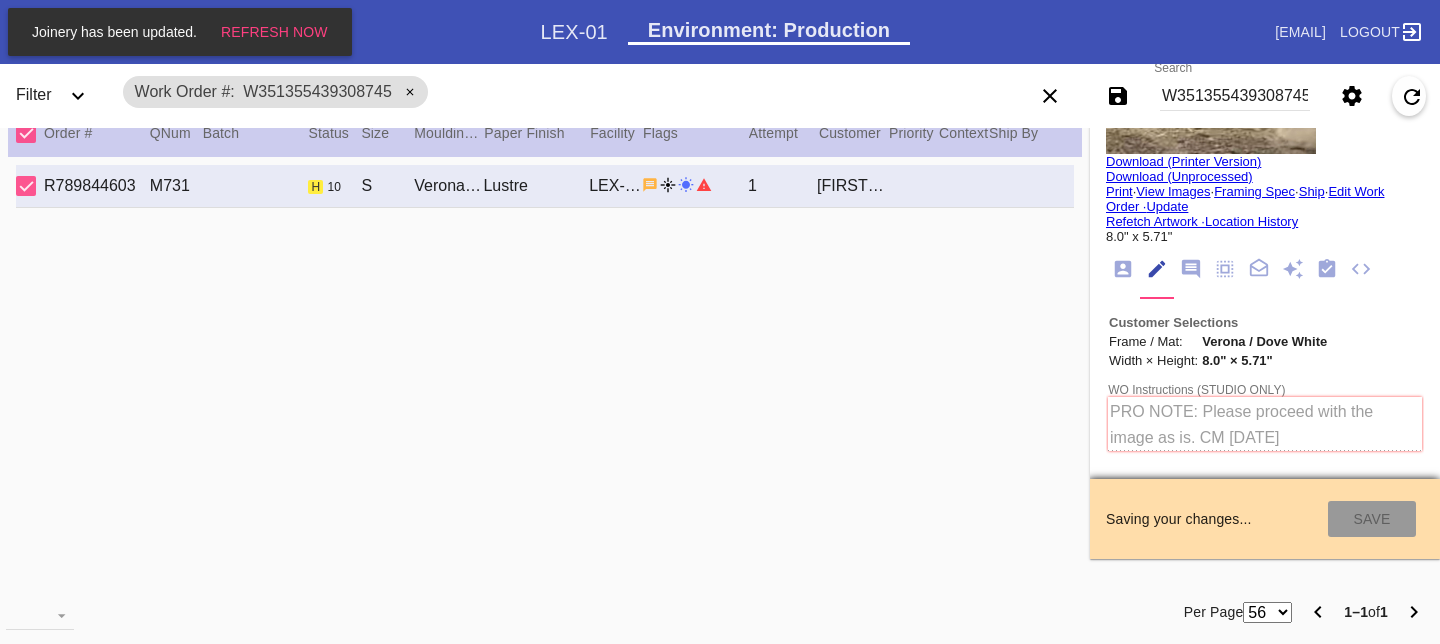 type on "8/1/2025" 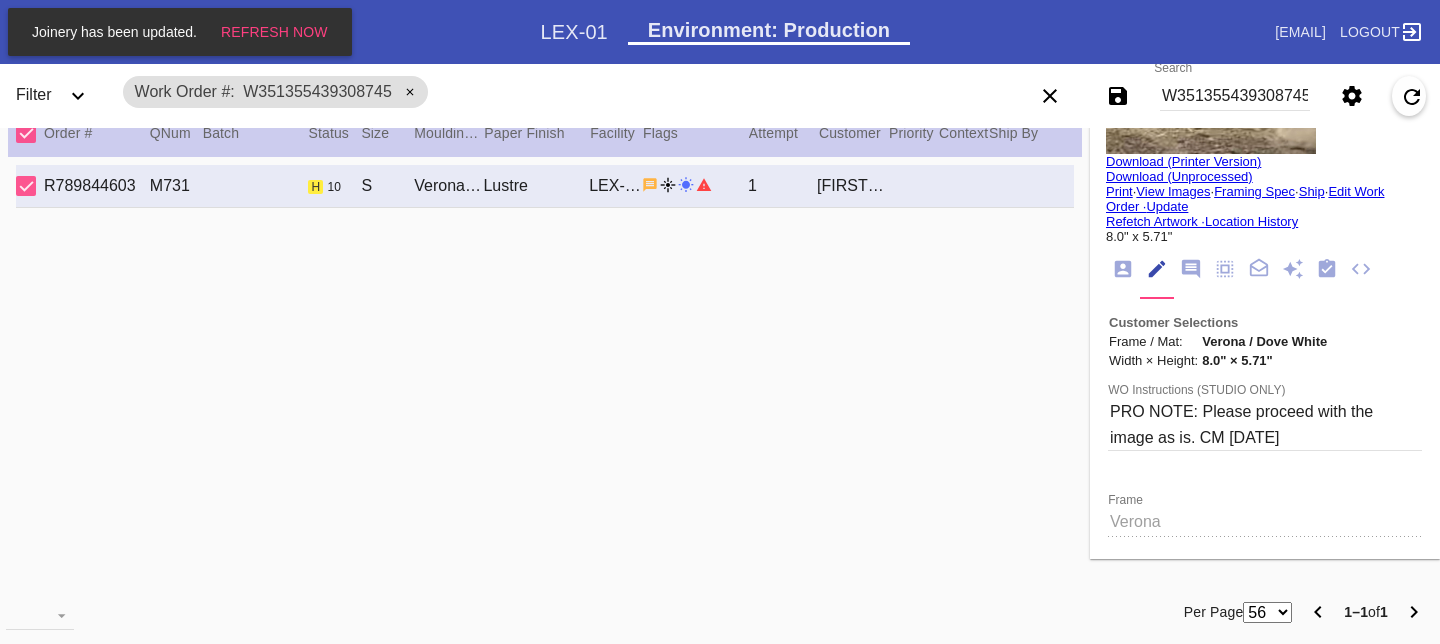 click on "PRO NOTE: Please proceed with the image as is. CM [DATE]" at bounding box center [1265, 424] 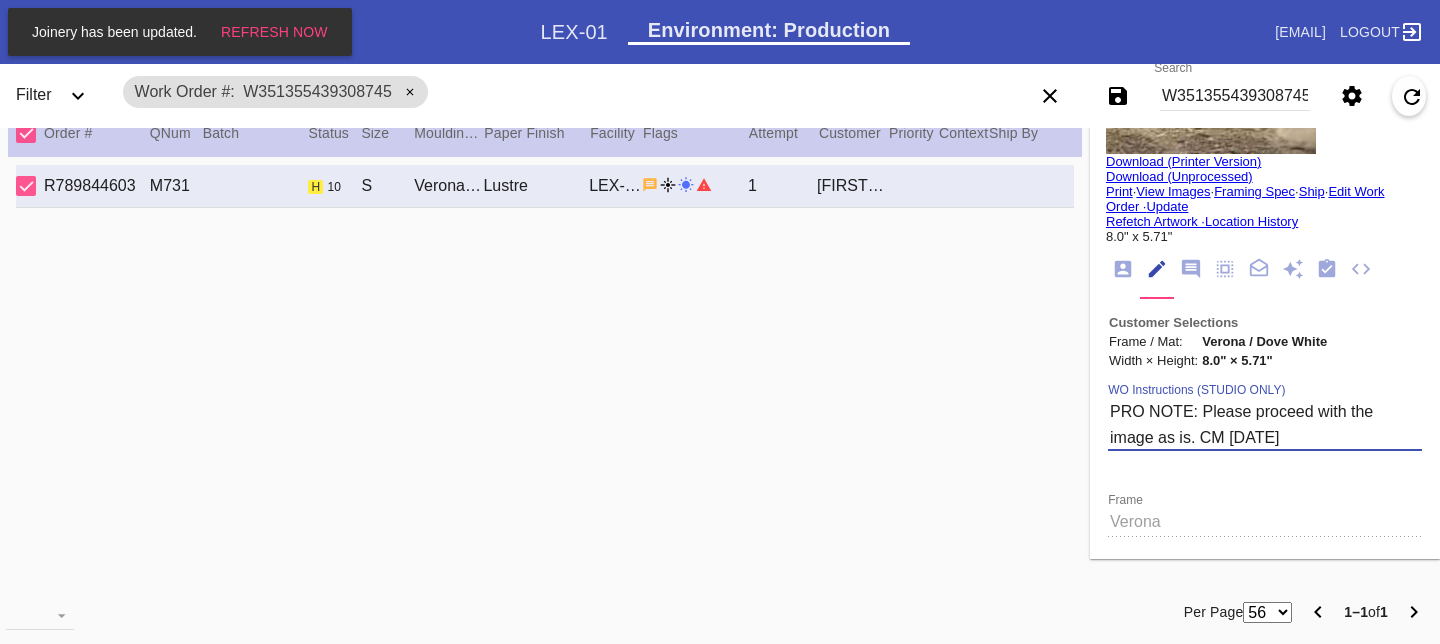click on "PRO NOTE: Please proceed with the image as is. CM [DATE]" at bounding box center (1265, 424) 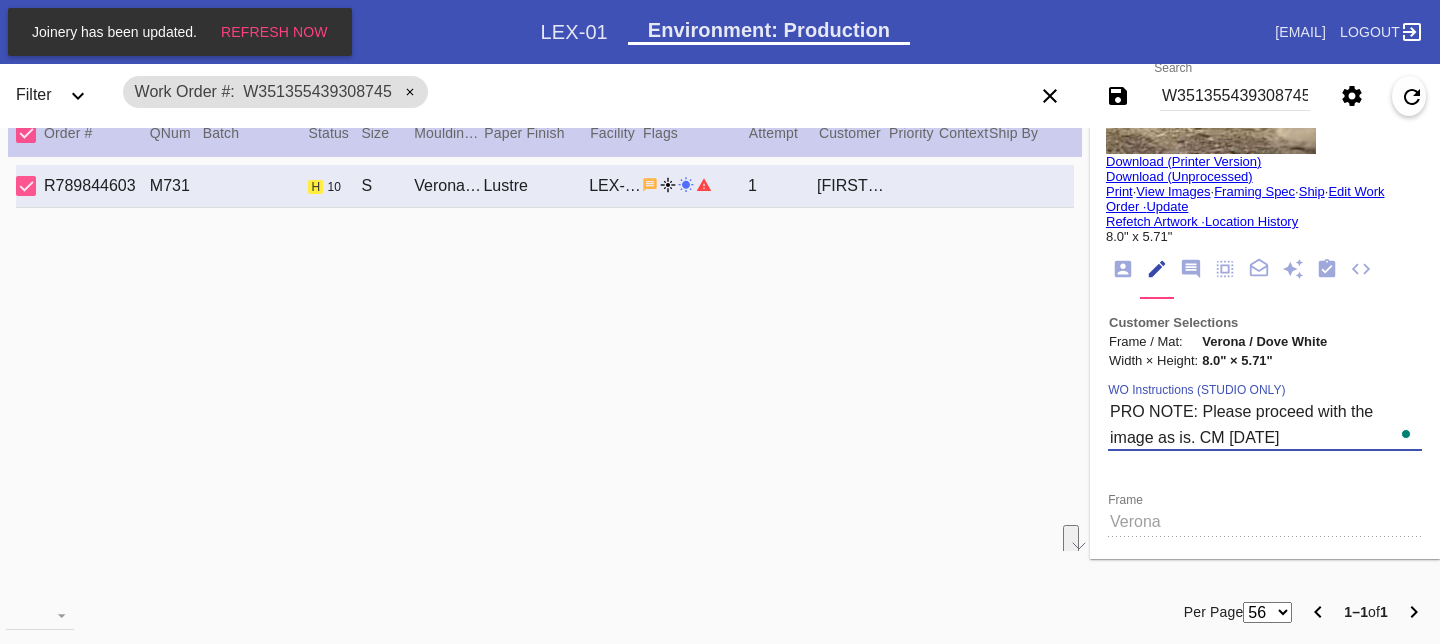 scroll, scrollTop: 119, scrollLeft: 0, axis: vertical 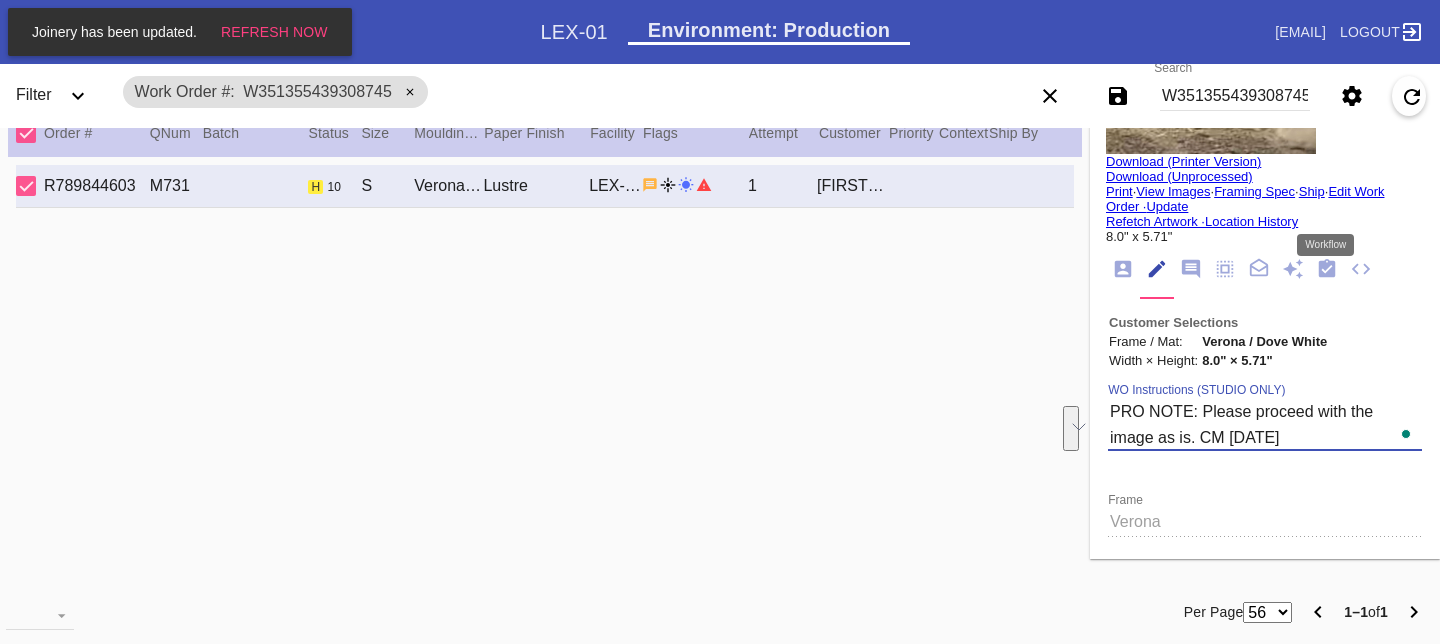 click 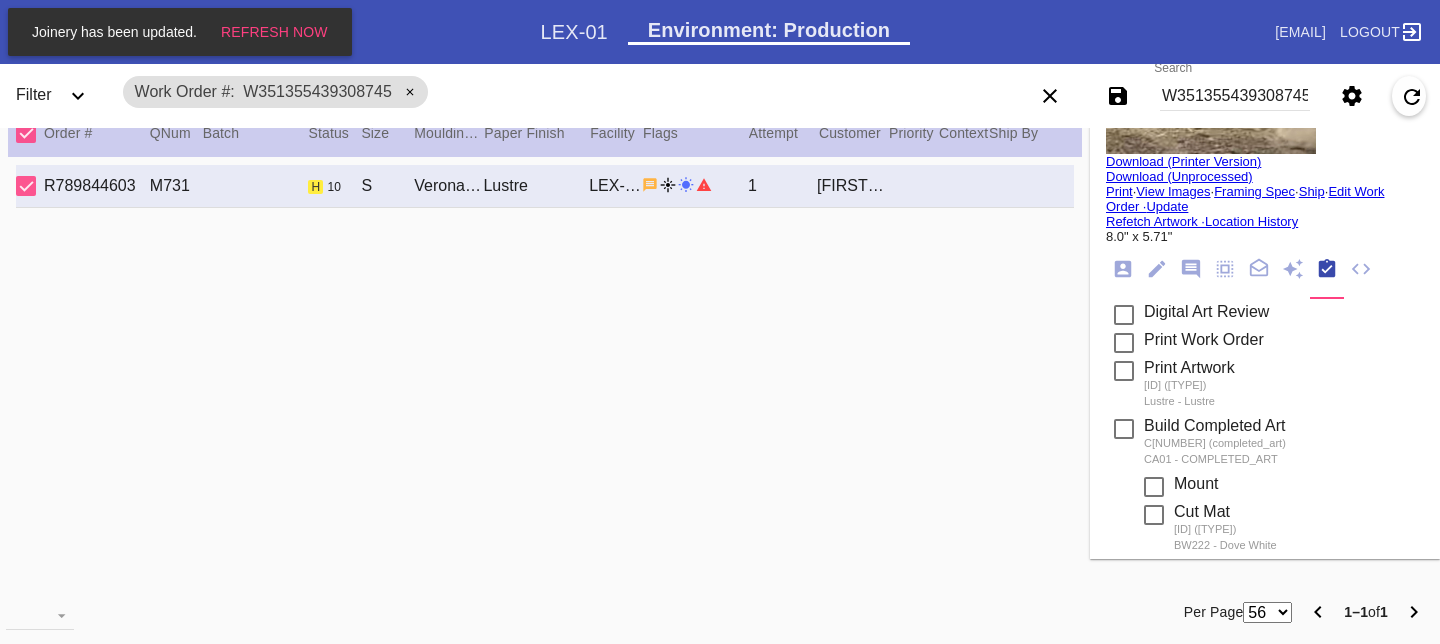 scroll, scrollTop: 565, scrollLeft: 0, axis: vertical 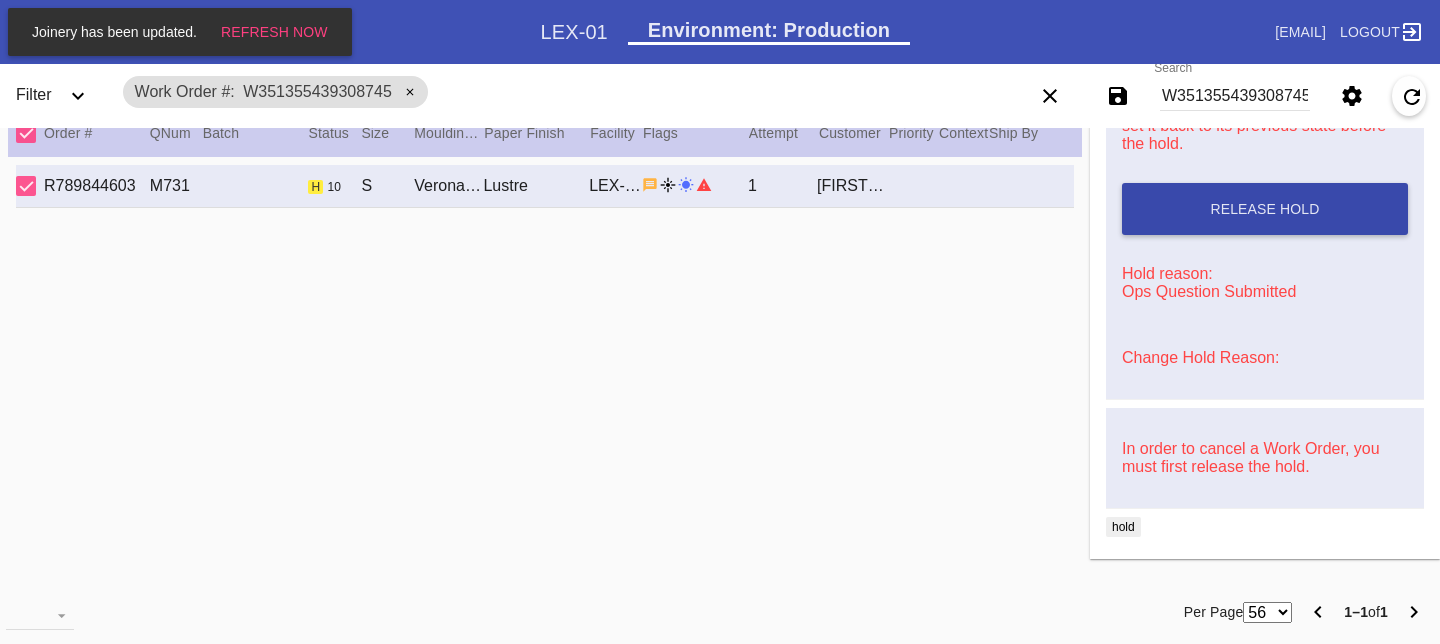 click on "Release Hold" at bounding box center (1265, 209) 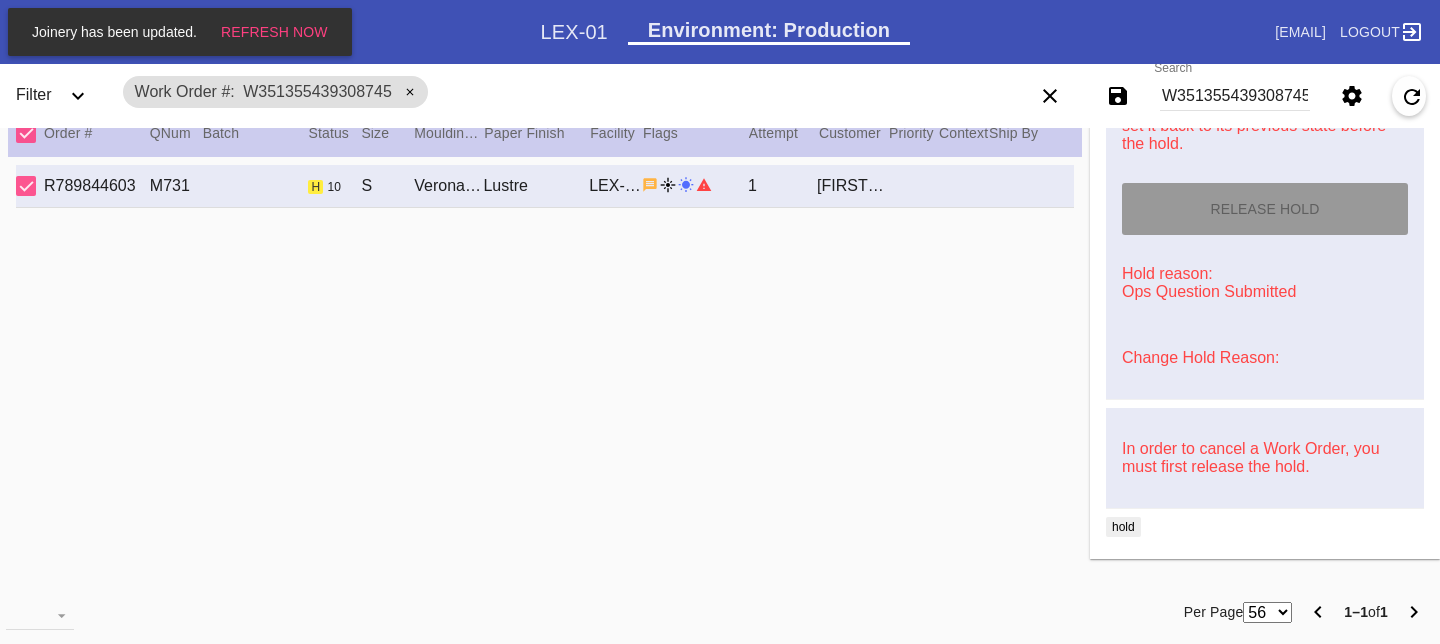 type on "8/7/2025" 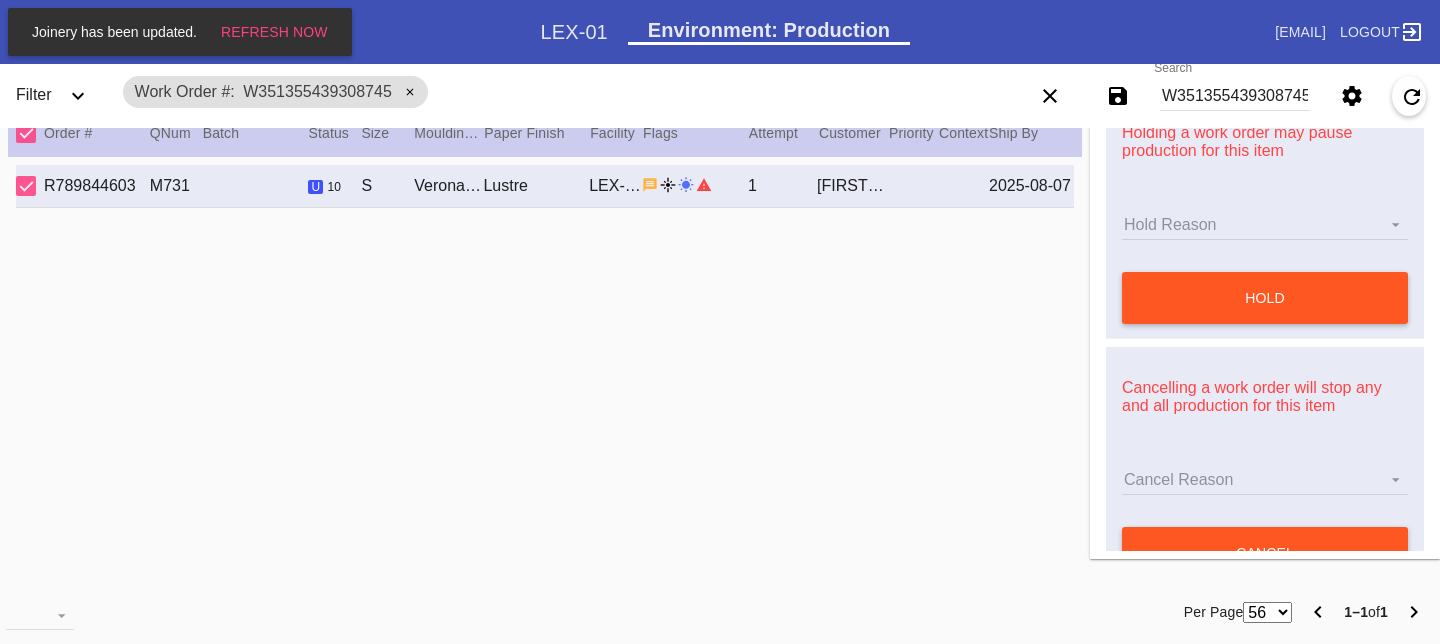 click on "W351355439308745" at bounding box center [1235, 96] 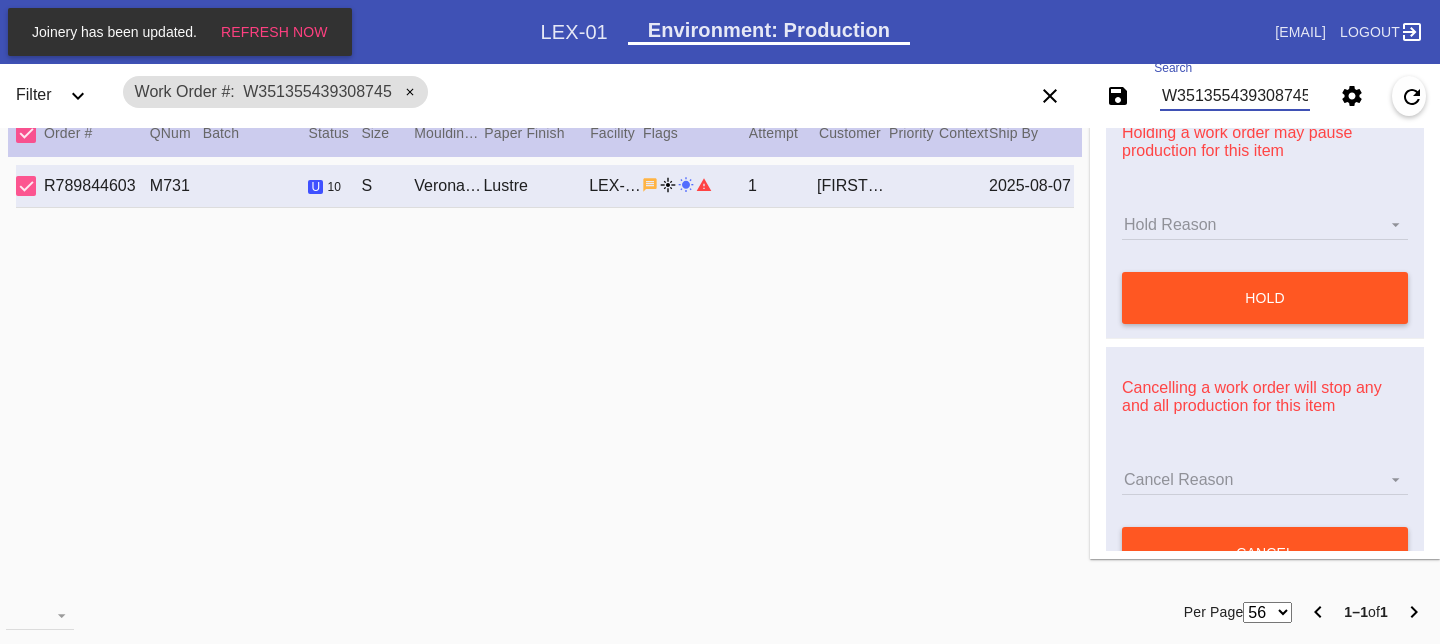 click on "W351355439308745" at bounding box center [1235, 96] 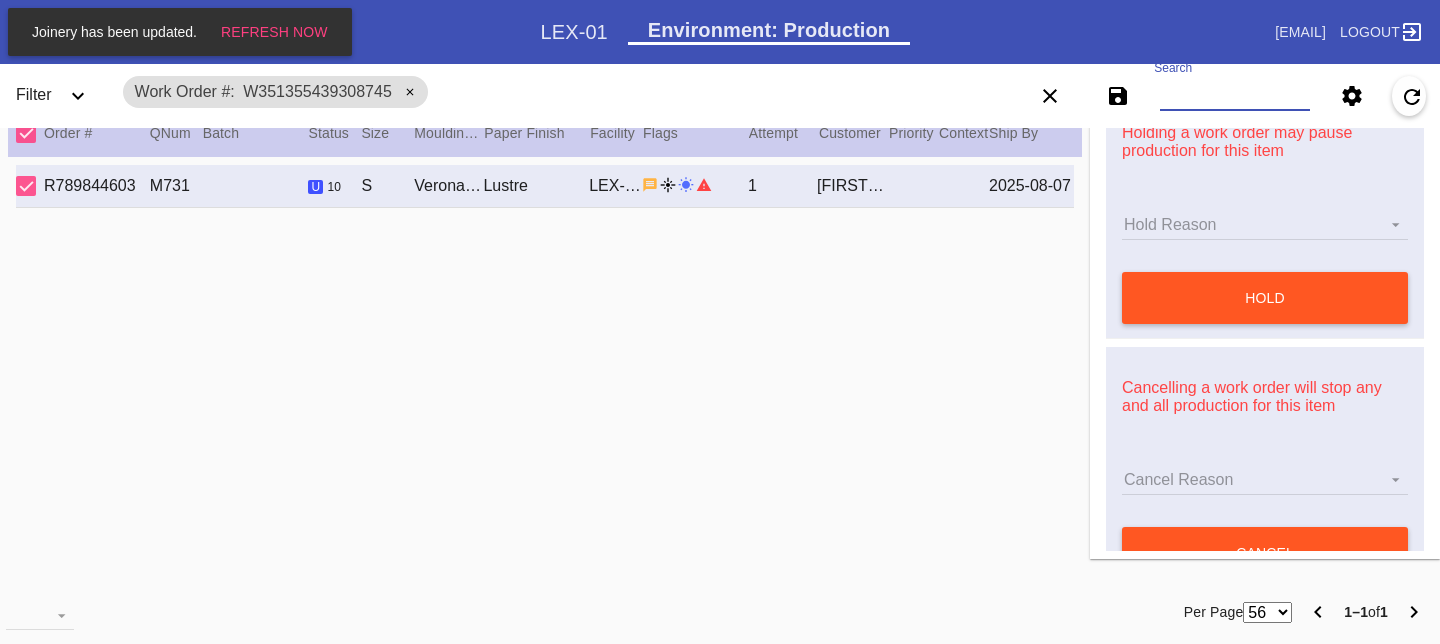paste on "W[NUMBER]" 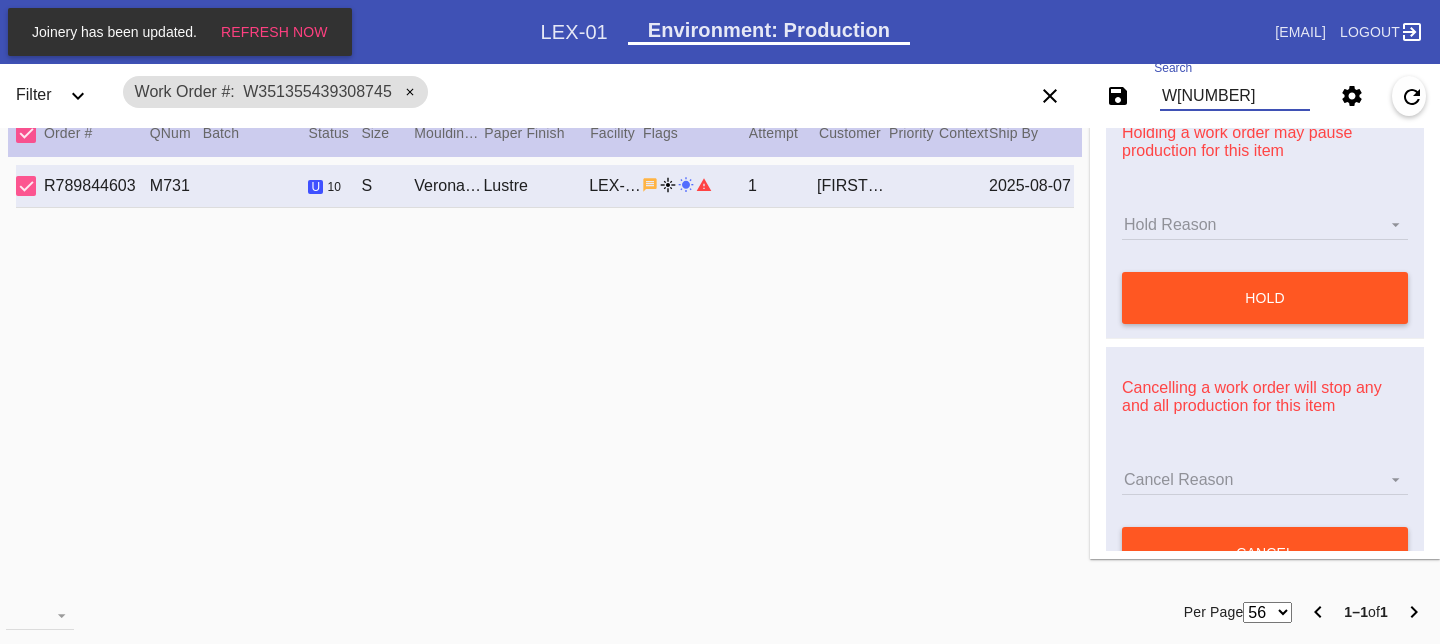 scroll, scrollTop: 0, scrollLeft: 3, axis: horizontal 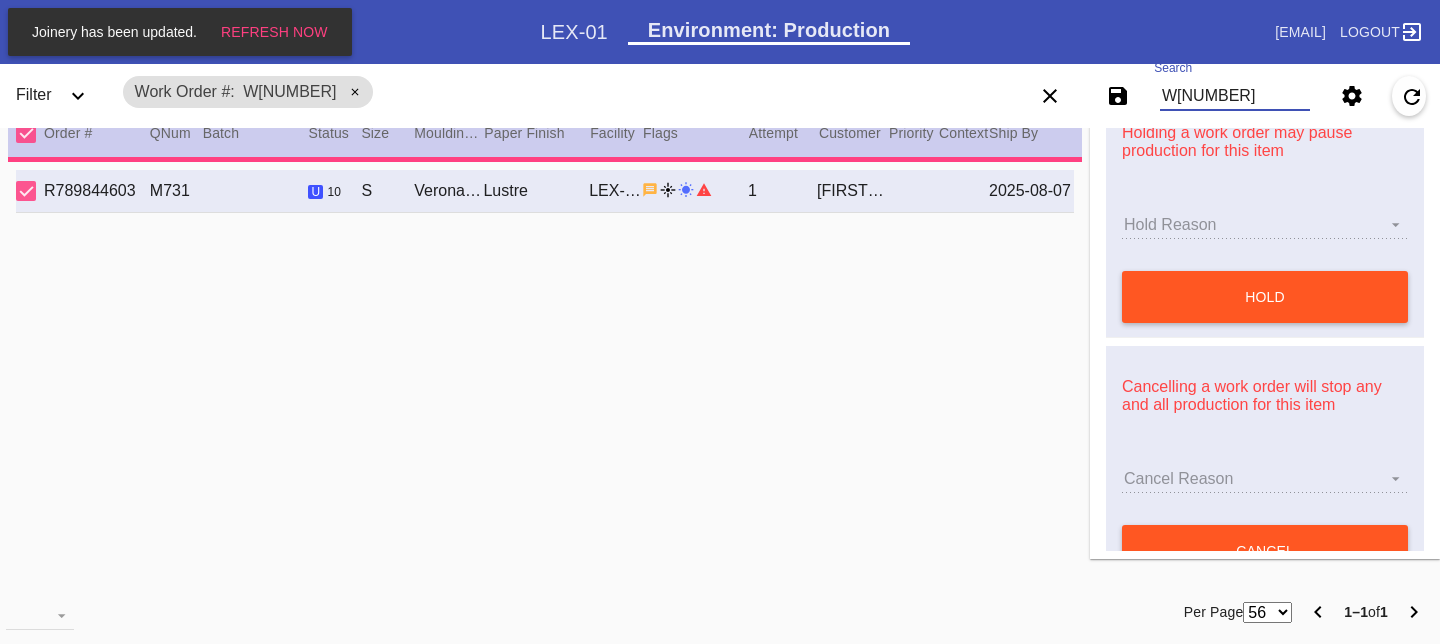 type 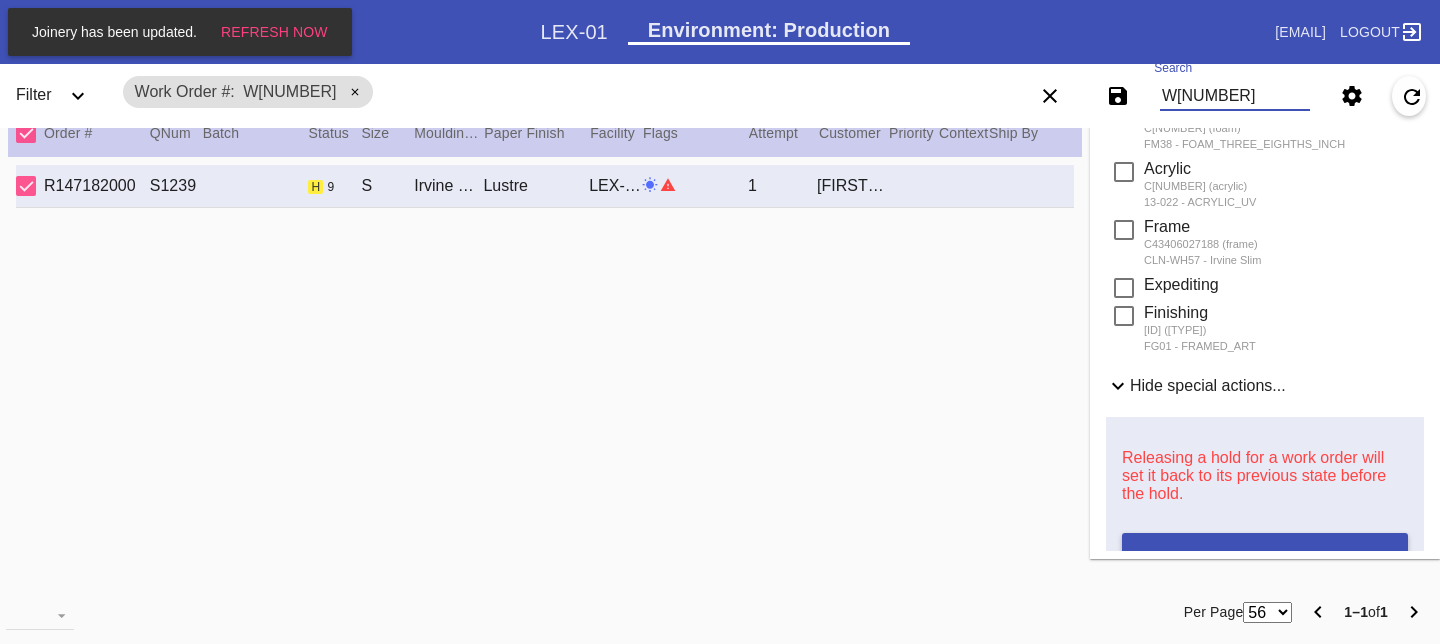 scroll, scrollTop: 0, scrollLeft: 0, axis: both 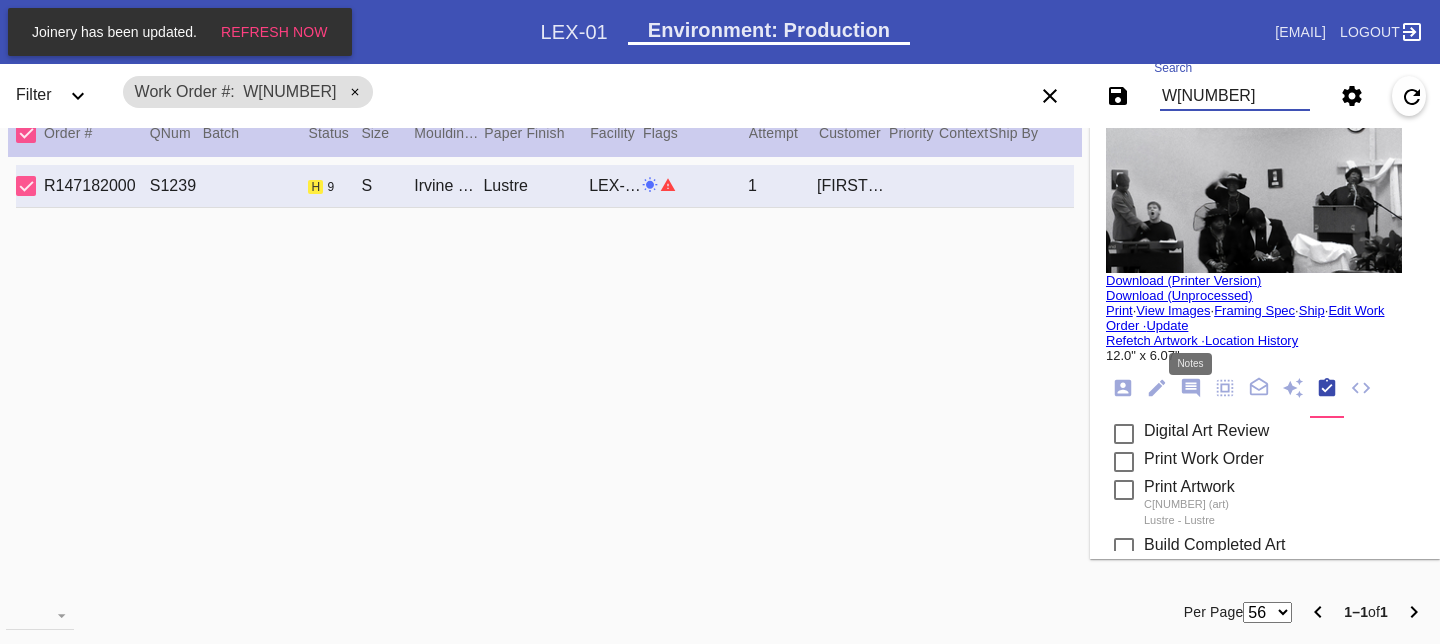 type on "W[NUMBER]" 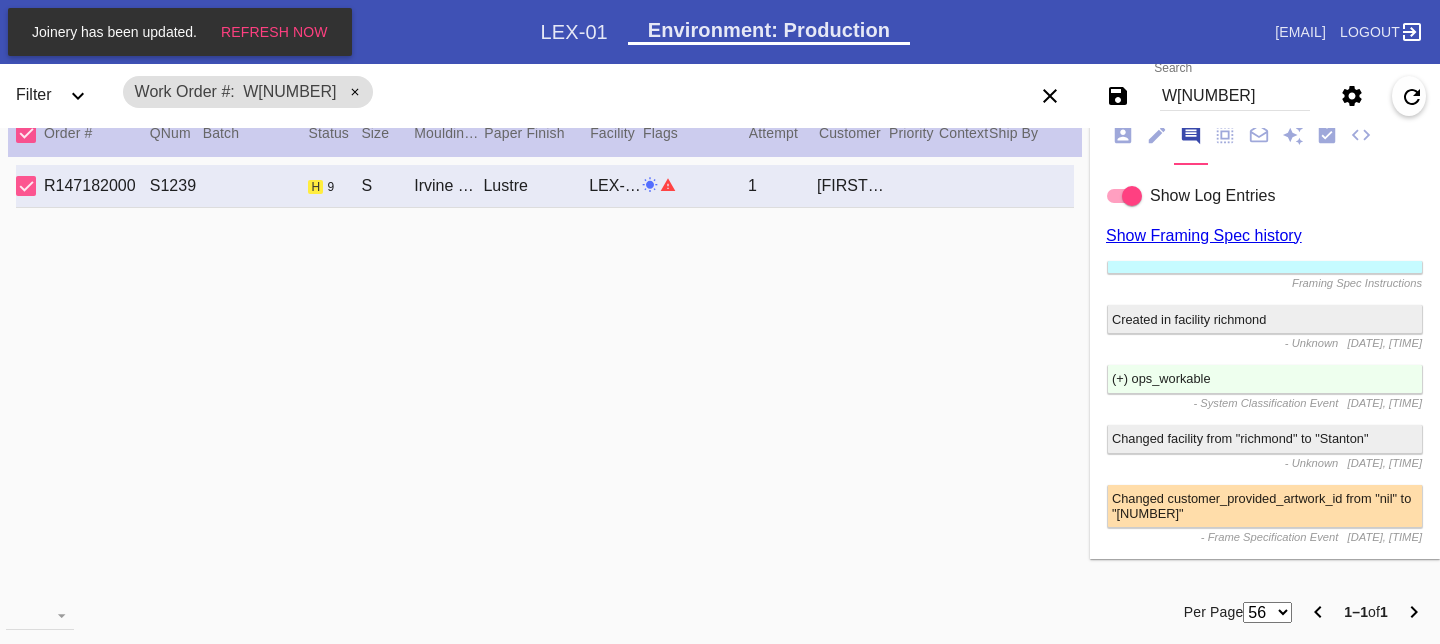 scroll, scrollTop: 0, scrollLeft: 0, axis: both 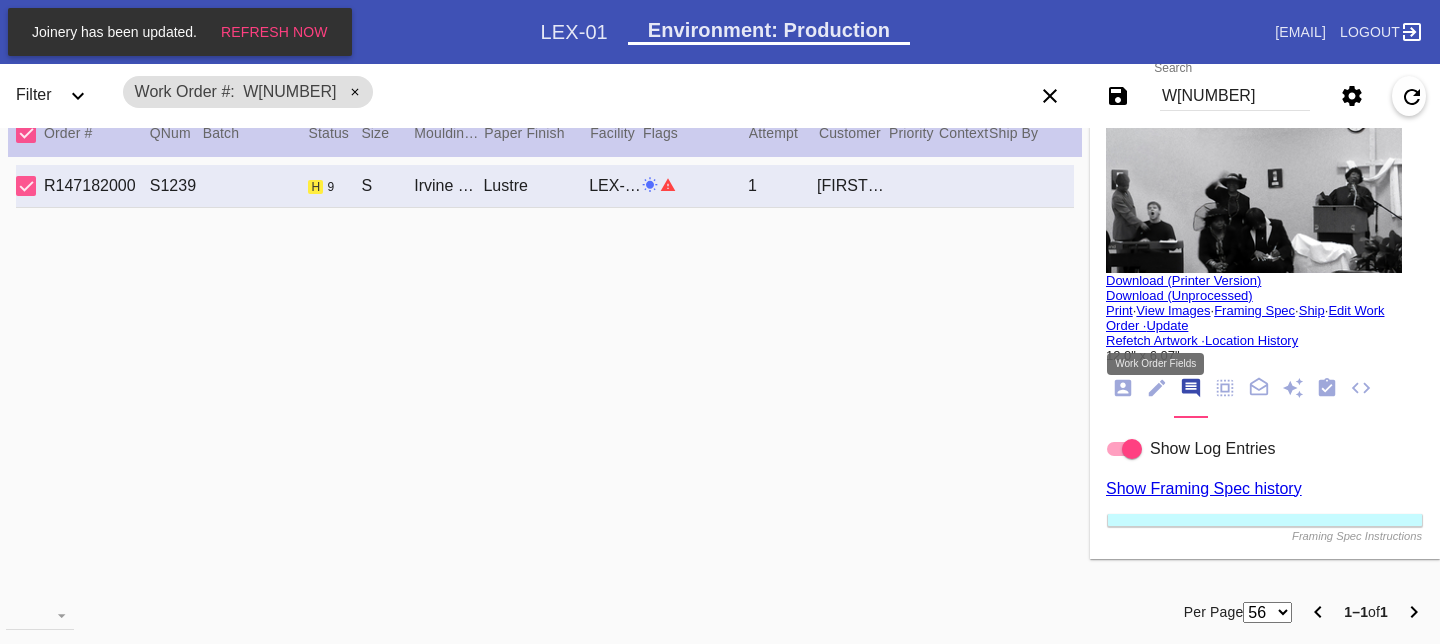 click 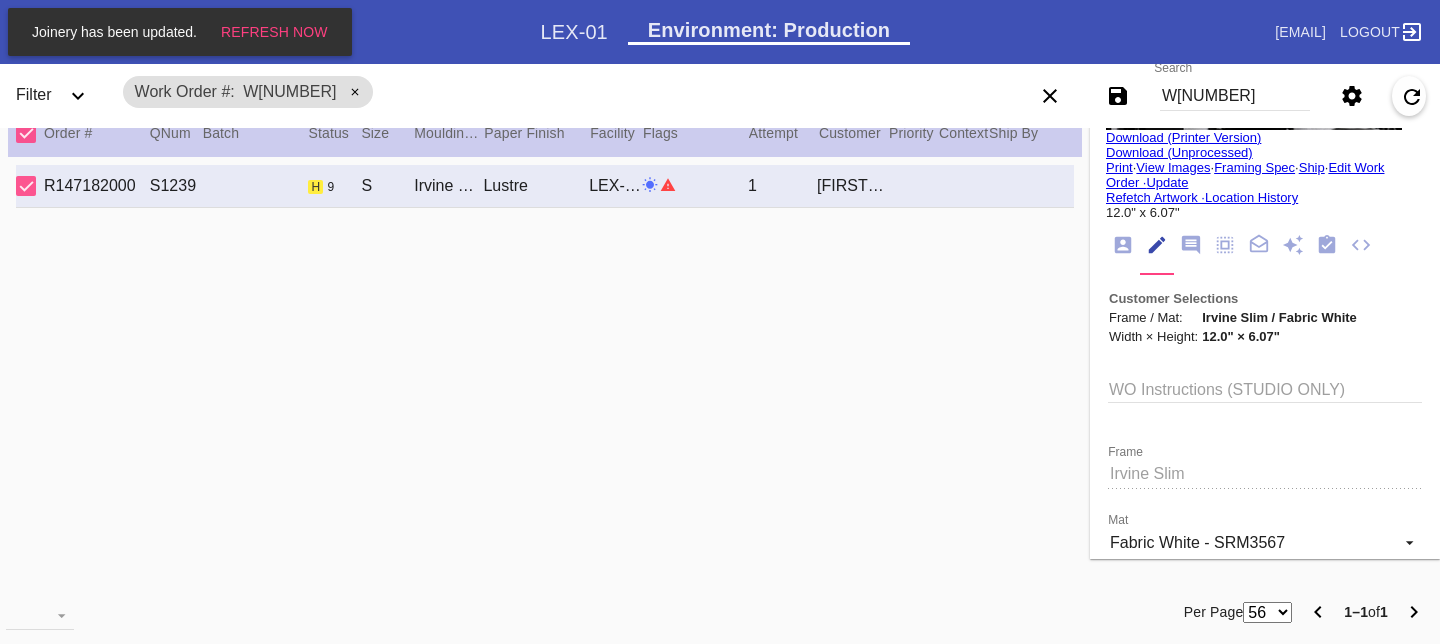 scroll, scrollTop: 0, scrollLeft: 0, axis: both 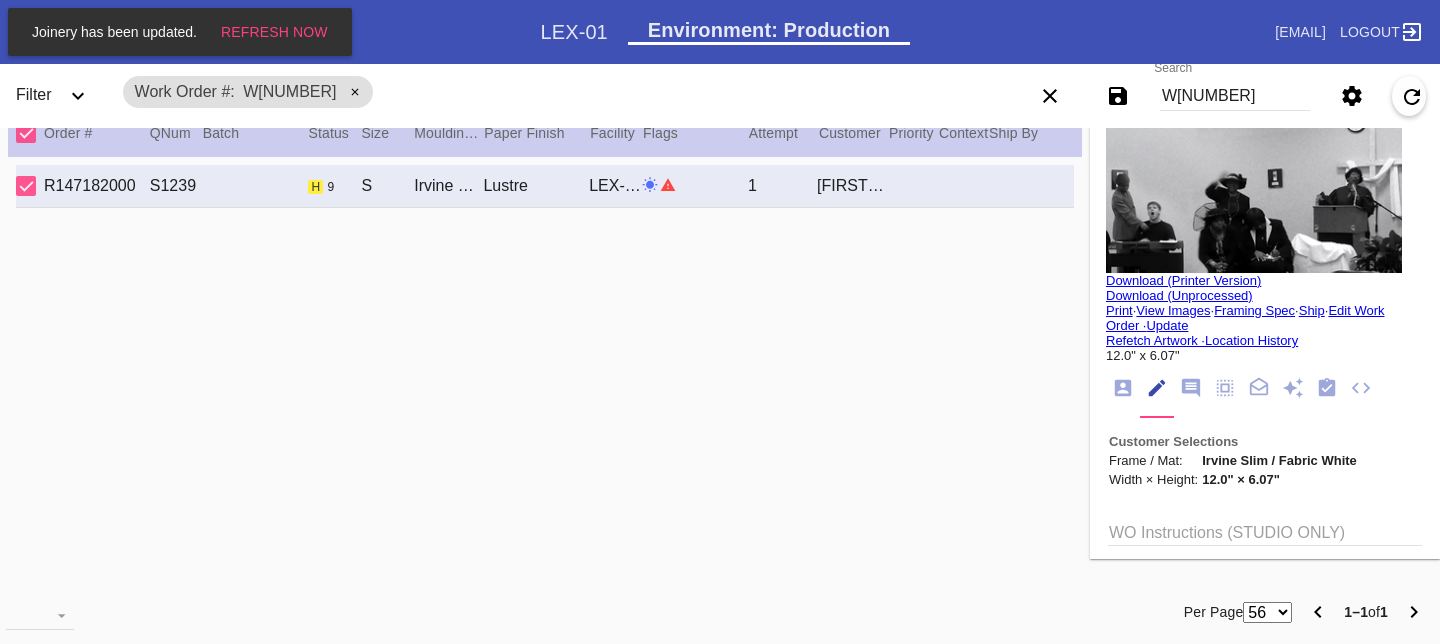 click on "View Images" at bounding box center [1173, 310] 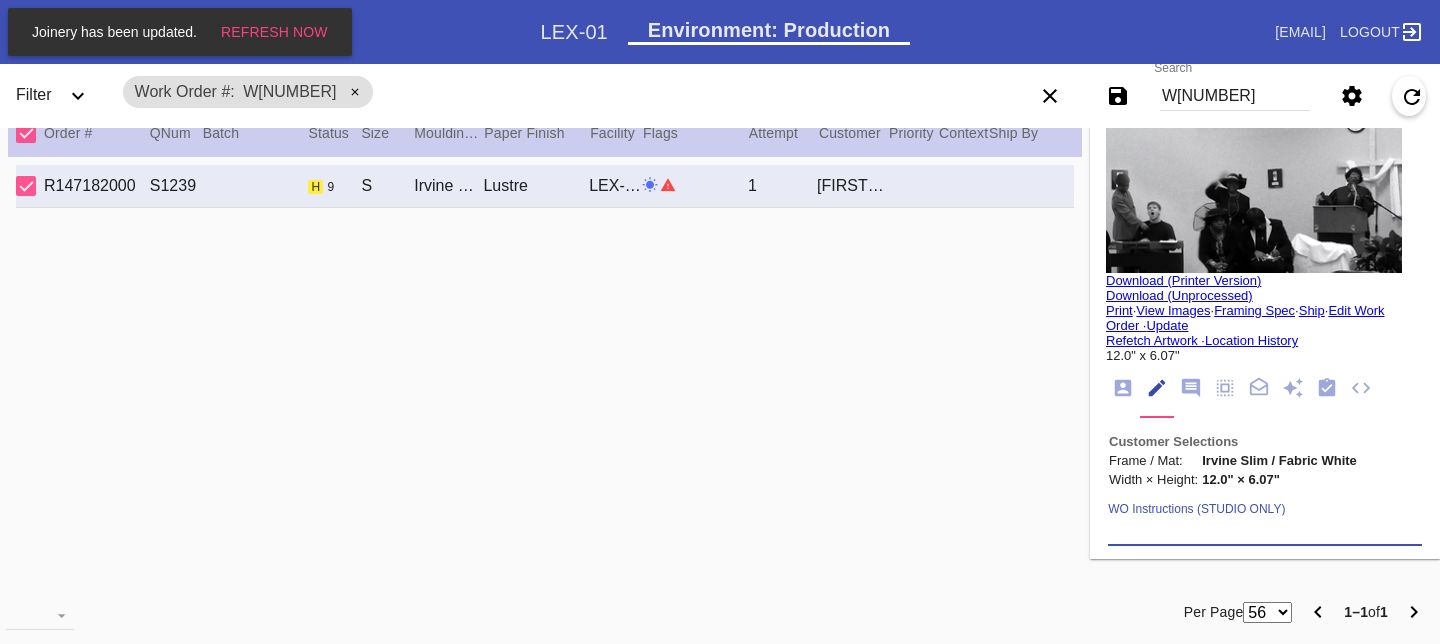 paste on "PRO NOTE: Please proceed with updated image in drivelink. CM [DATE]" 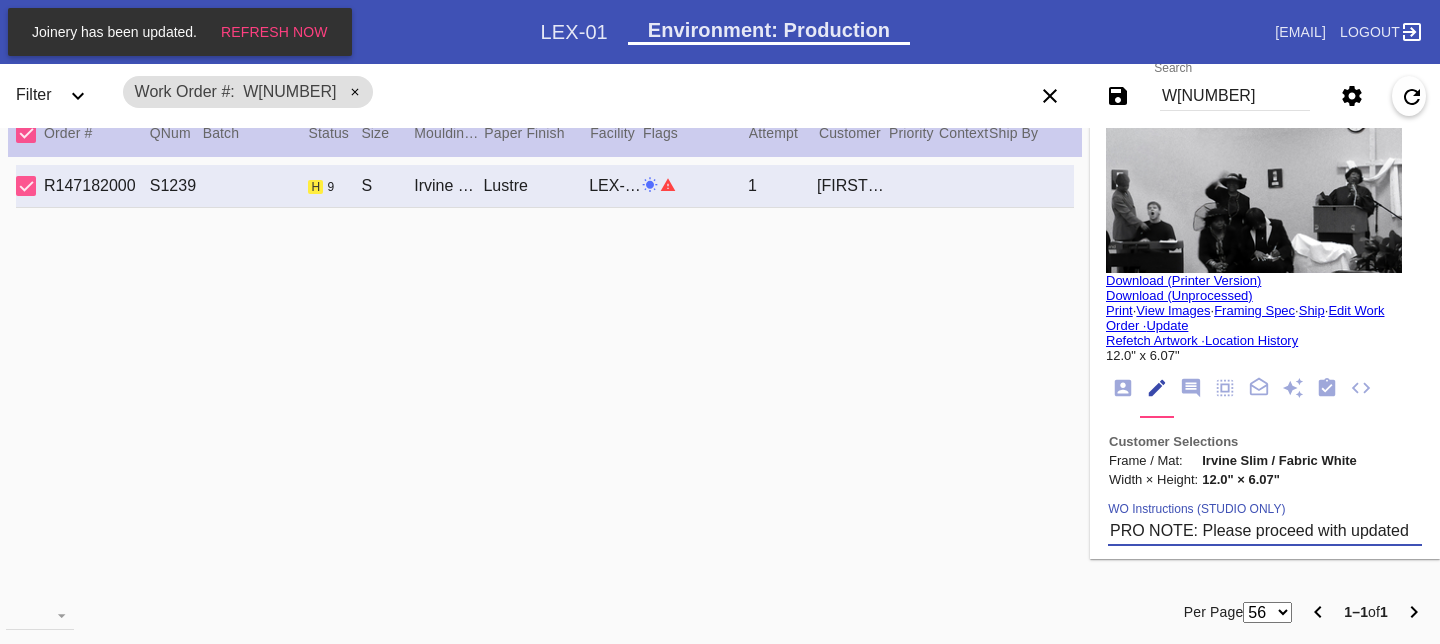 scroll, scrollTop: 24, scrollLeft: 0, axis: vertical 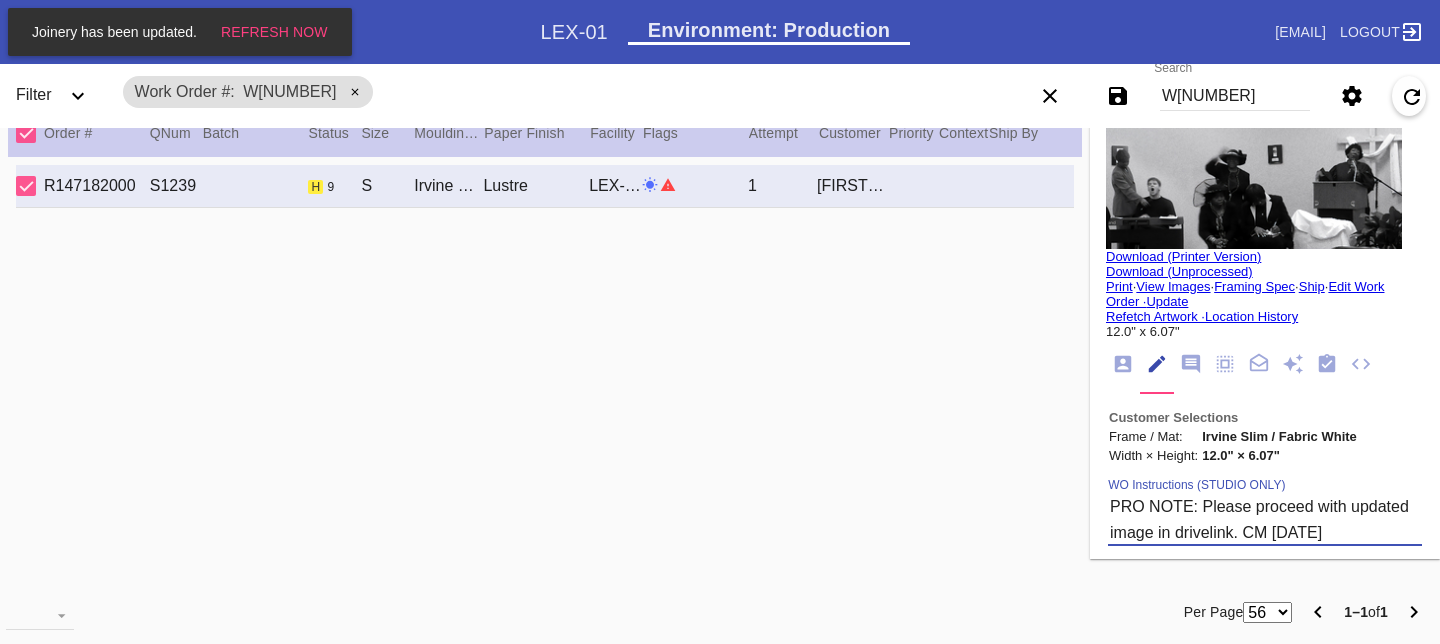 type on "PRO NOTE: Please proceed with updated image in drivelink. CM [DATE]" 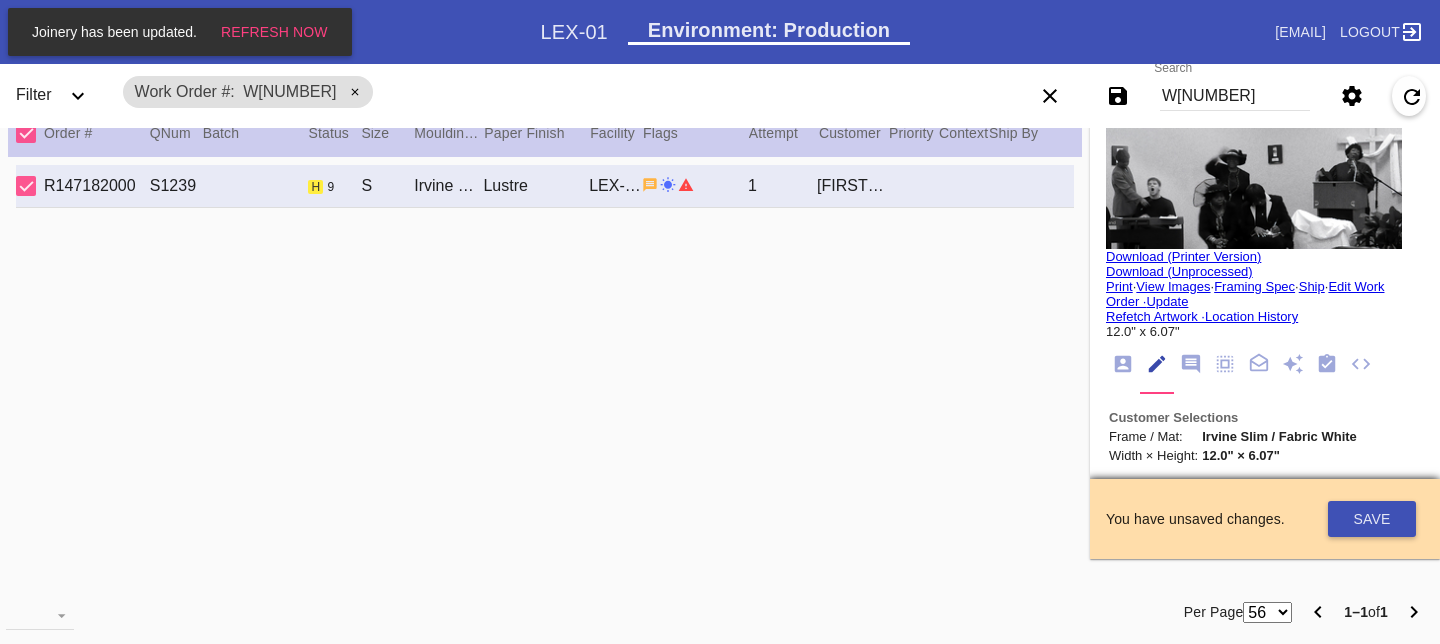 click on "Customer Selections Frame / Mat: Irvine Slim / Fabric White Width × Height: 12.0" × 6.07"" at bounding box center [1265, 433] 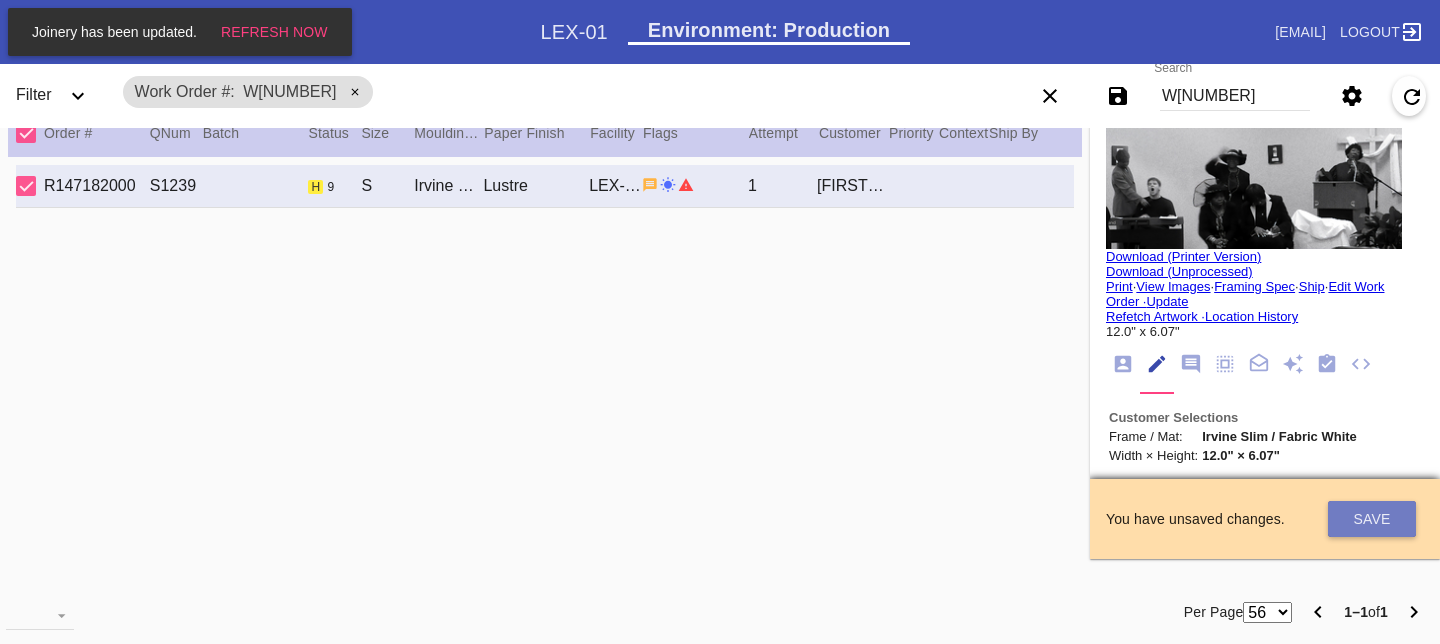 click on "Save" at bounding box center (1372, 519) 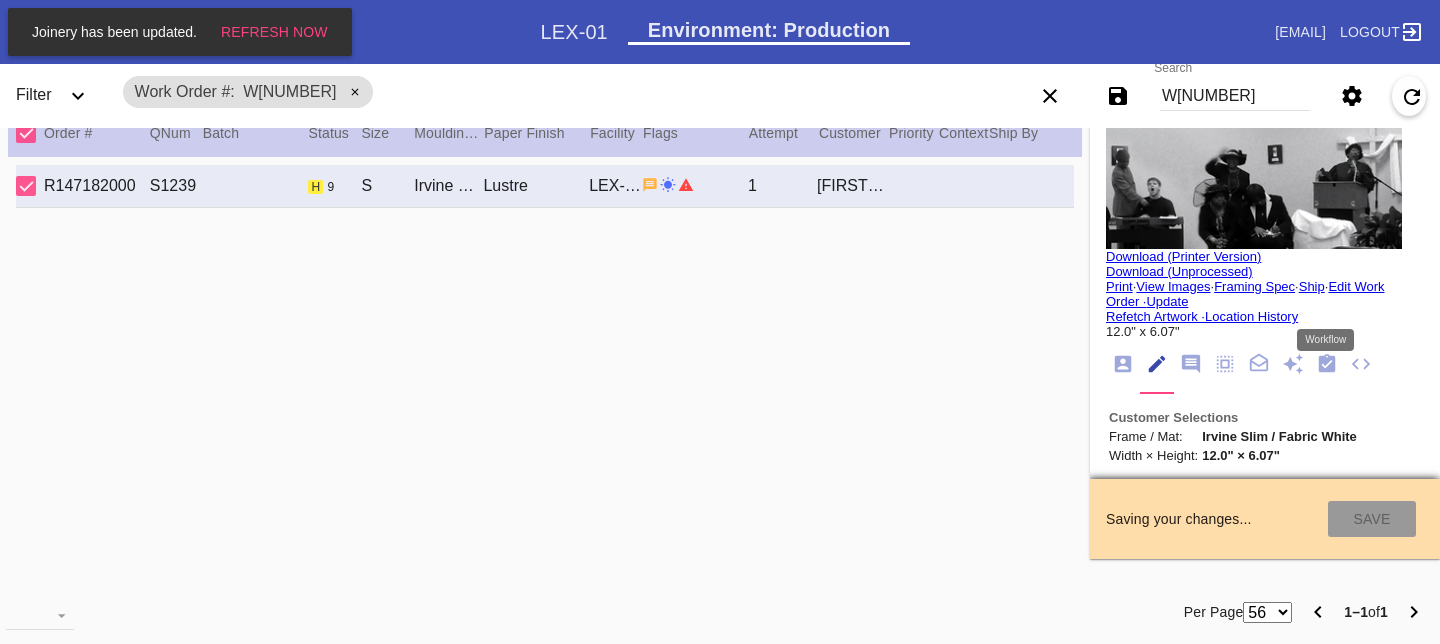 click 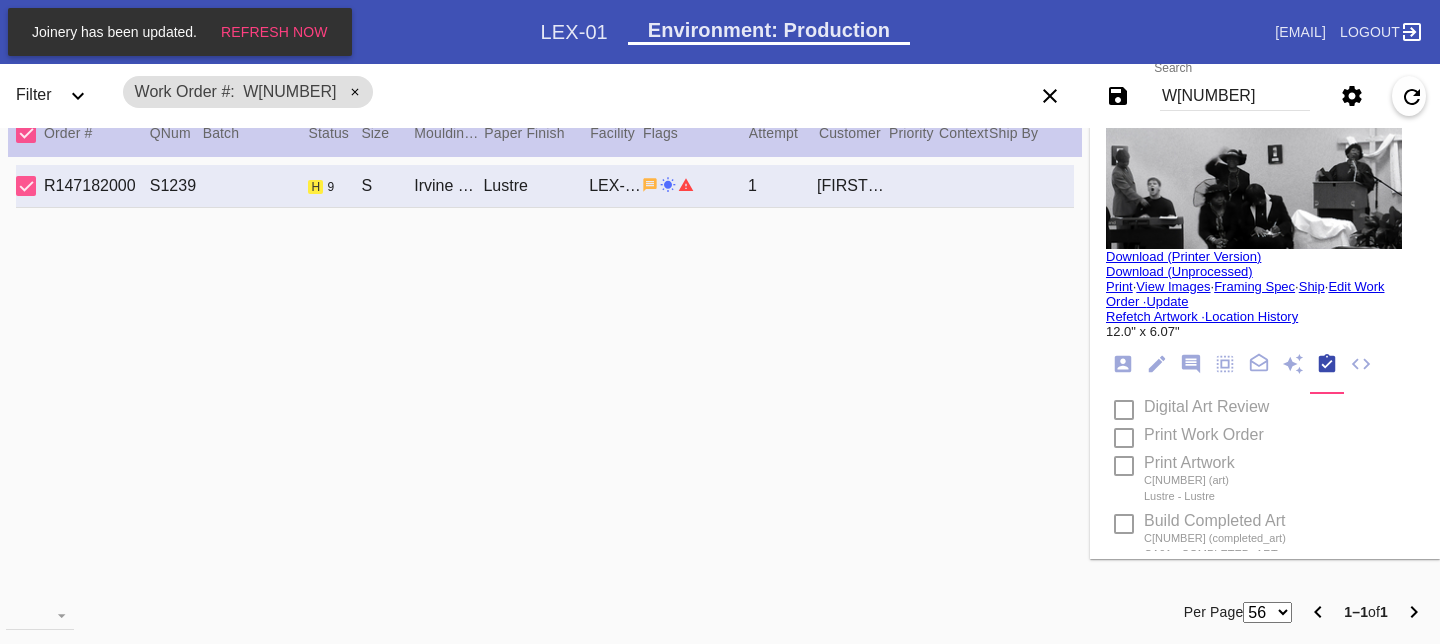 scroll, scrollTop: 320, scrollLeft: 0, axis: vertical 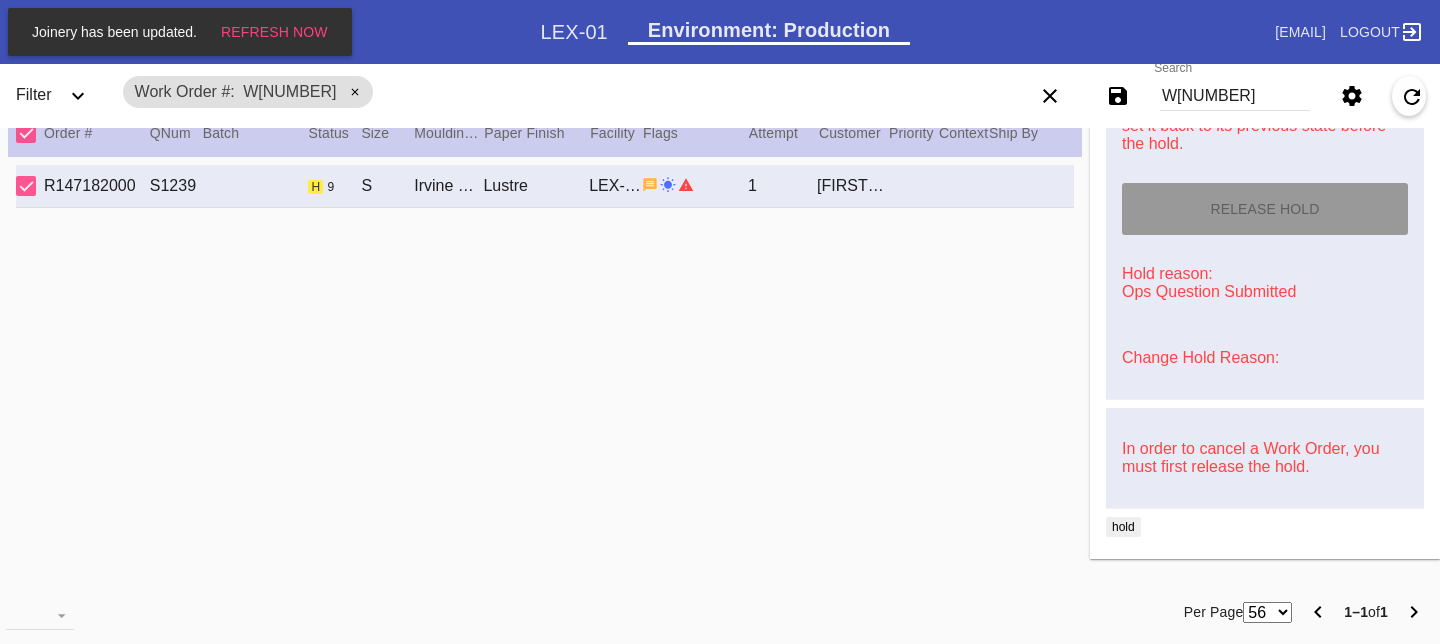 type on "7/31/2025" 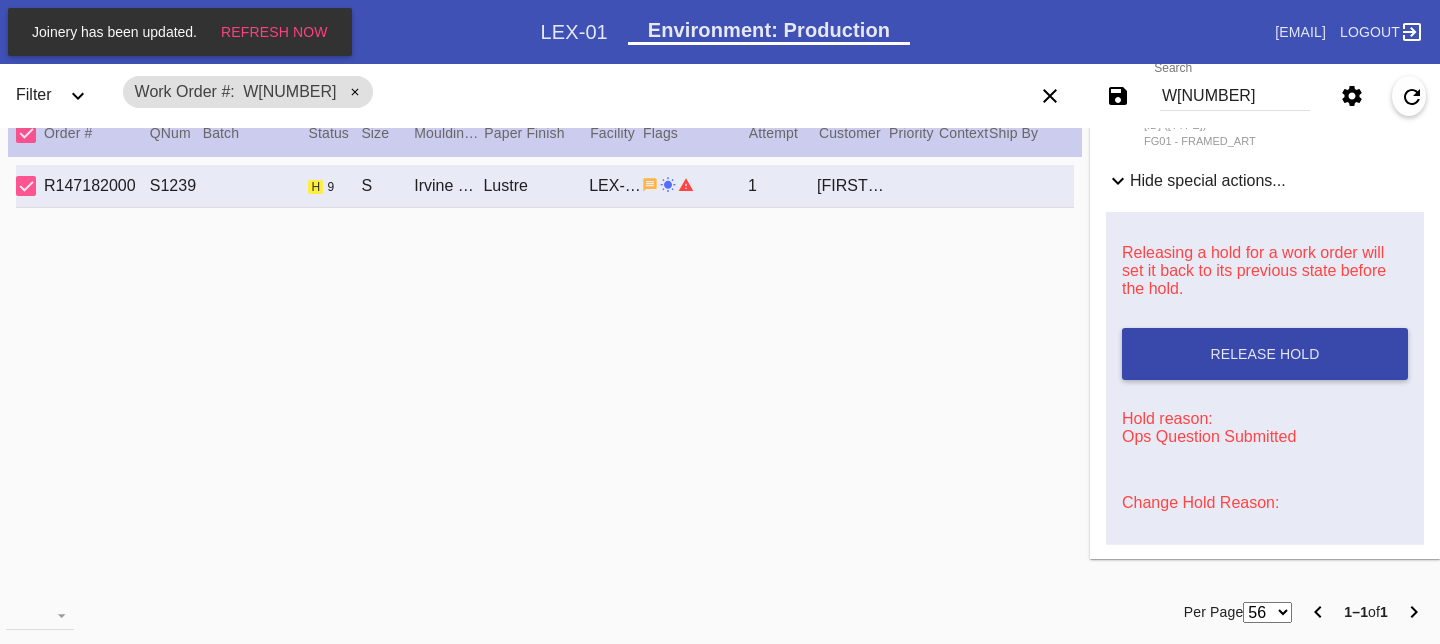click on "Release Hold" at bounding box center (1264, 354) 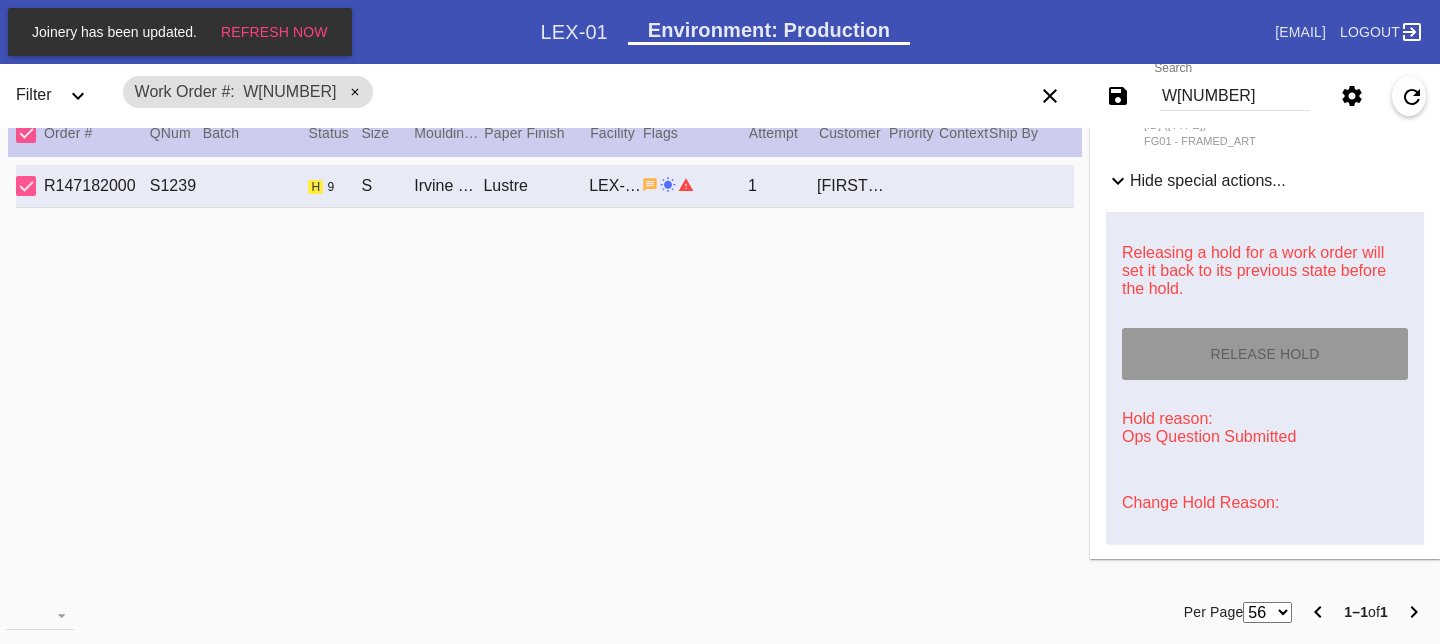 type on "8/7/2025" 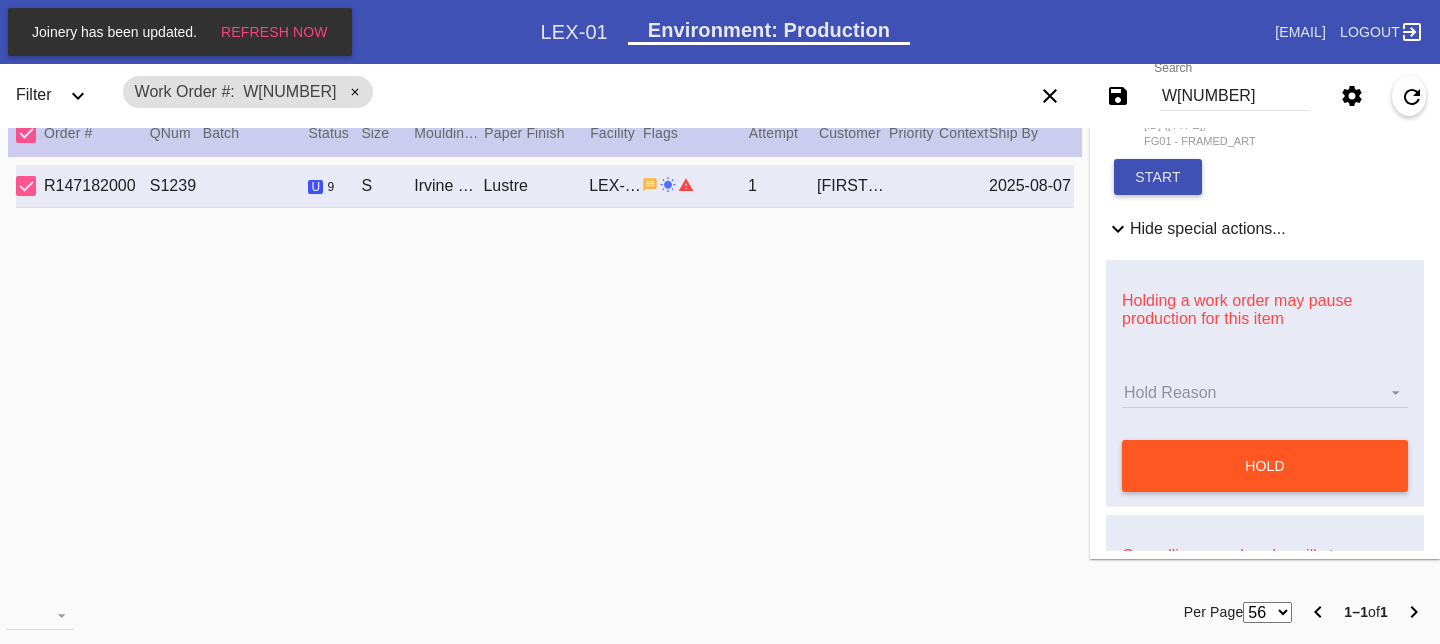 click on "W[NUMBER]" at bounding box center [1235, 96] 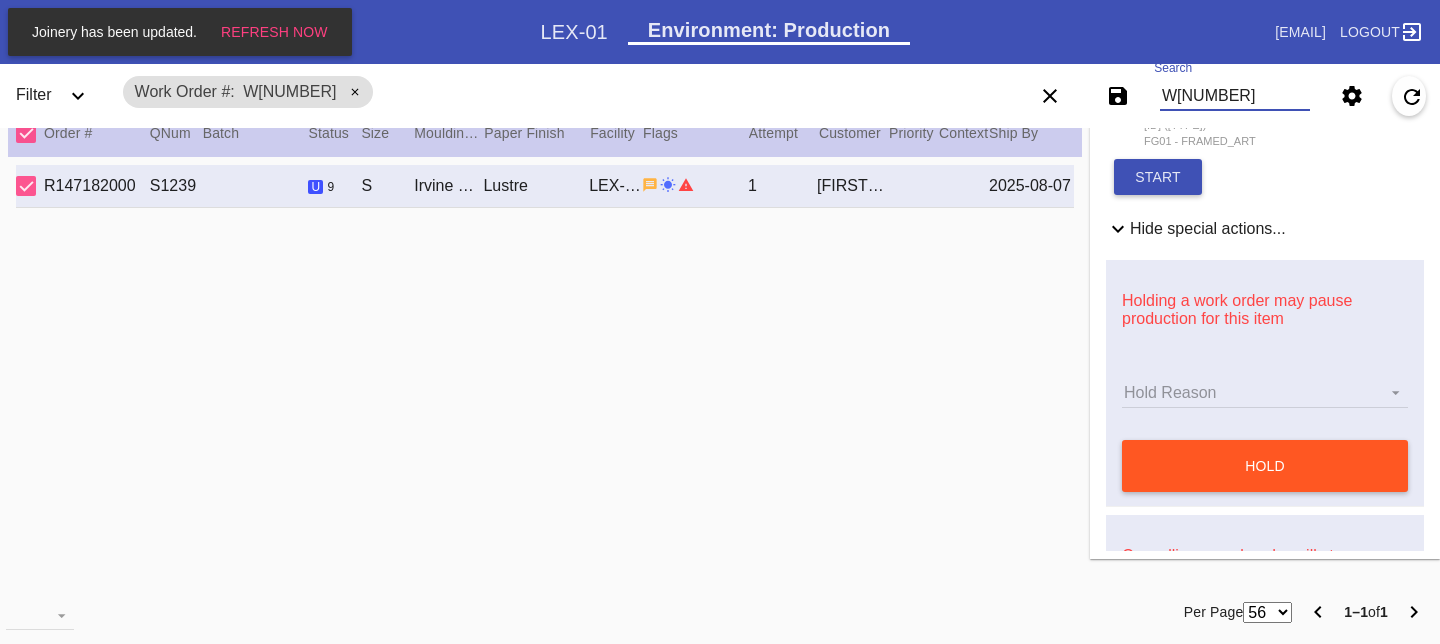 click on "W[NUMBER]" at bounding box center (1235, 96) 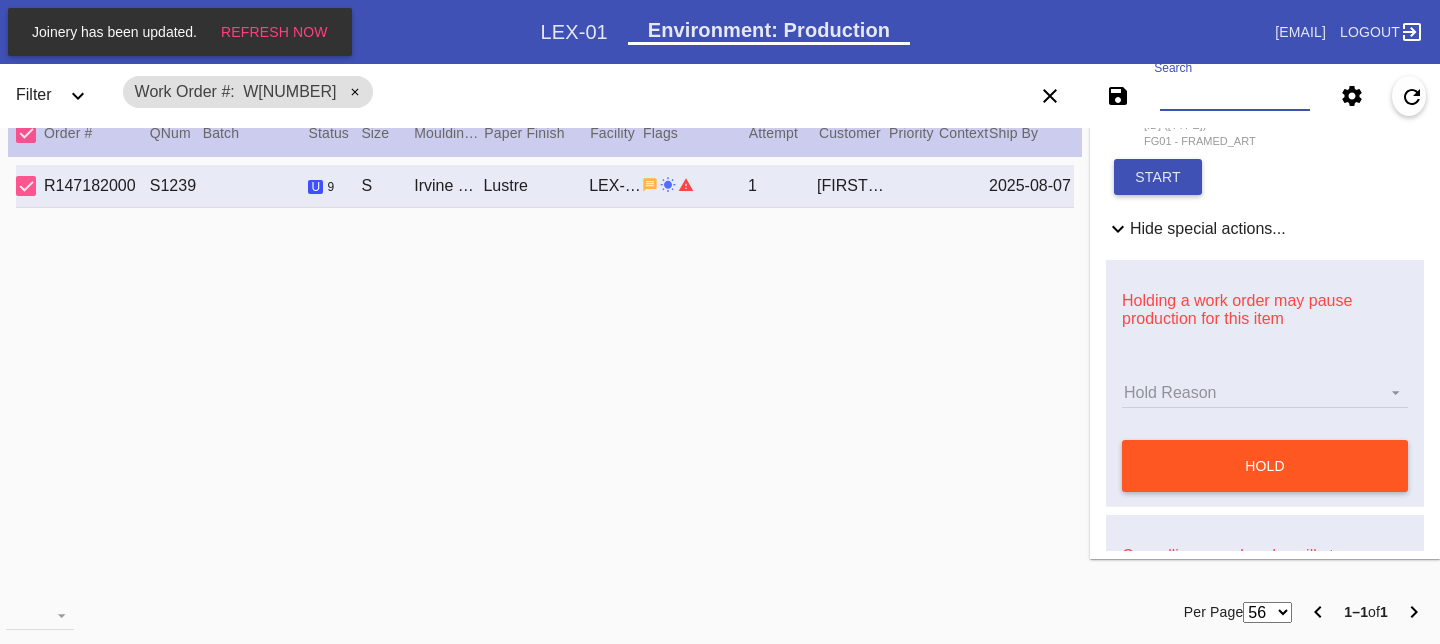 paste on "W[NUMBER]" 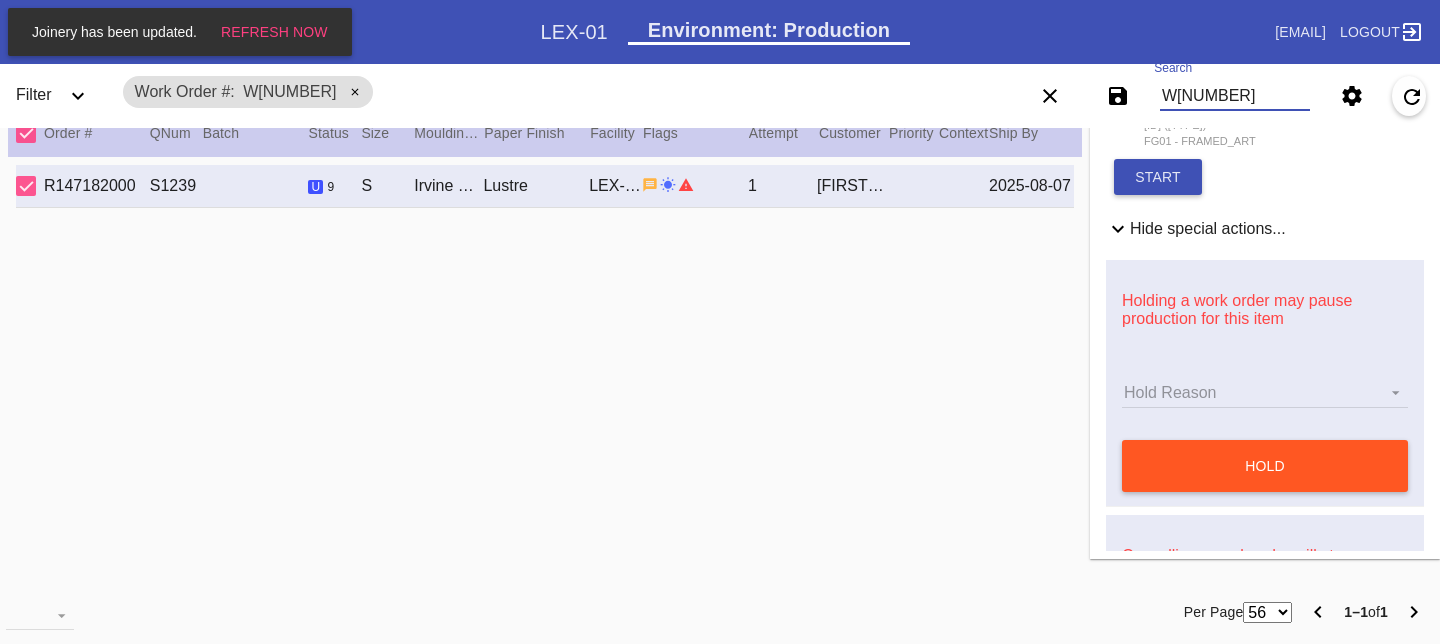 scroll, scrollTop: 0, scrollLeft: 3, axis: horizontal 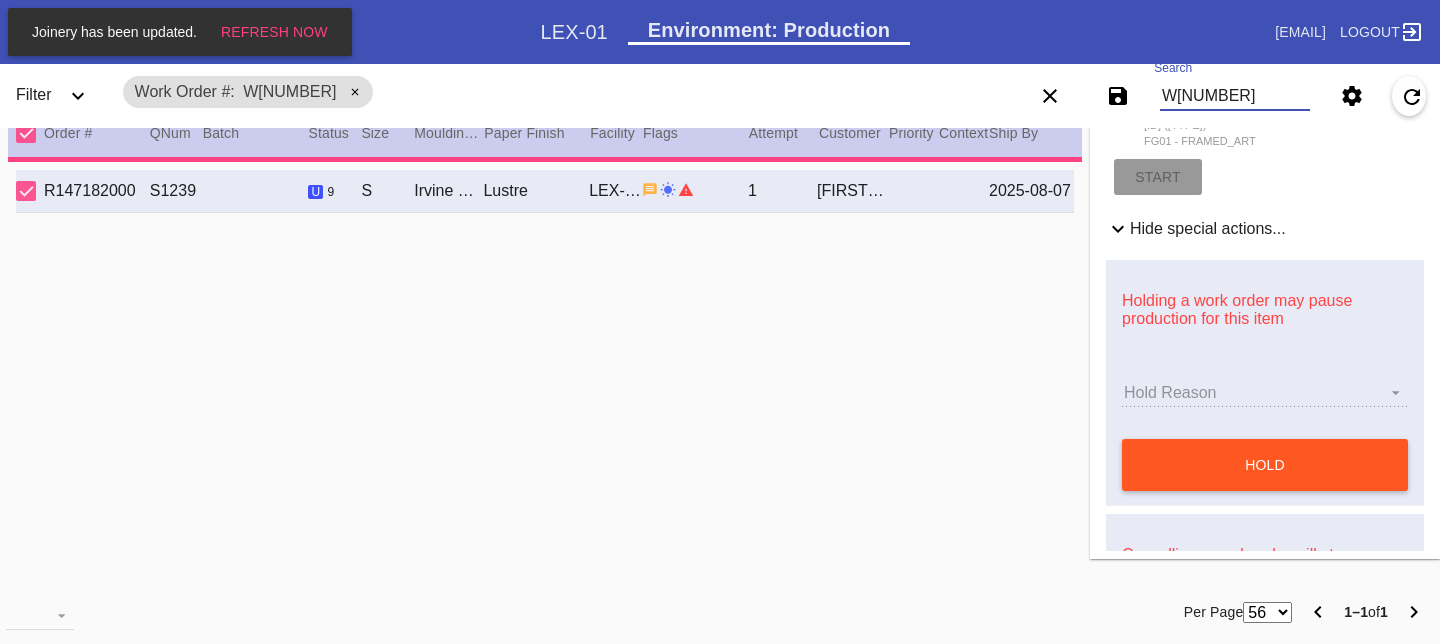type 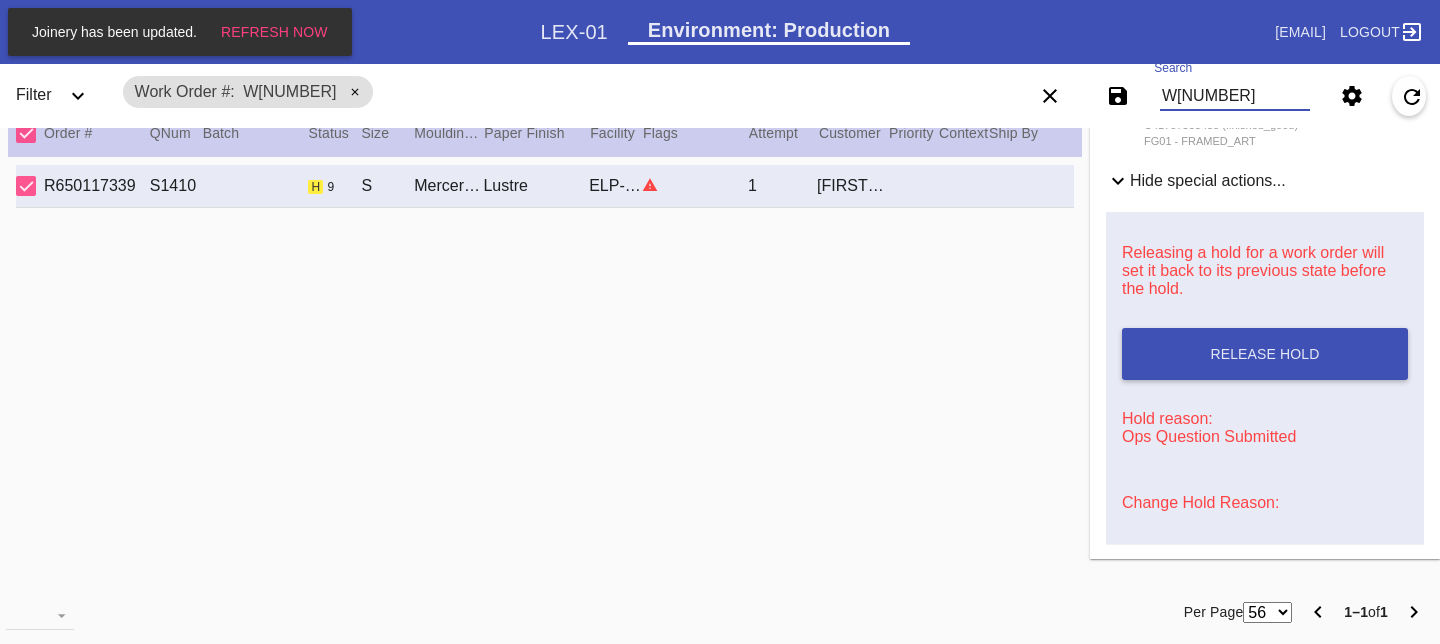 scroll, scrollTop: 0, scrollLeft: 0, axis: both 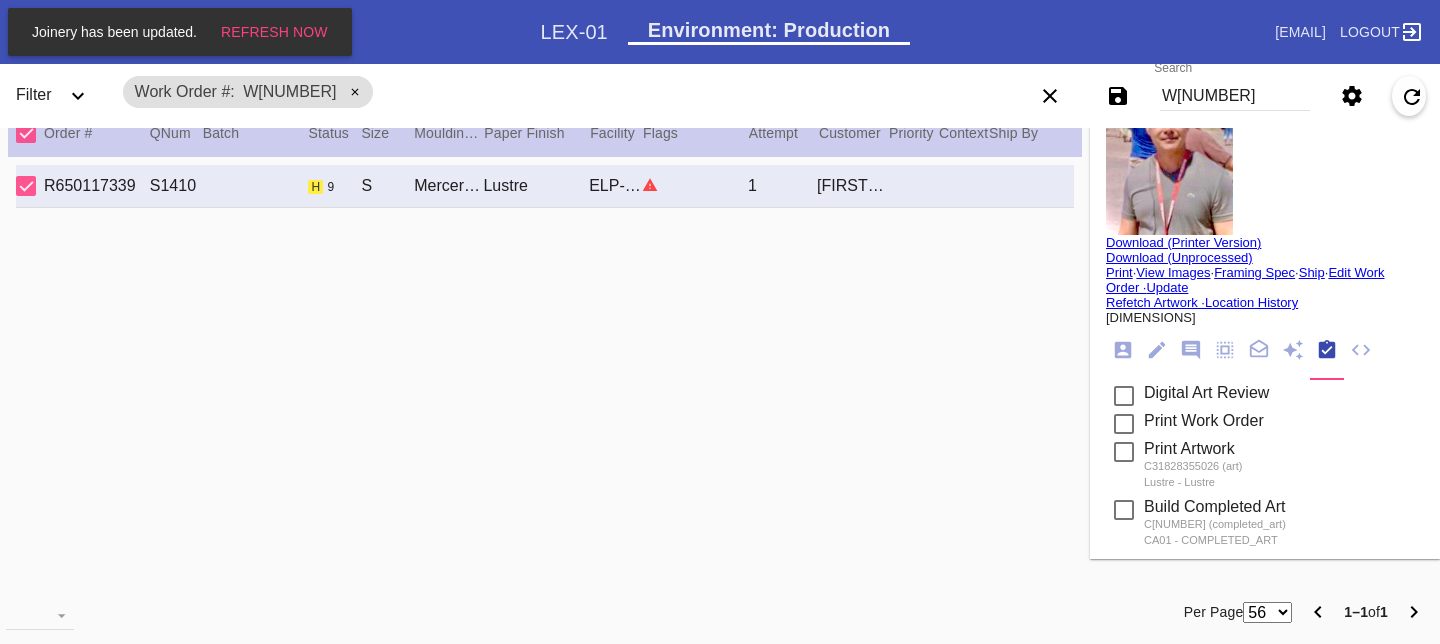 click at bounding box center [1169, 160] 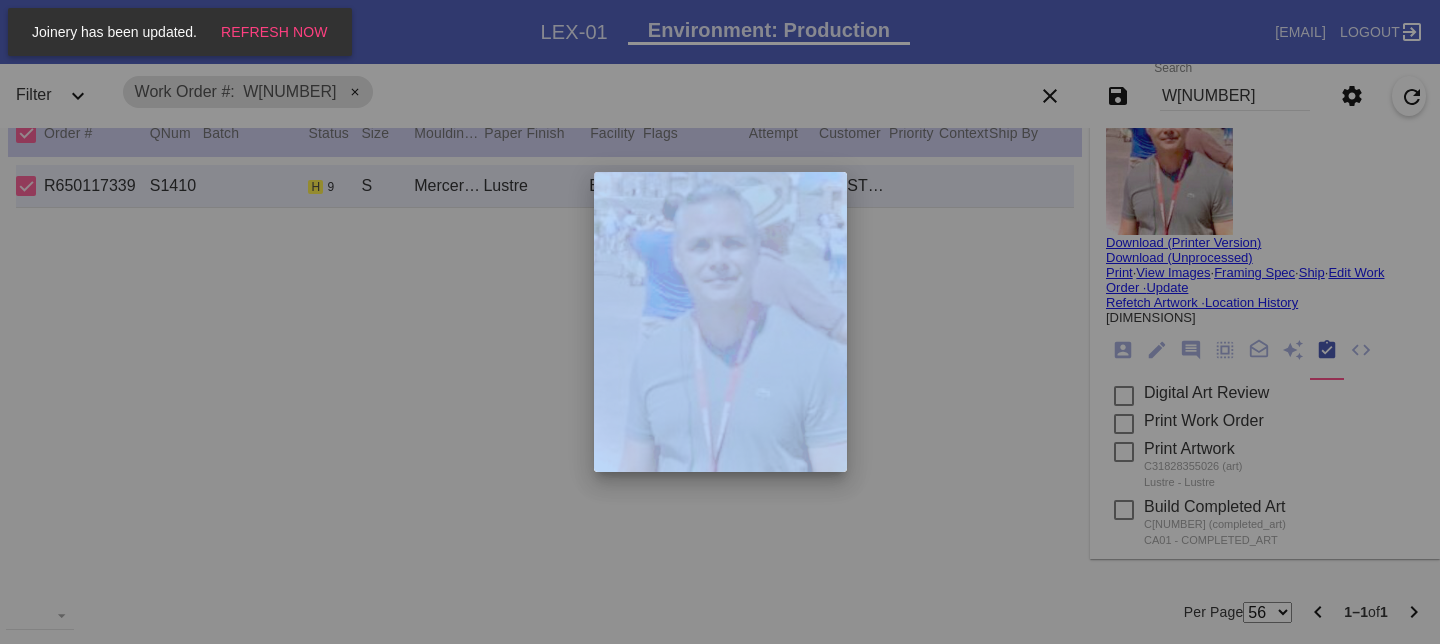 click at bounding box center (720, 322) 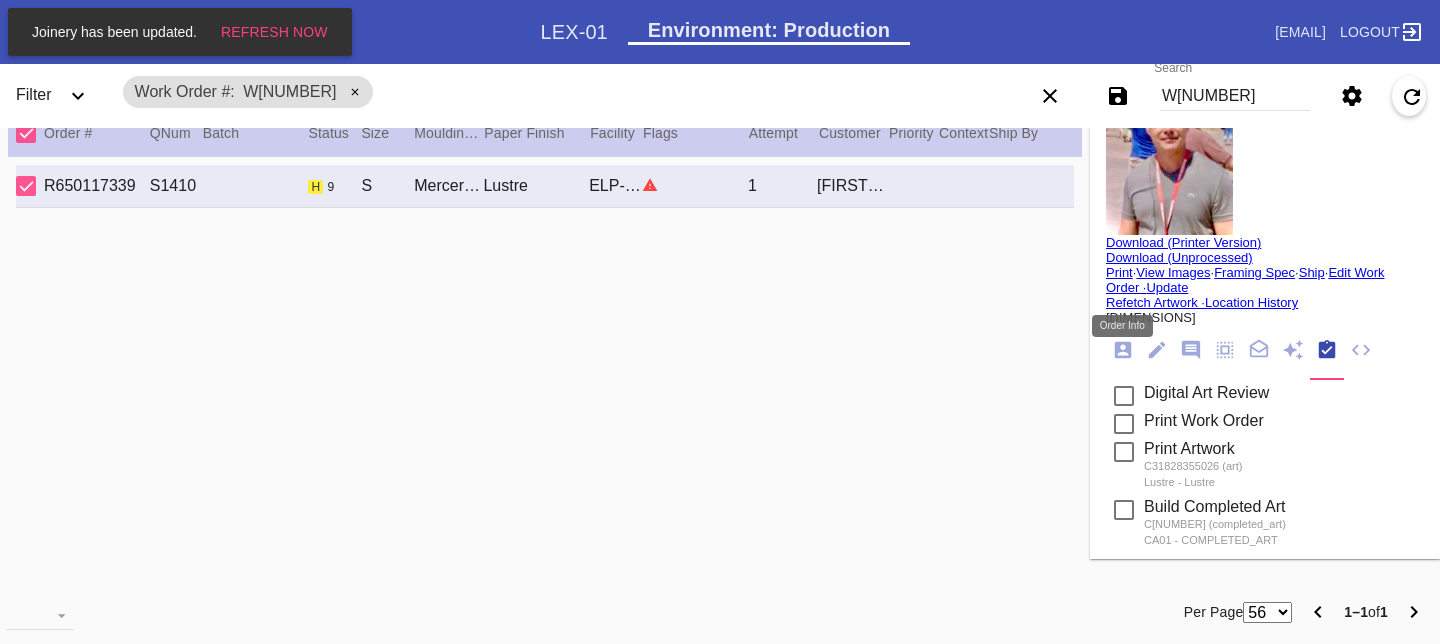 click 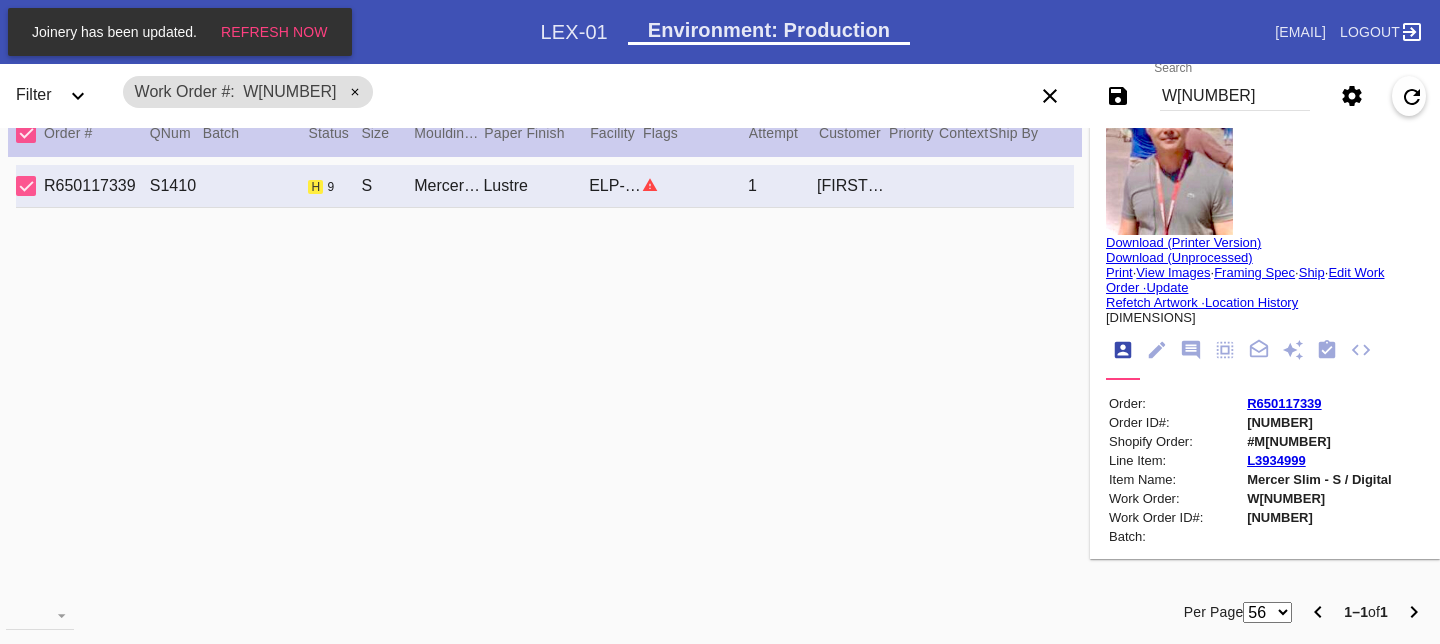 scroll, scrollTop: 51, scrollLeft: 0, axis: vertical 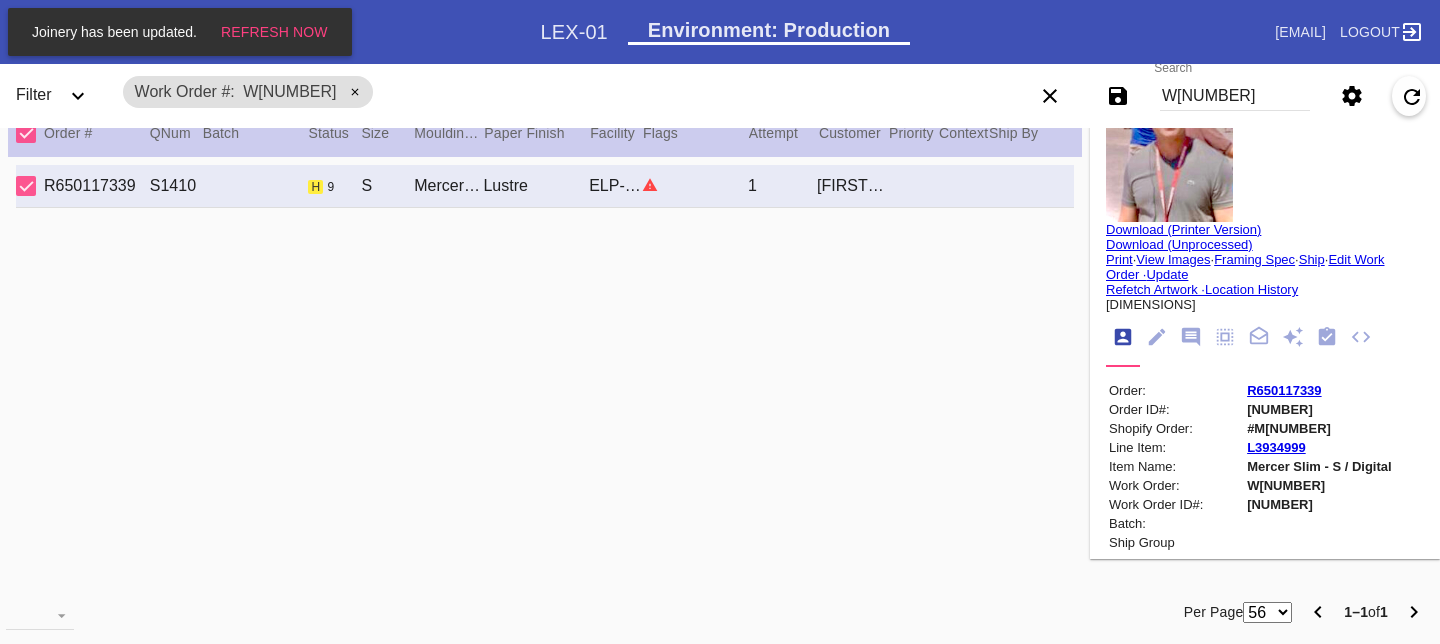 click on "#M[NUMBER]" at bounding box center (1319, 428) 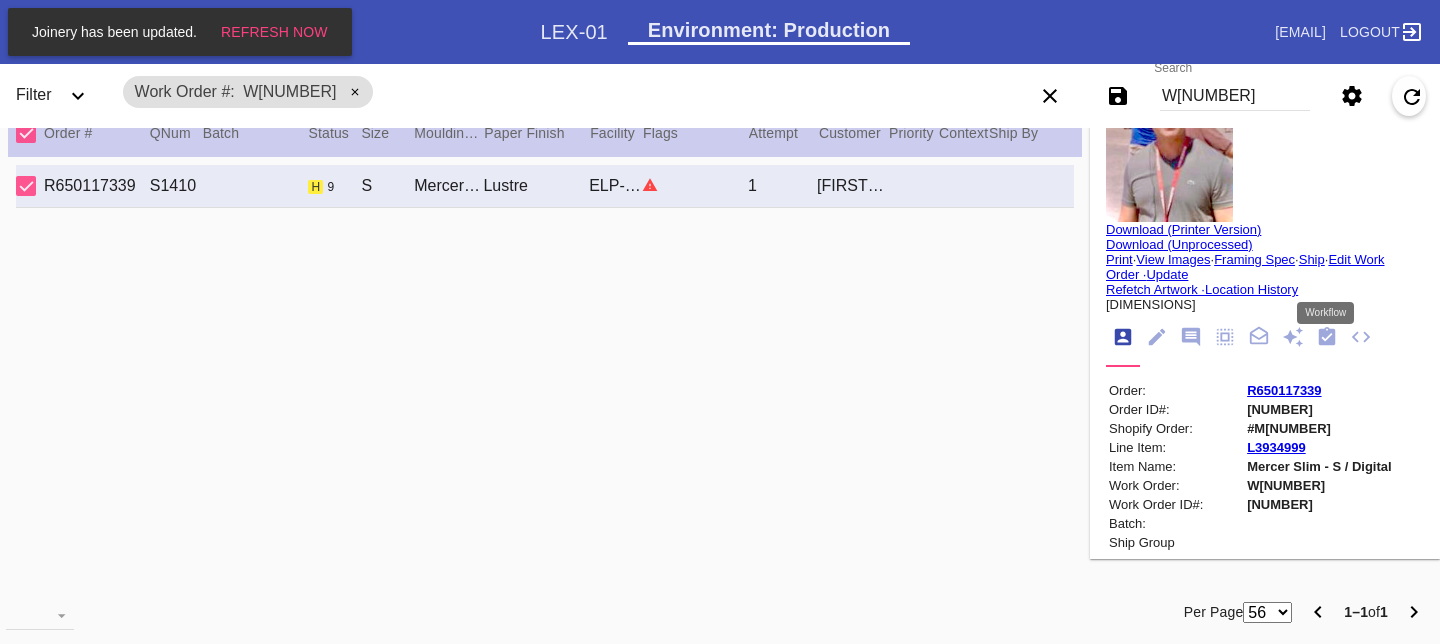 click 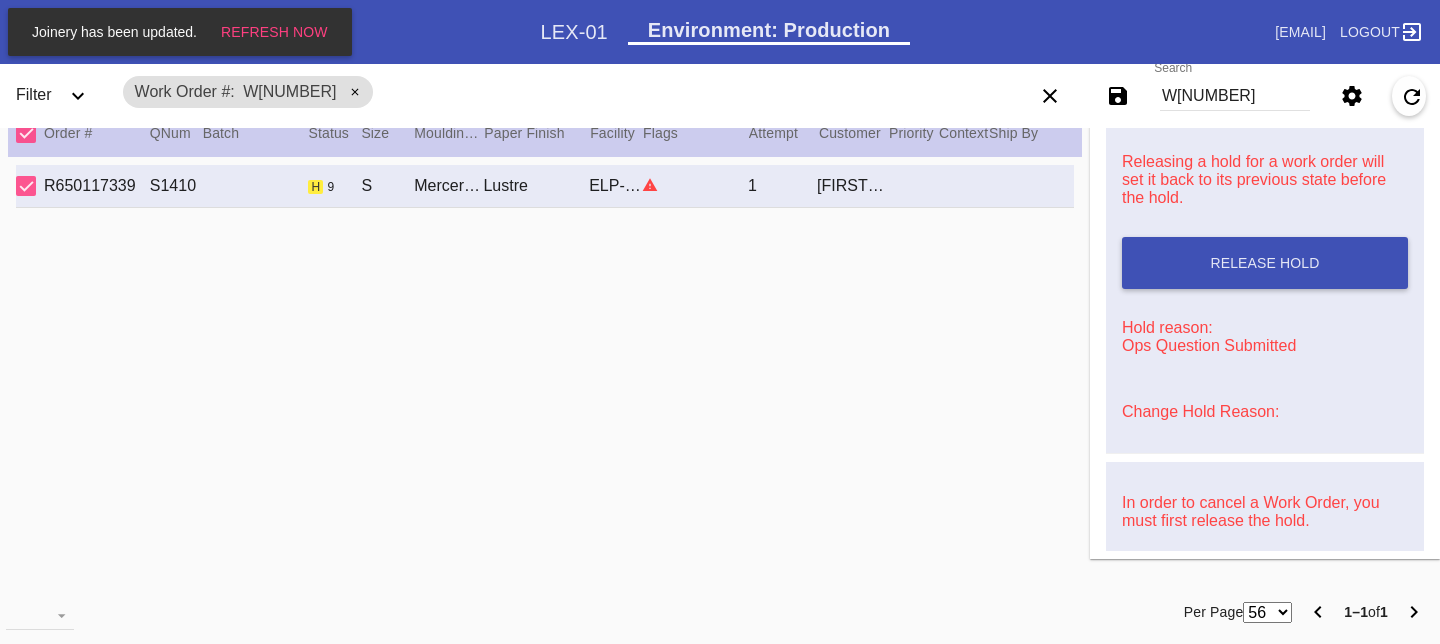 scroll, scrollTop: 950, scrollLeft: 0, axis: vertical 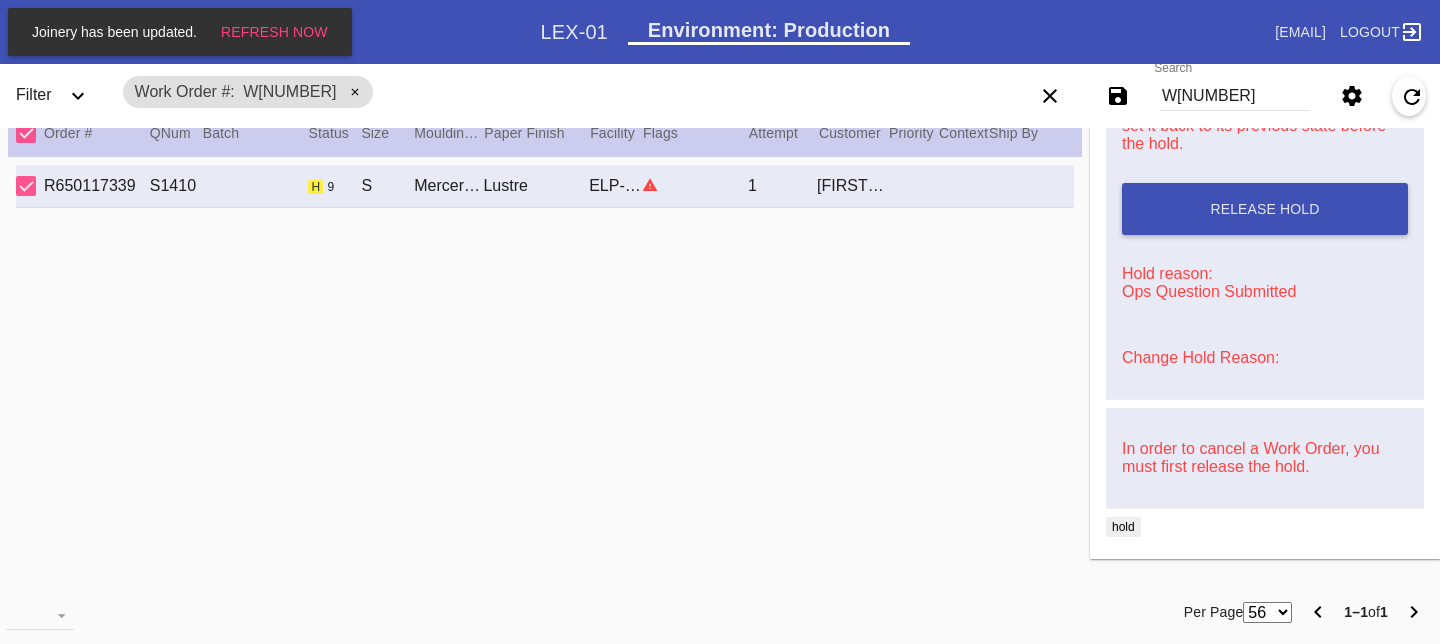 click on "Change Hold Reason:" at bounding box center [1200, 357] 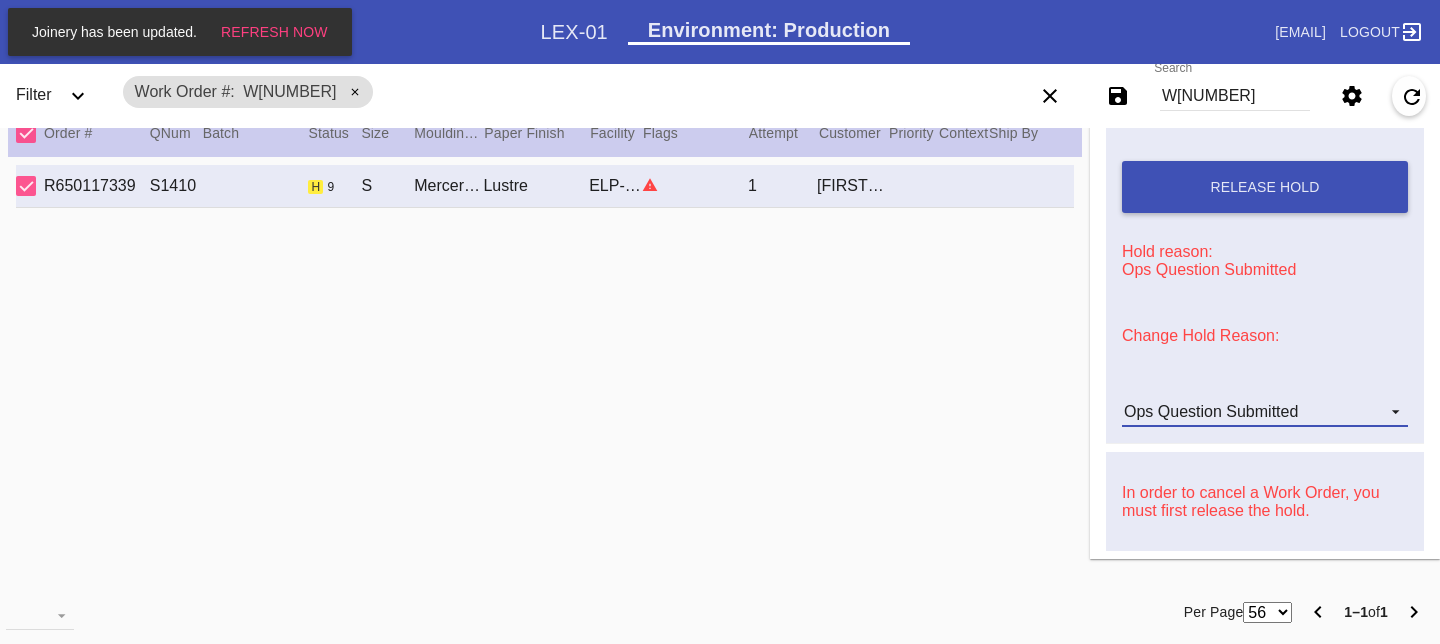 click on "Ops Question Submitted" at bounding box center [1211, 411] 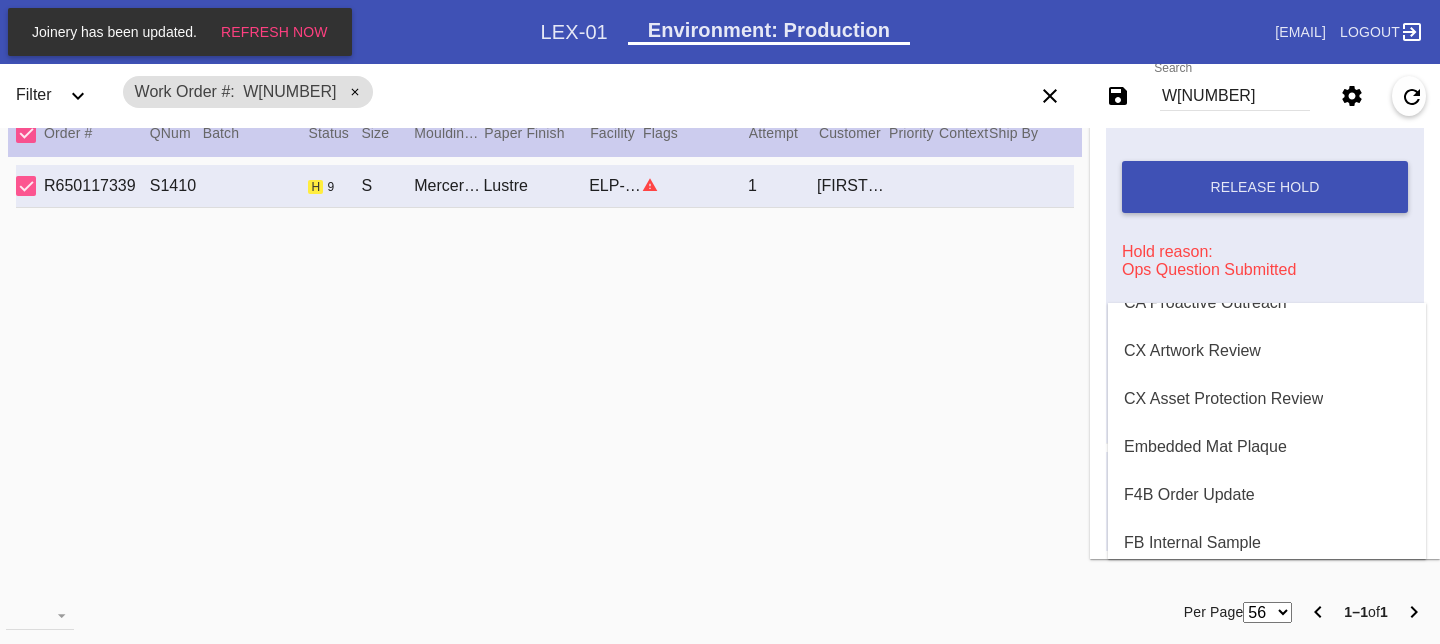 scroll, scrollTop: 0, scrollLeft: 0, axis: both 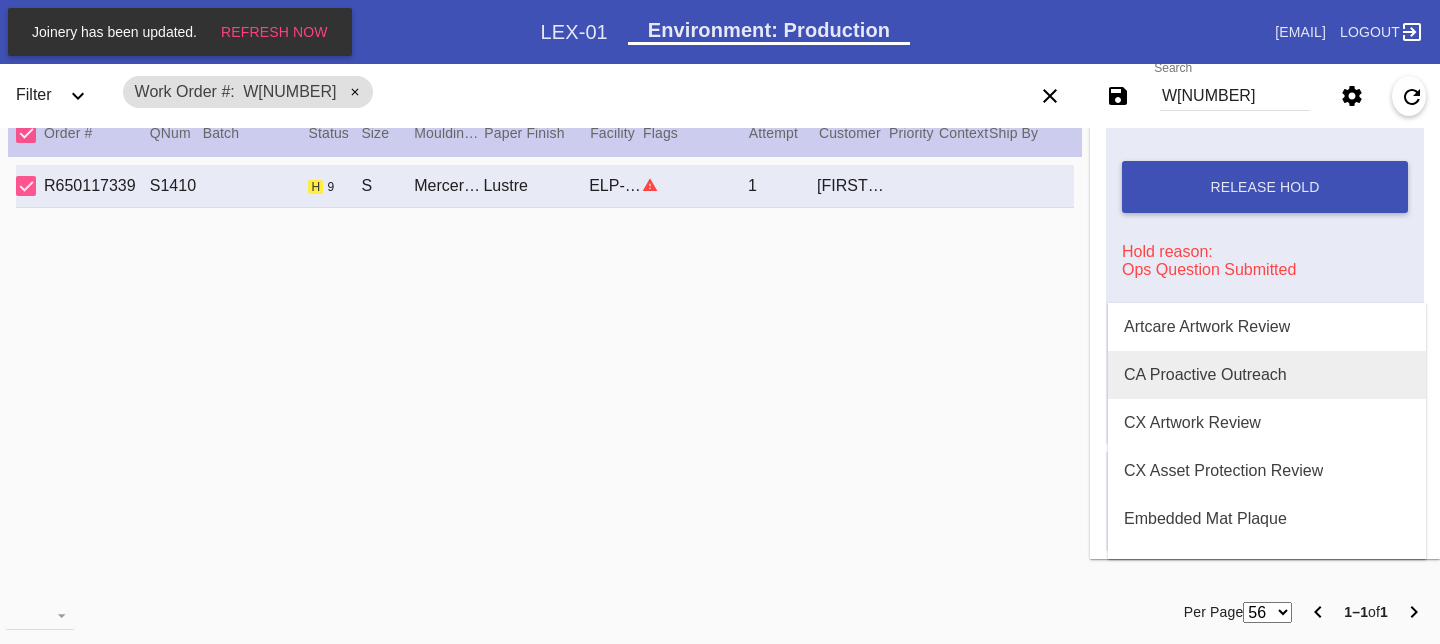 click on "CA Proactive Outreach" at bounding box center (1205, 375) 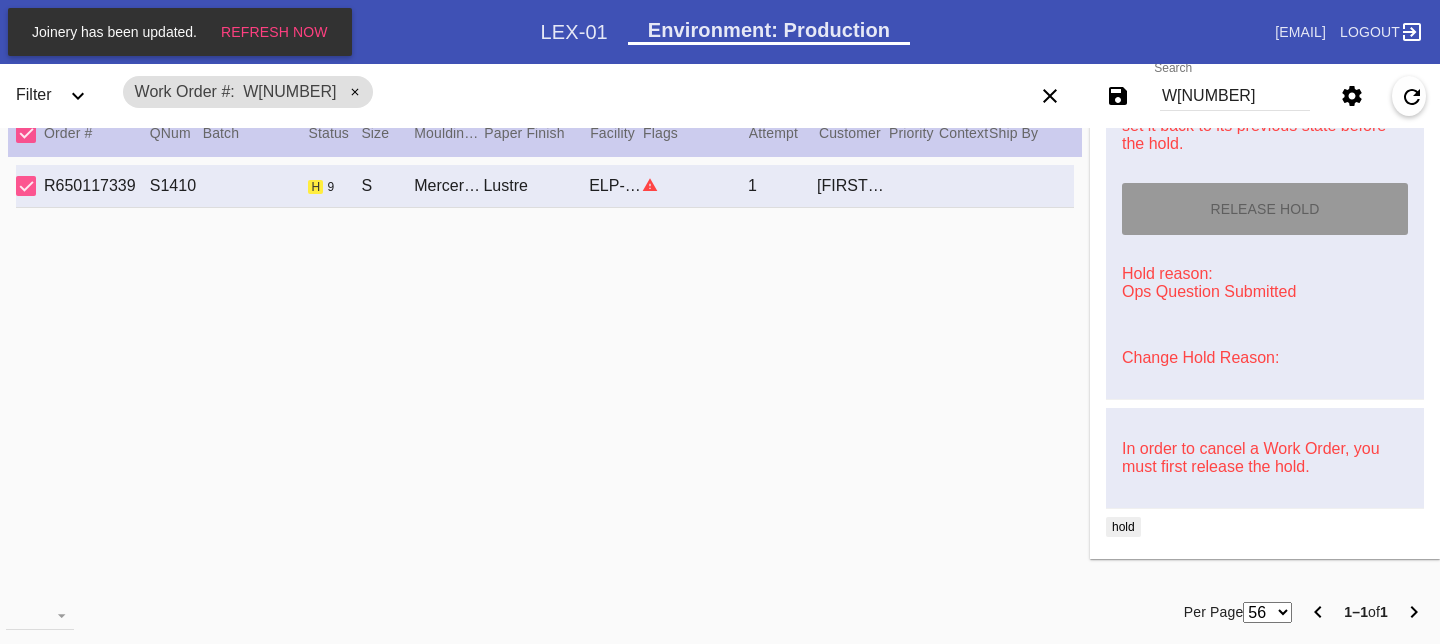 type on "7/29/2025" 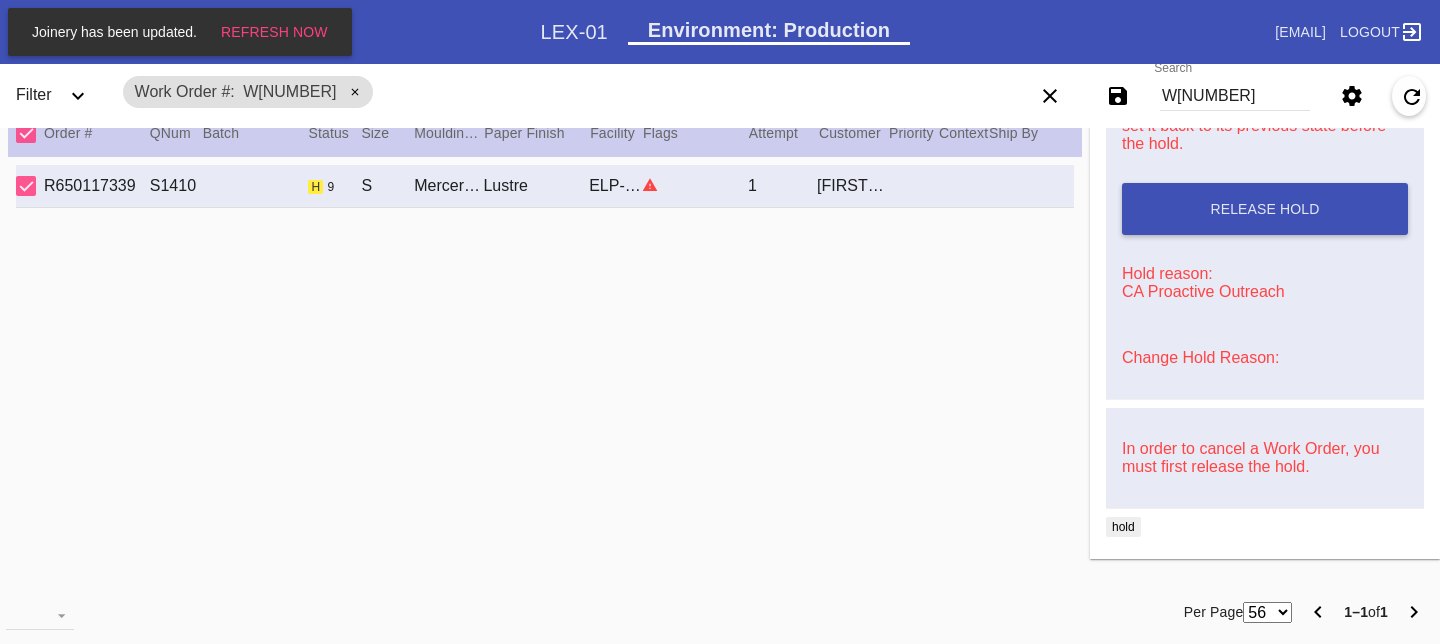 click on "W[NUMBER]" at bounding box center (1235, 96) 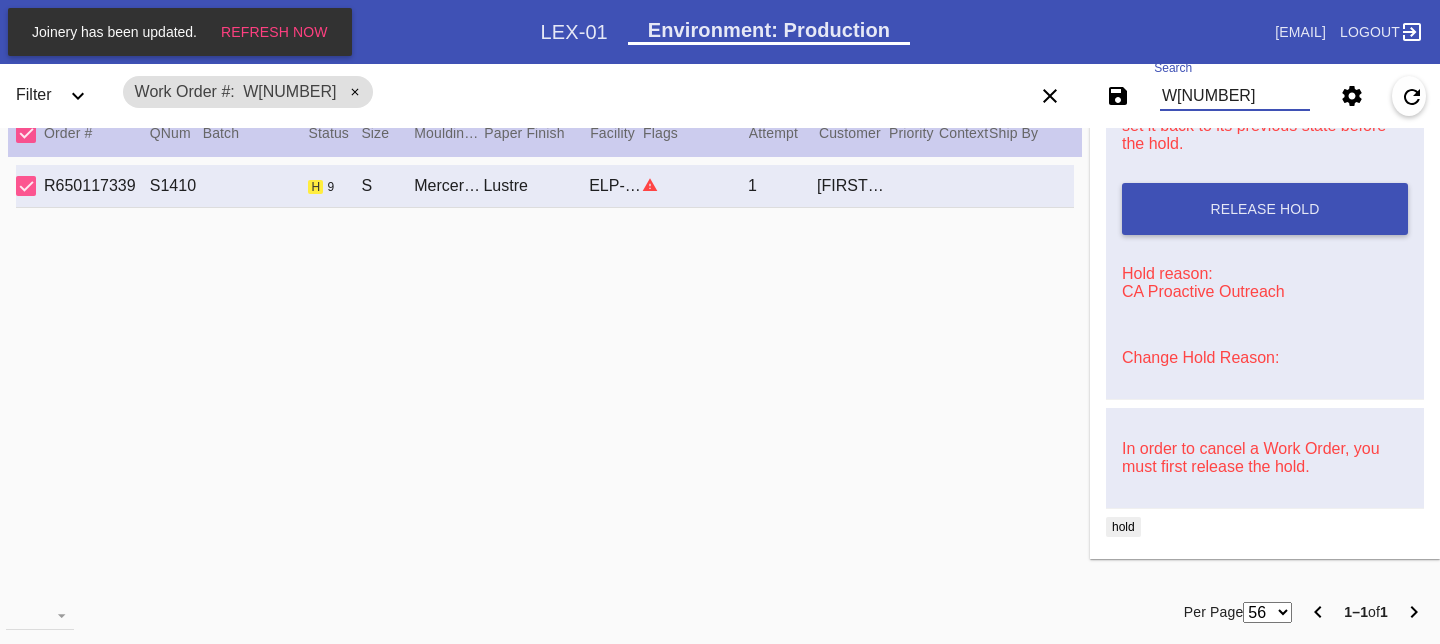 click on "W[NUMBER]" at bounding box center (1235, 96) 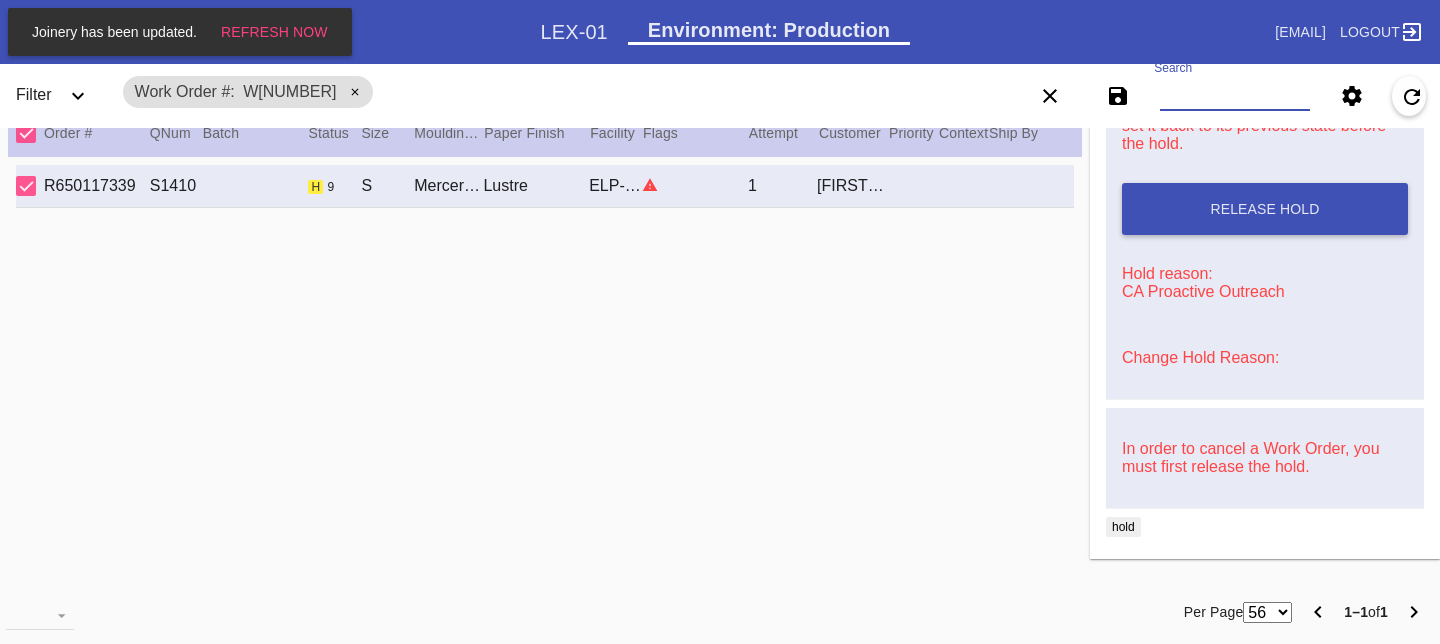 paste on "W508638165568793" 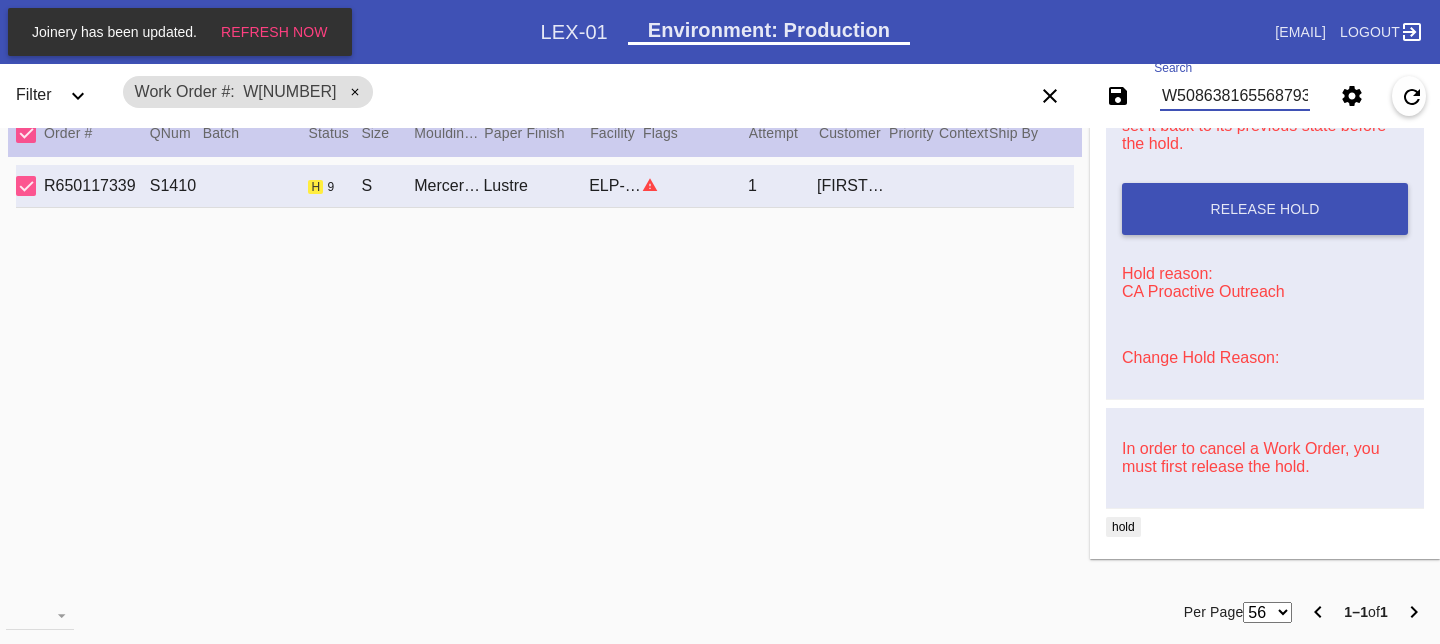 scroll, scrollTop: 0, scrollLeft: 3, axis: horizontal 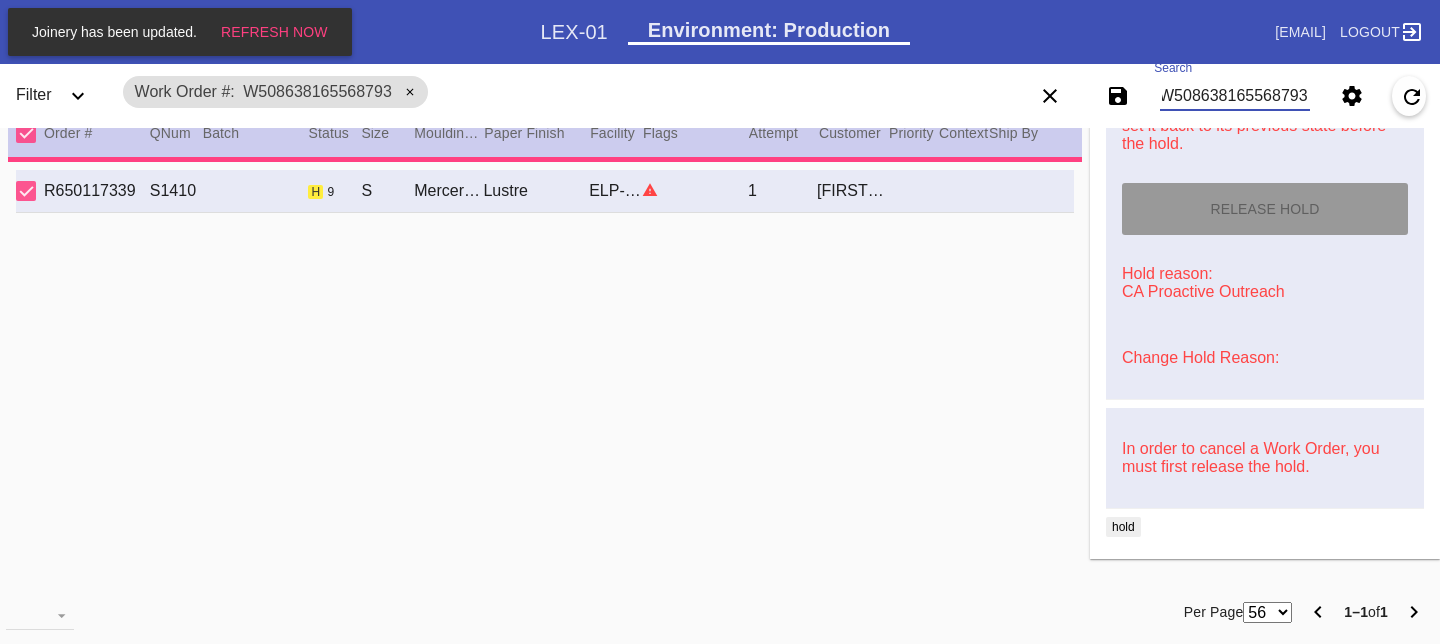 type on "11.0" 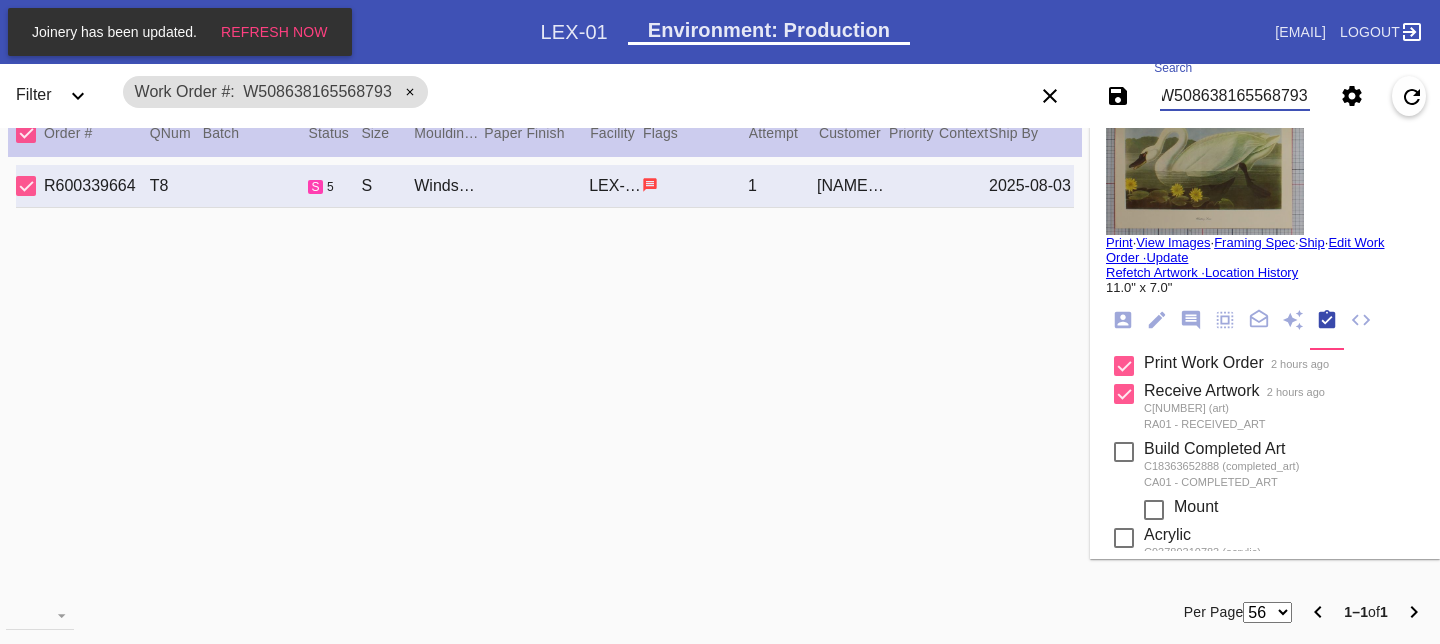 scroll, scrollTop: 0, scrollLeft: 0, axis: both 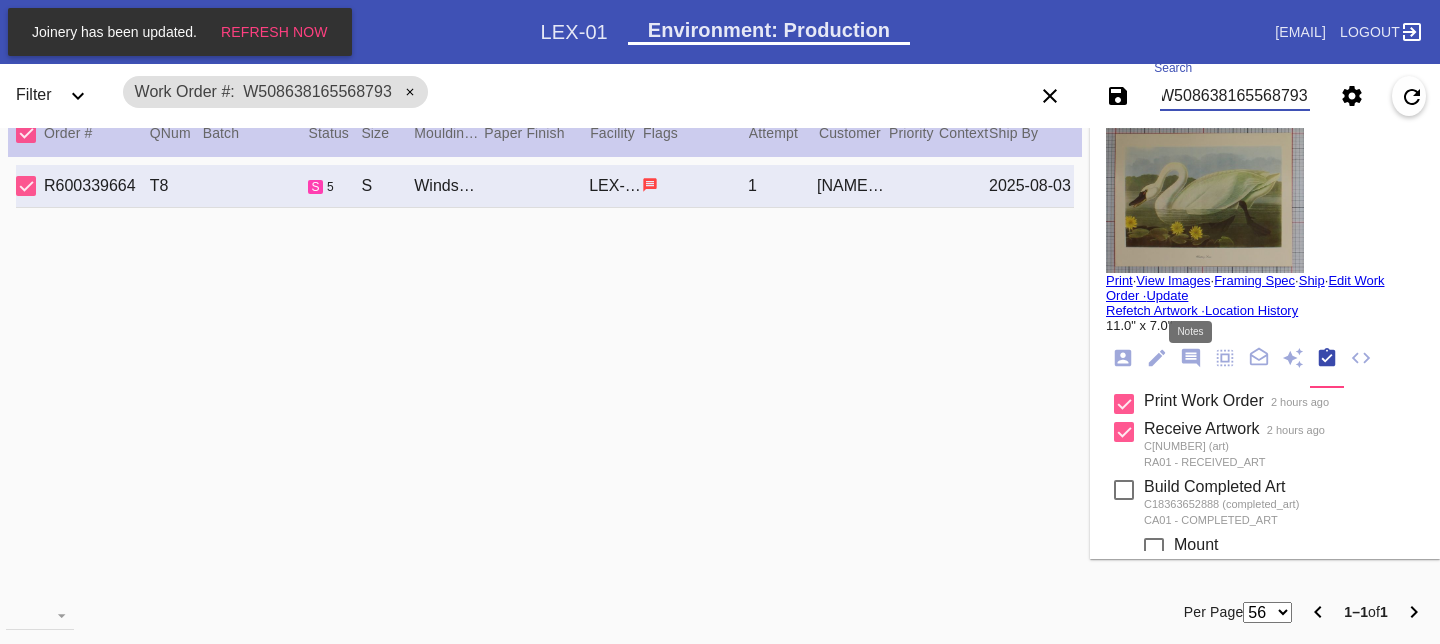 type on "W508638165568793" 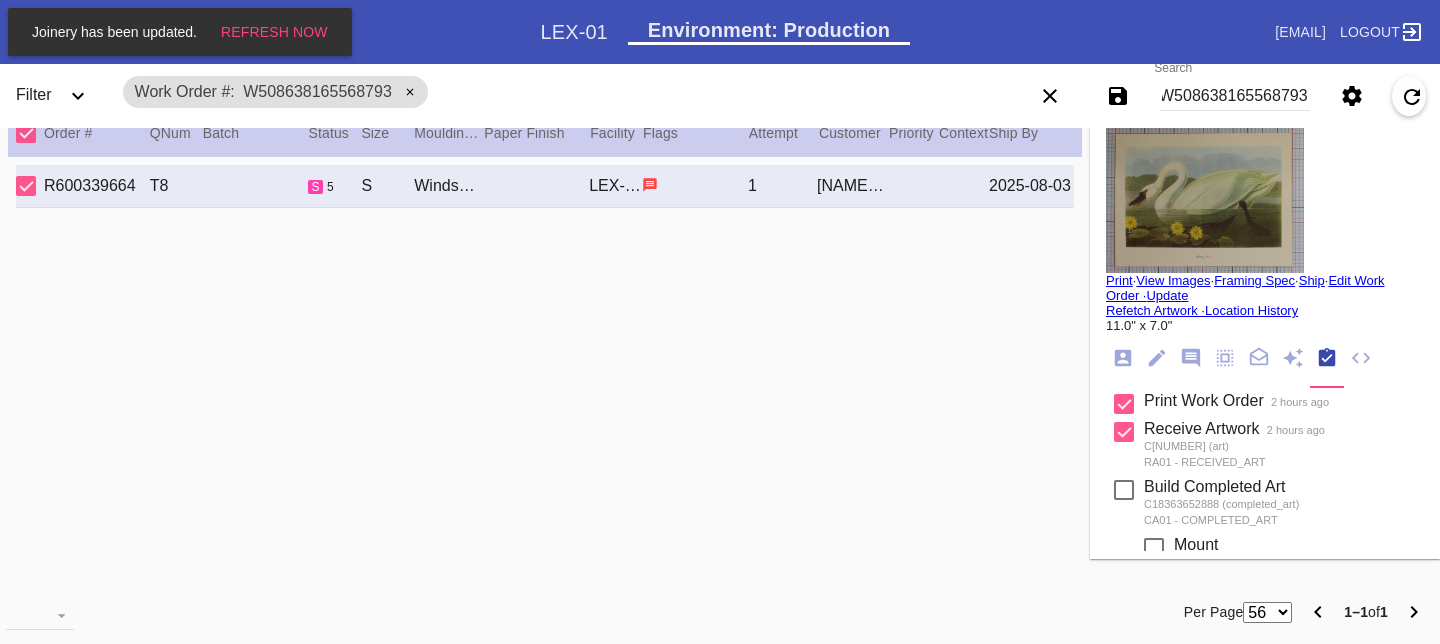 scroll, scrollTop: 0, scrollLeft: 0, axis: both 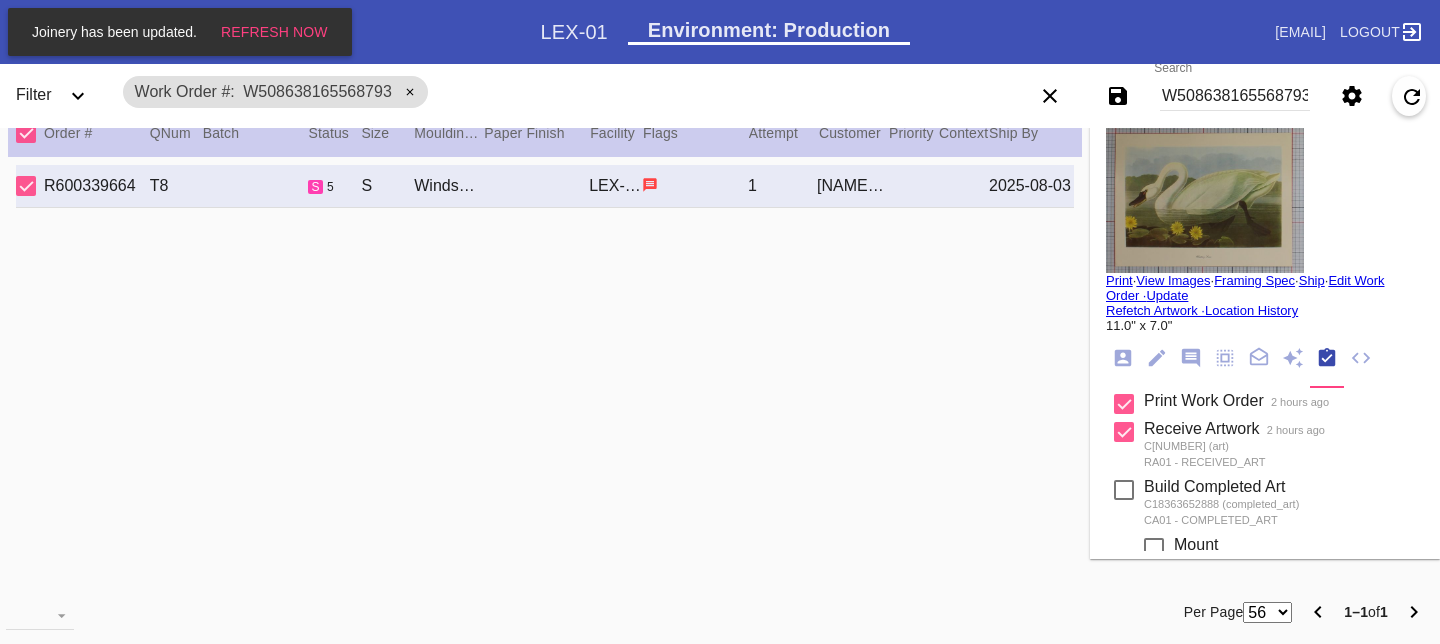 click 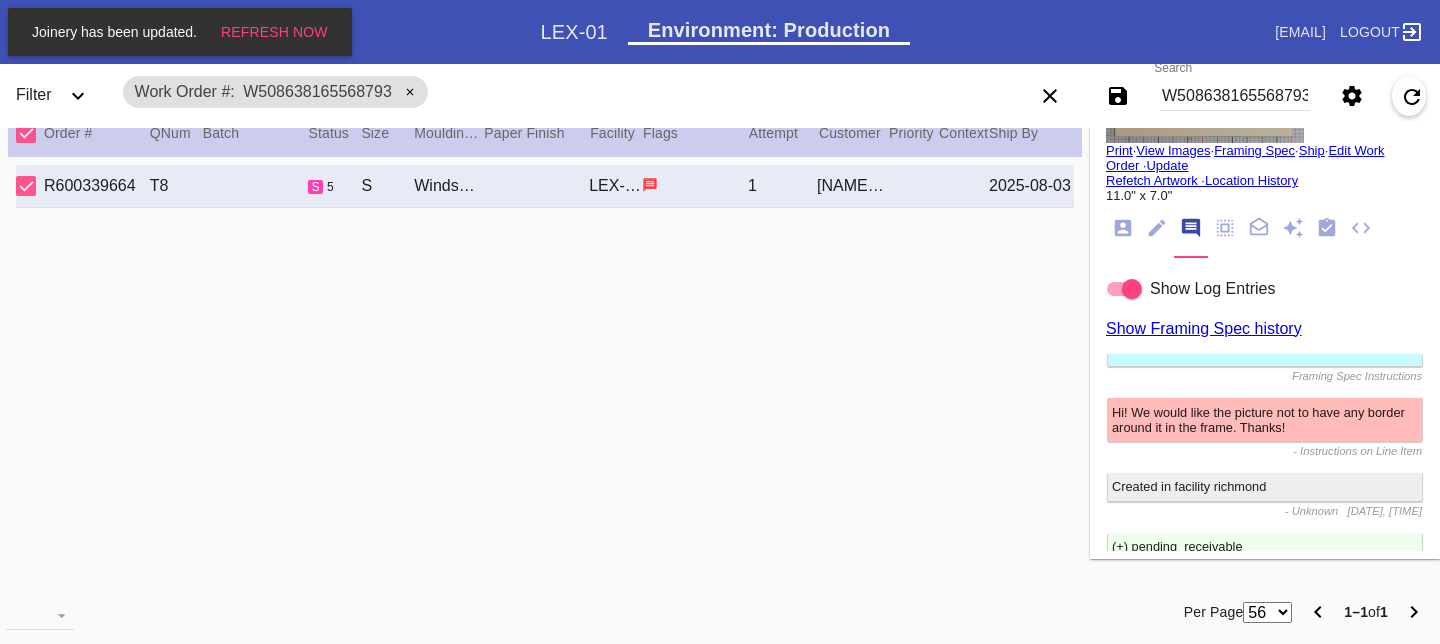scroll, scrollTop: 0, scrollLeft: 0, axis: both 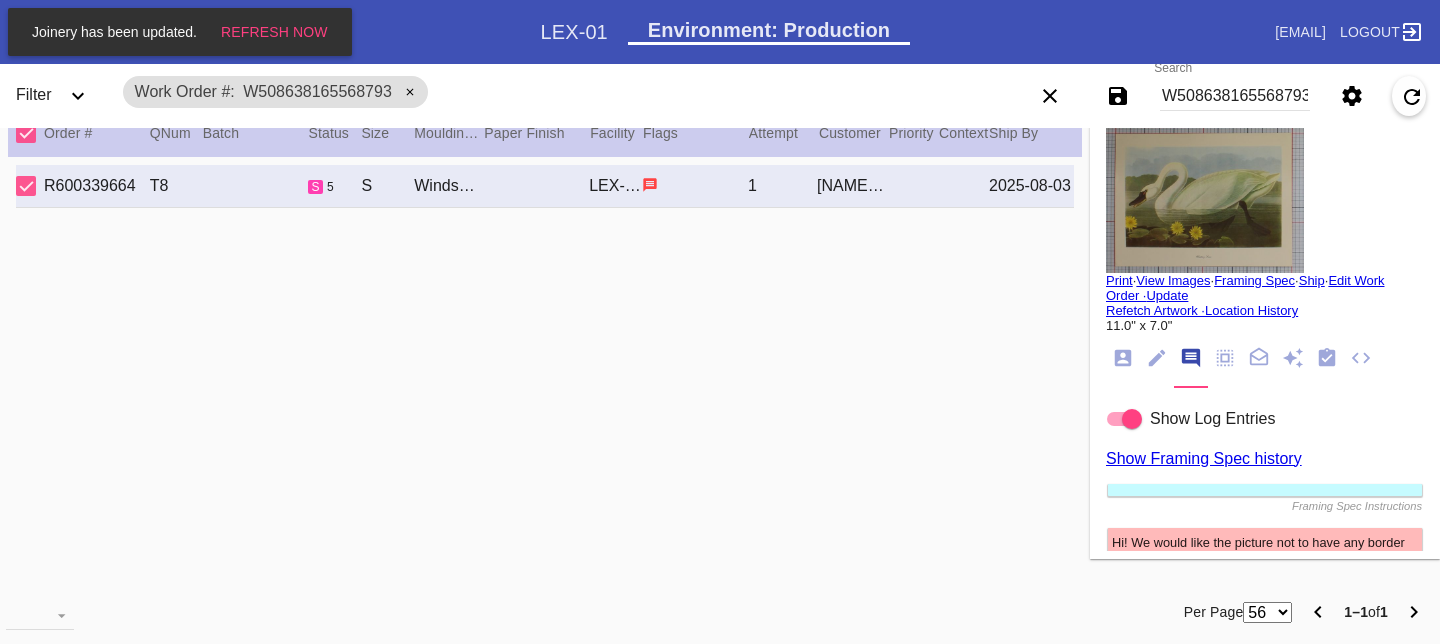 click at bounding box center (1205, 198) 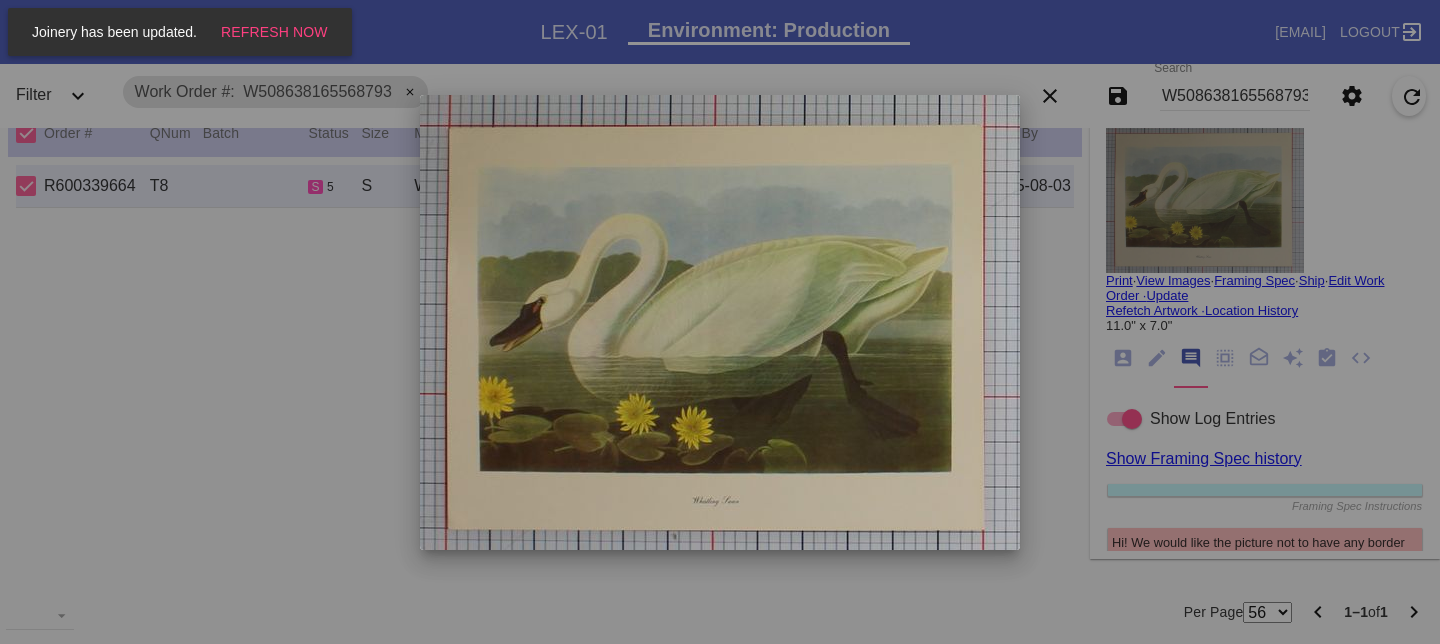 click at bounding box center (720, 322) 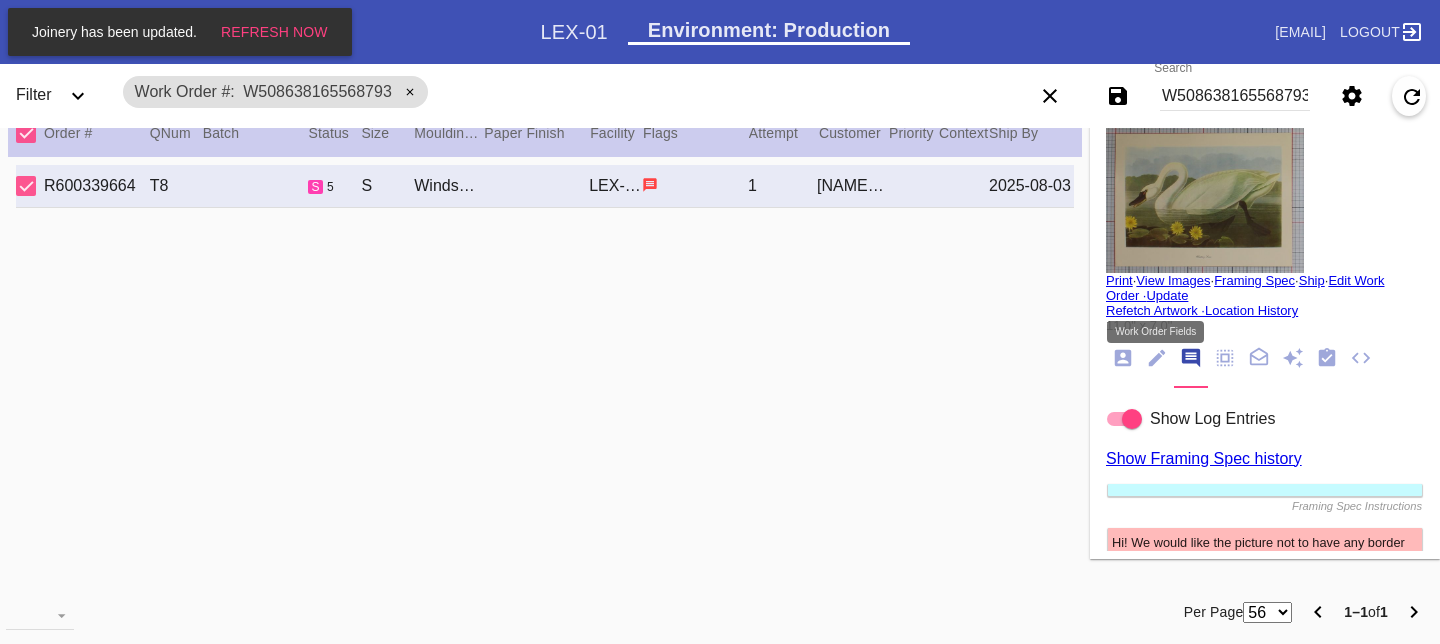 click 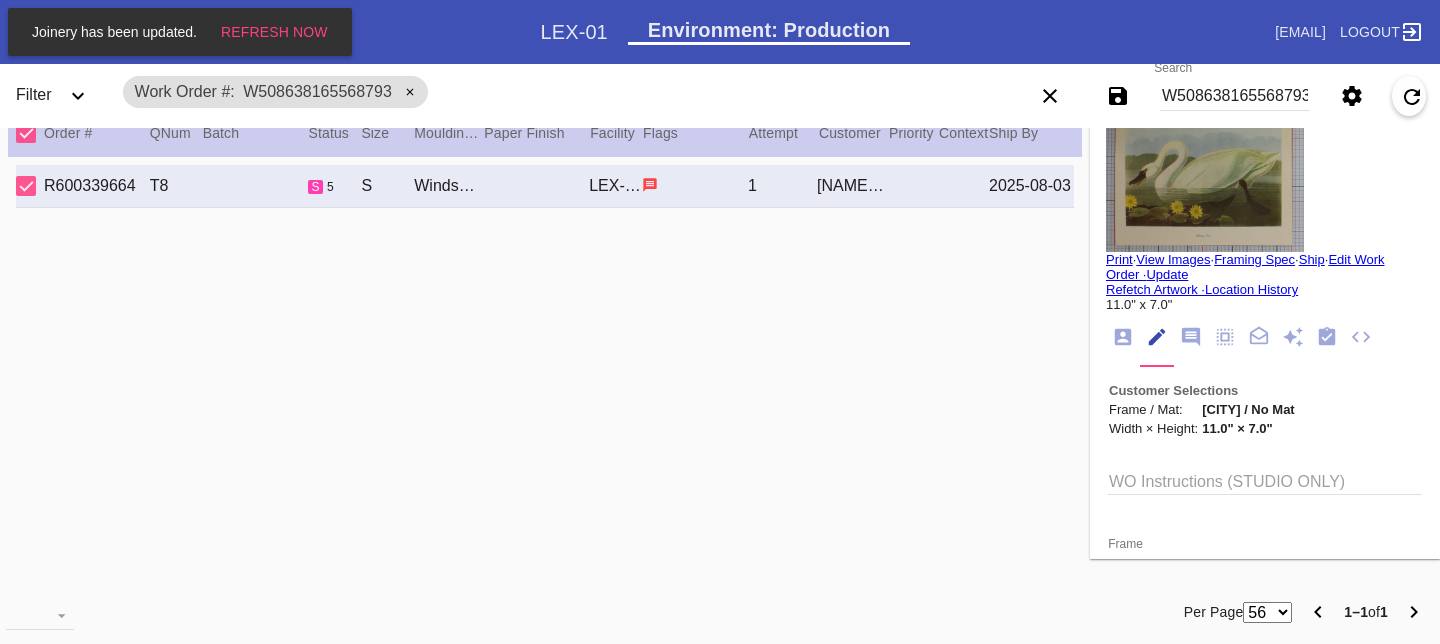scroll, scrollTop: 23, scrollLeft: 0, axis: vertical 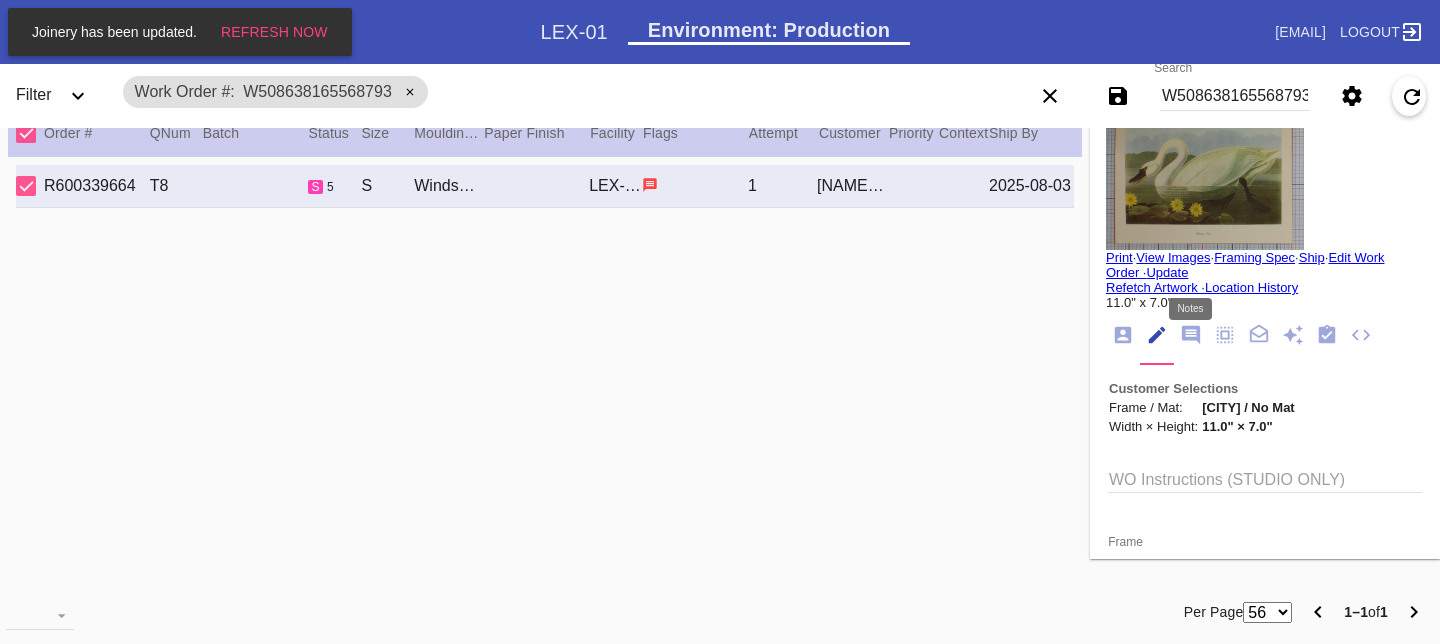 click 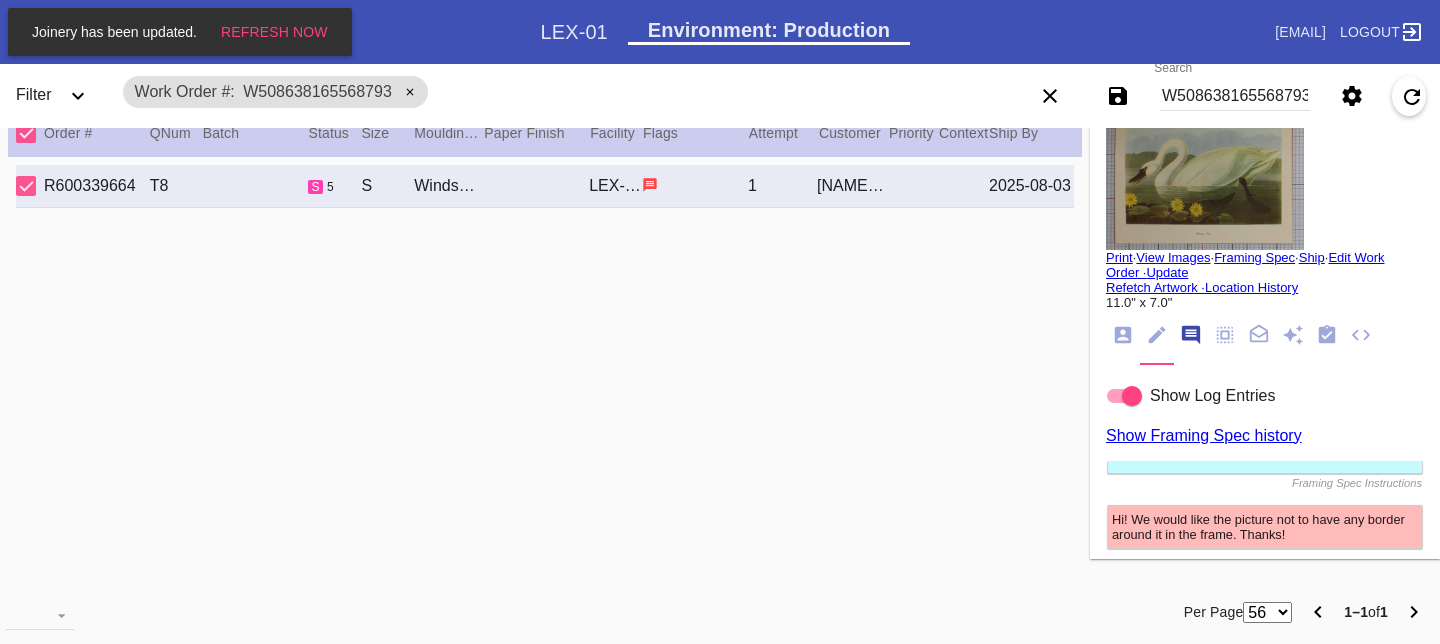 scroll, scrollTop: 123, scrollLeft: 0, axis: vertical 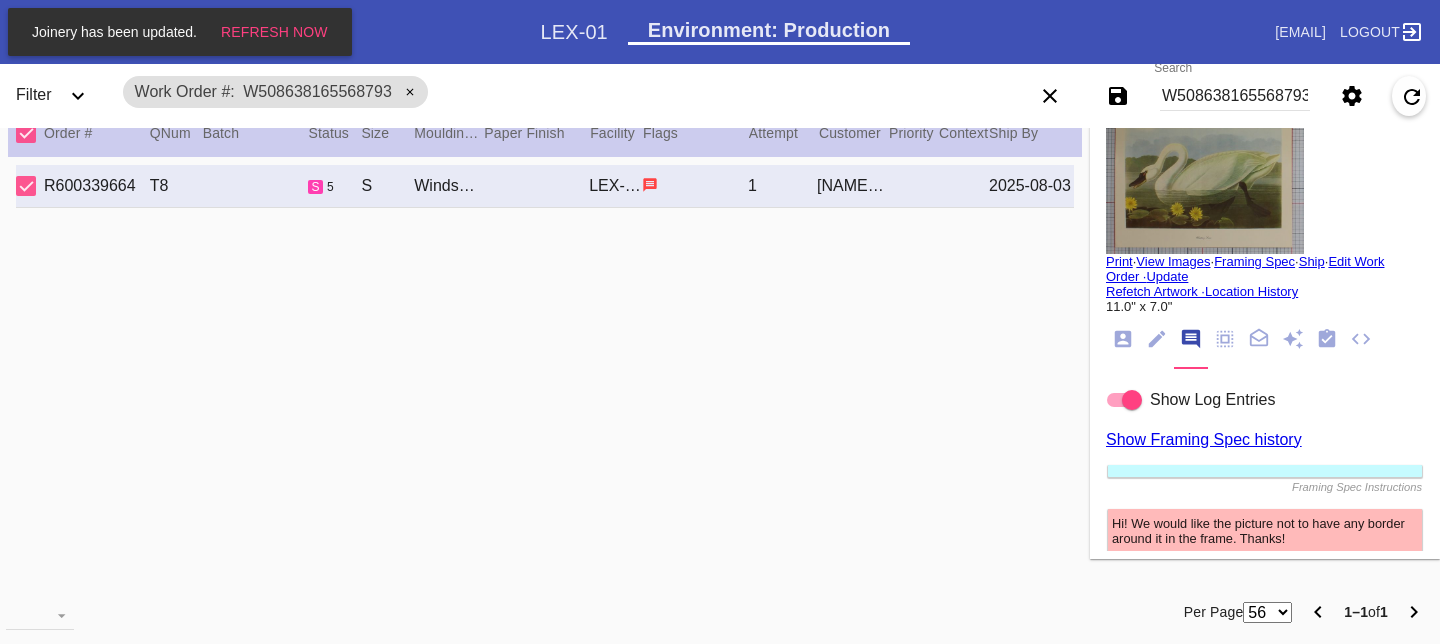 click at bounding box center [1205, 179] 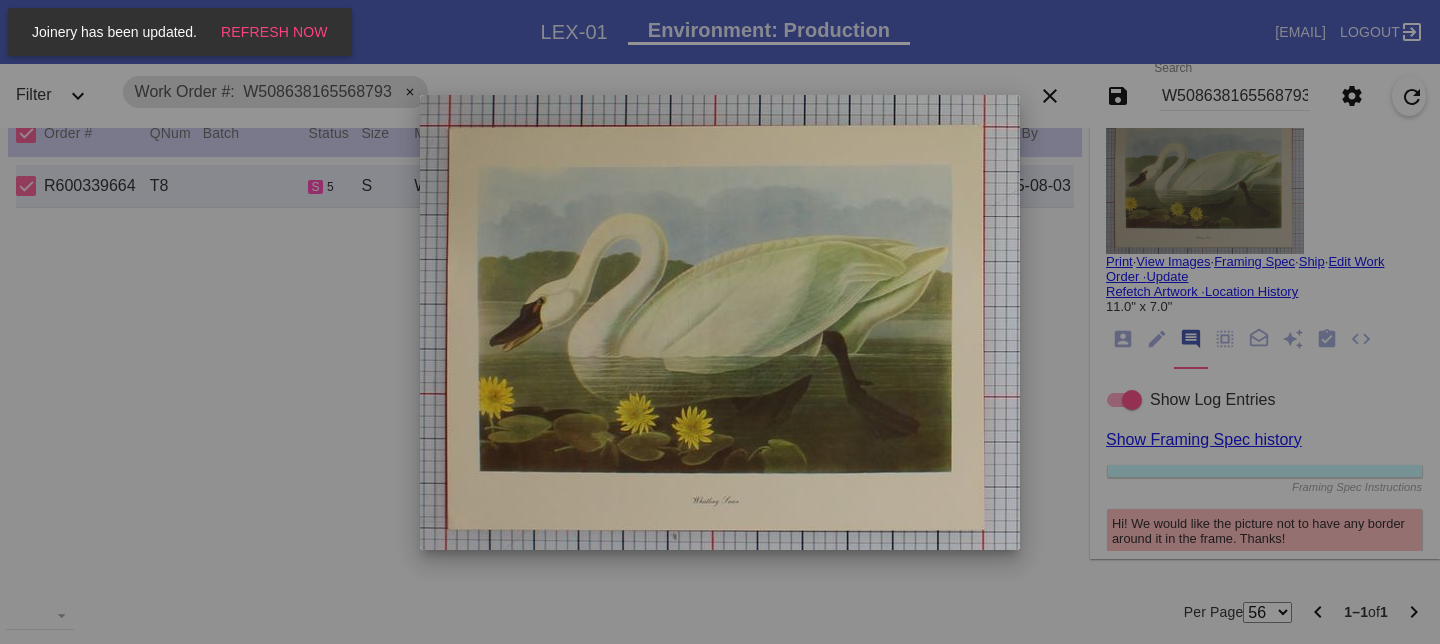 click at bounding box center (720, 322) 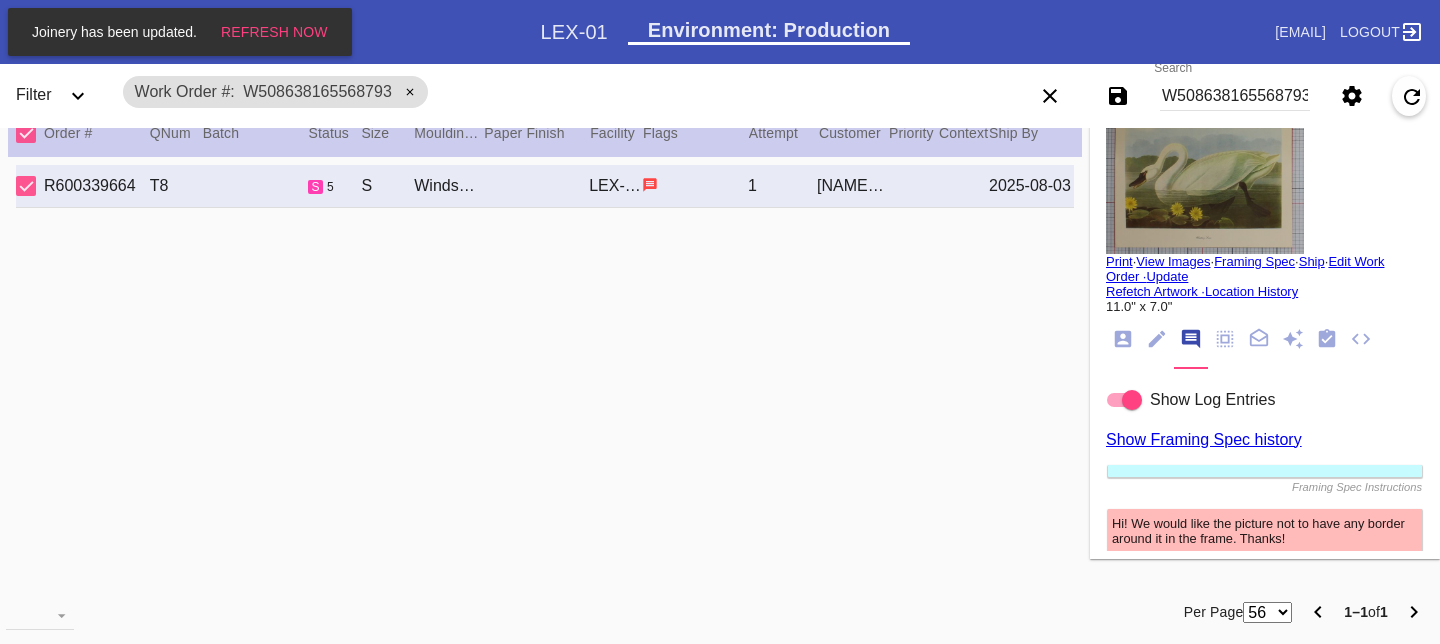 click at bounding box center (720, 322) 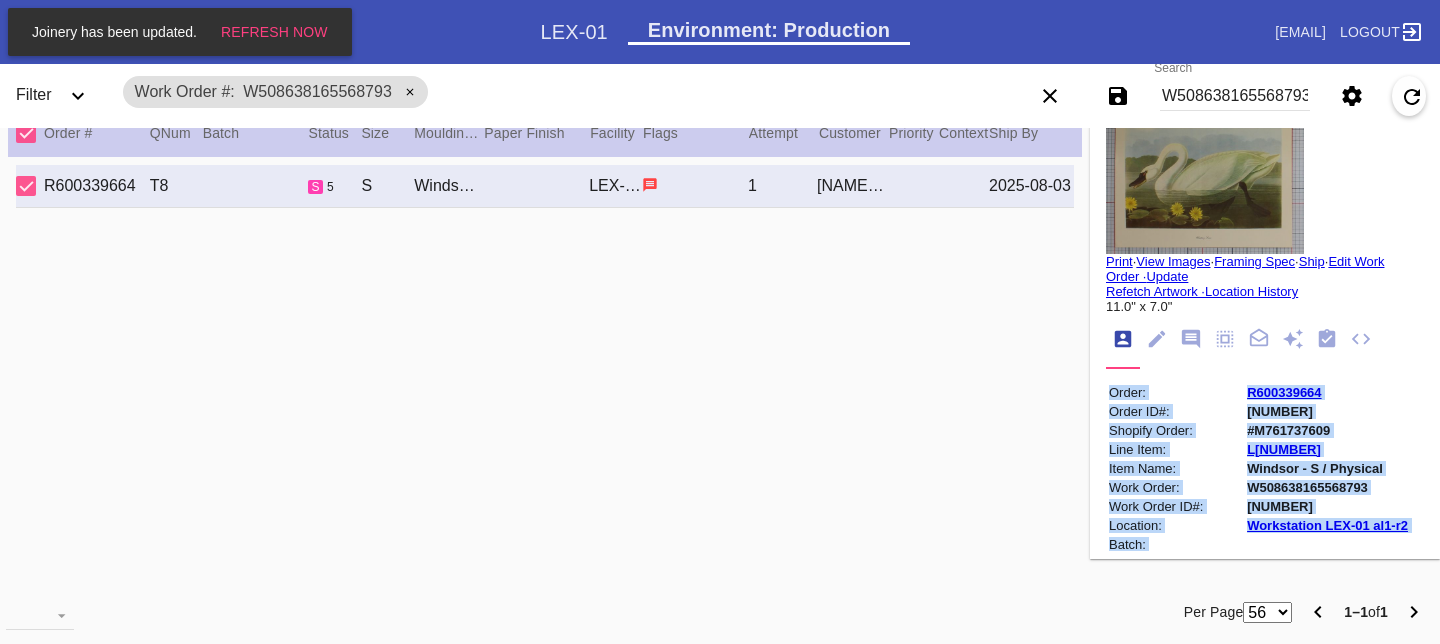 click on "#M761737609" at bounding box center [1327, 430] 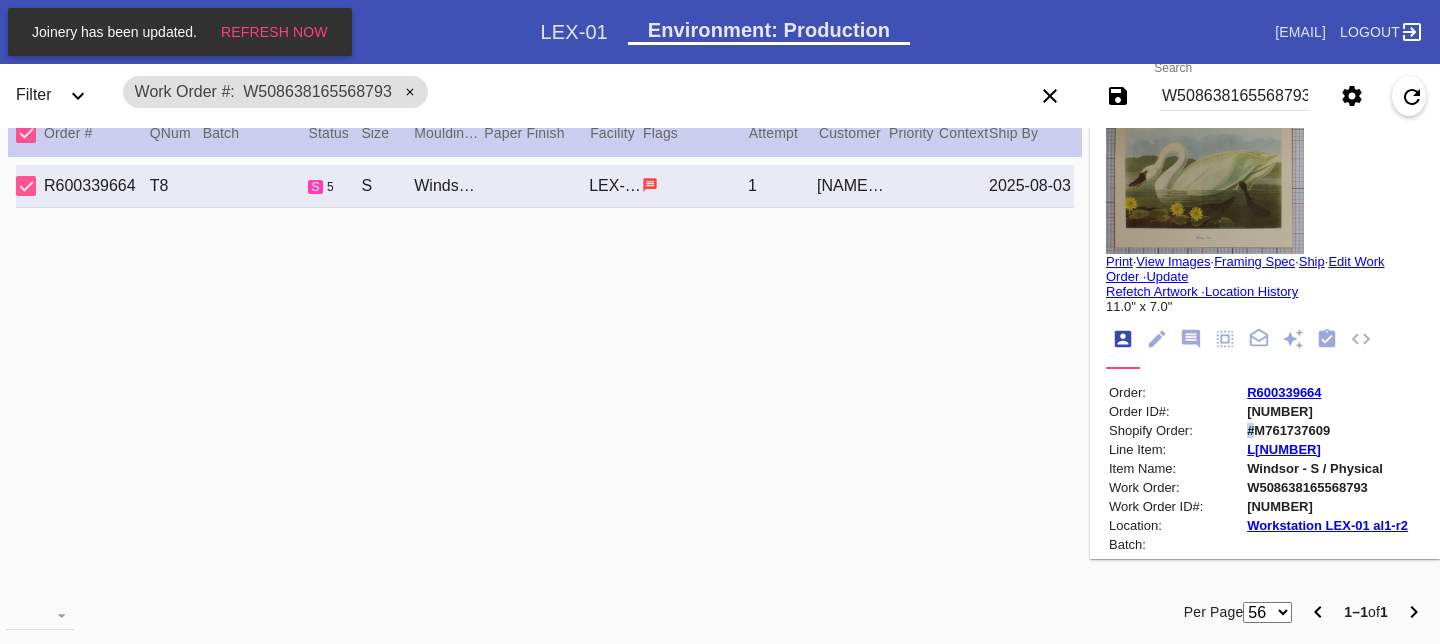 click on "#M761737609" at bounding box center (1327, 430) 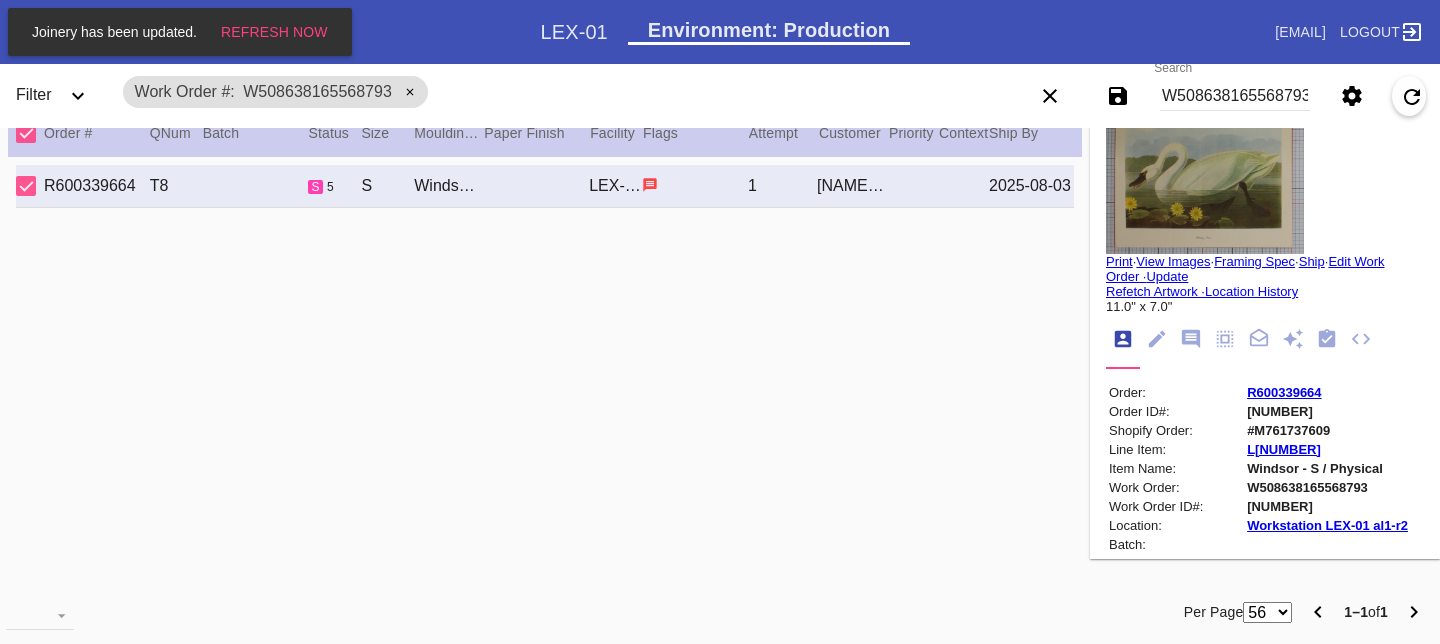 click on "#M761737609" at bounding box center [1327, 430] 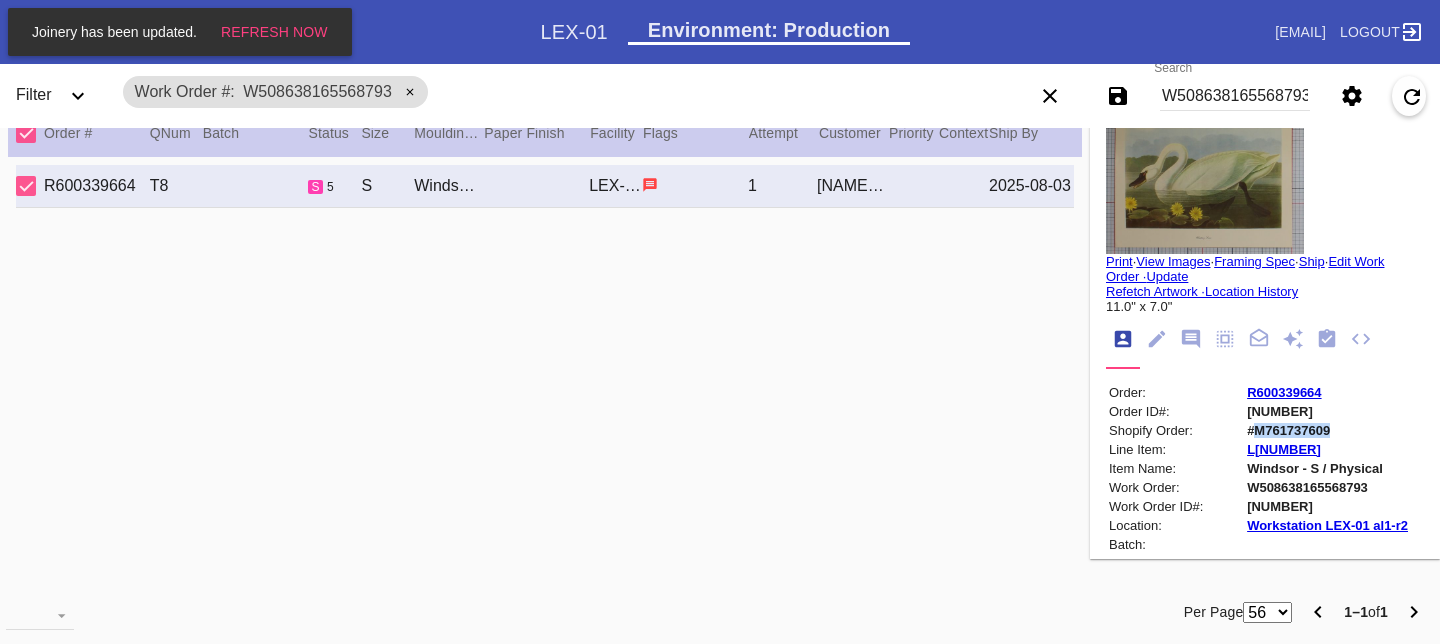 click on "#M761737609" at bounding box center [1327, 430] 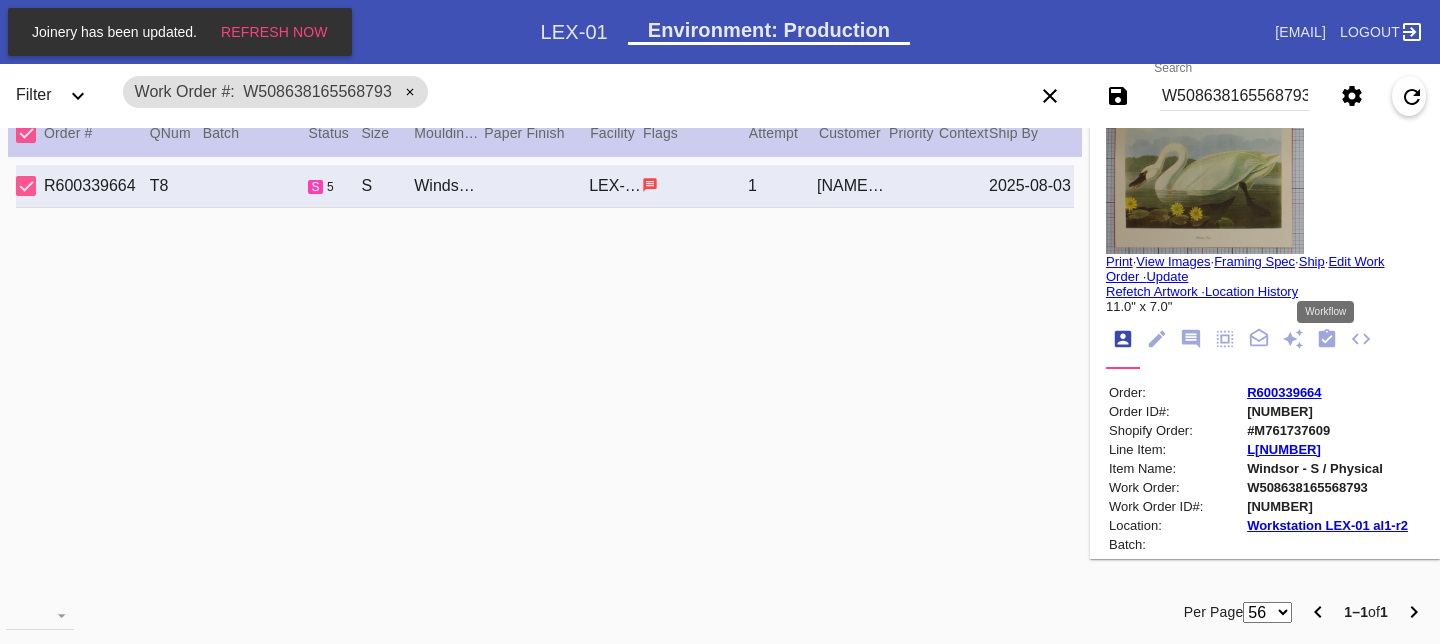 click 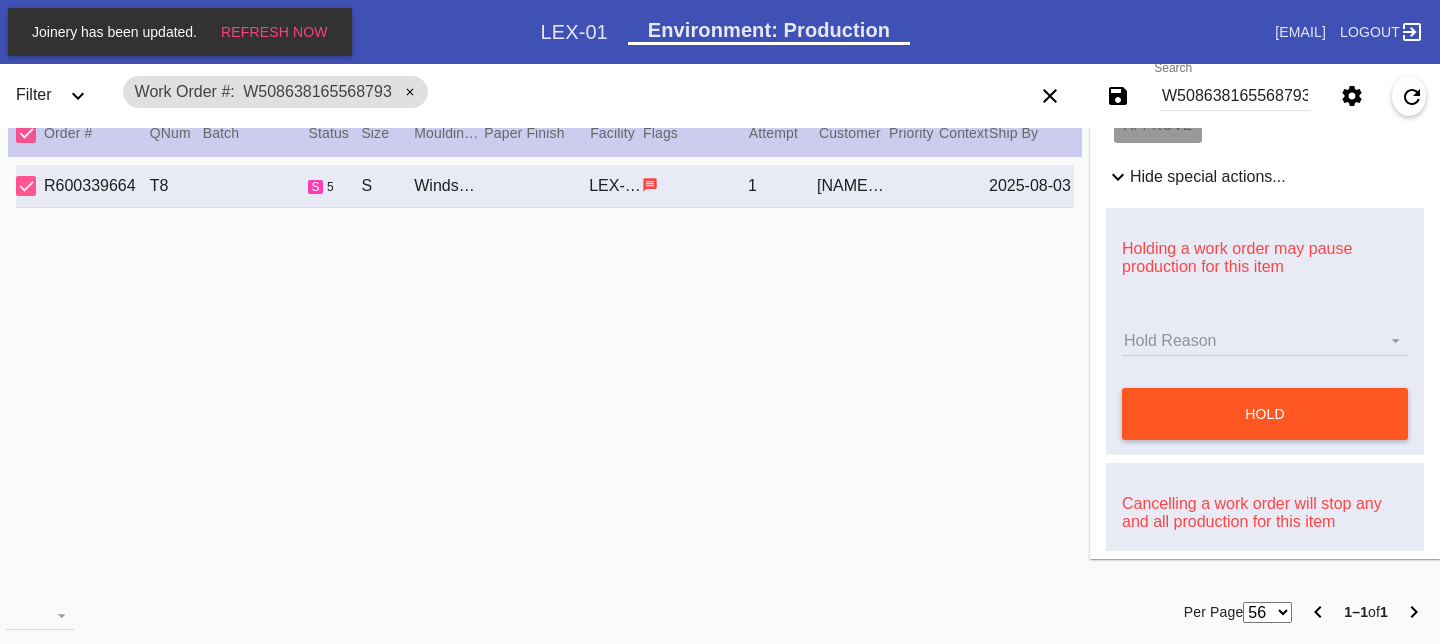 scroll, scrollTop: 625, scrollLeft: 0, axis: vertical 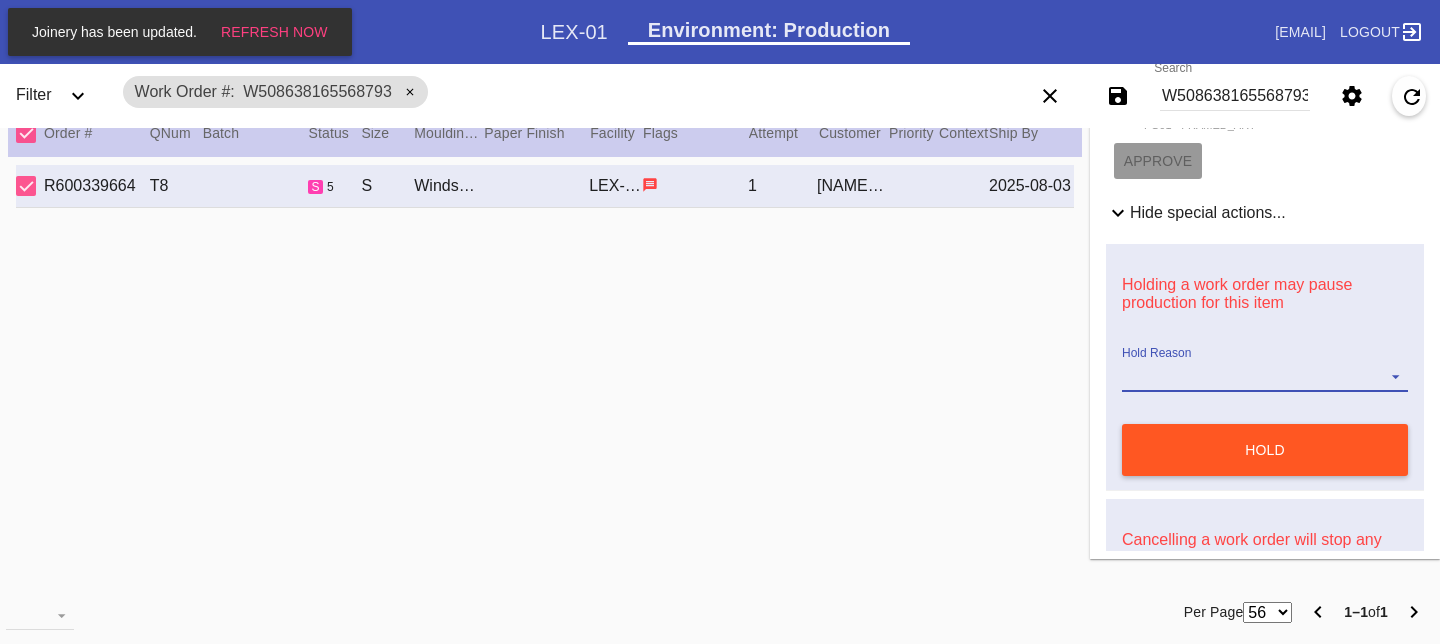 click on "Hold Reason Artcare Artwork Review CA Proactive Outreach CX Artwork Review CX Asset Protection Review Embedded Mat Plaque F4B Order Update FB Internal Sample Facility Out of Stock HPO Not Received Ops Question Submitted Order Change Request Out of Stock Pull for Production Replacement Ordered Retail NSOGW Search and Rescue Update Work Order" at bounding box center [1265, 377] 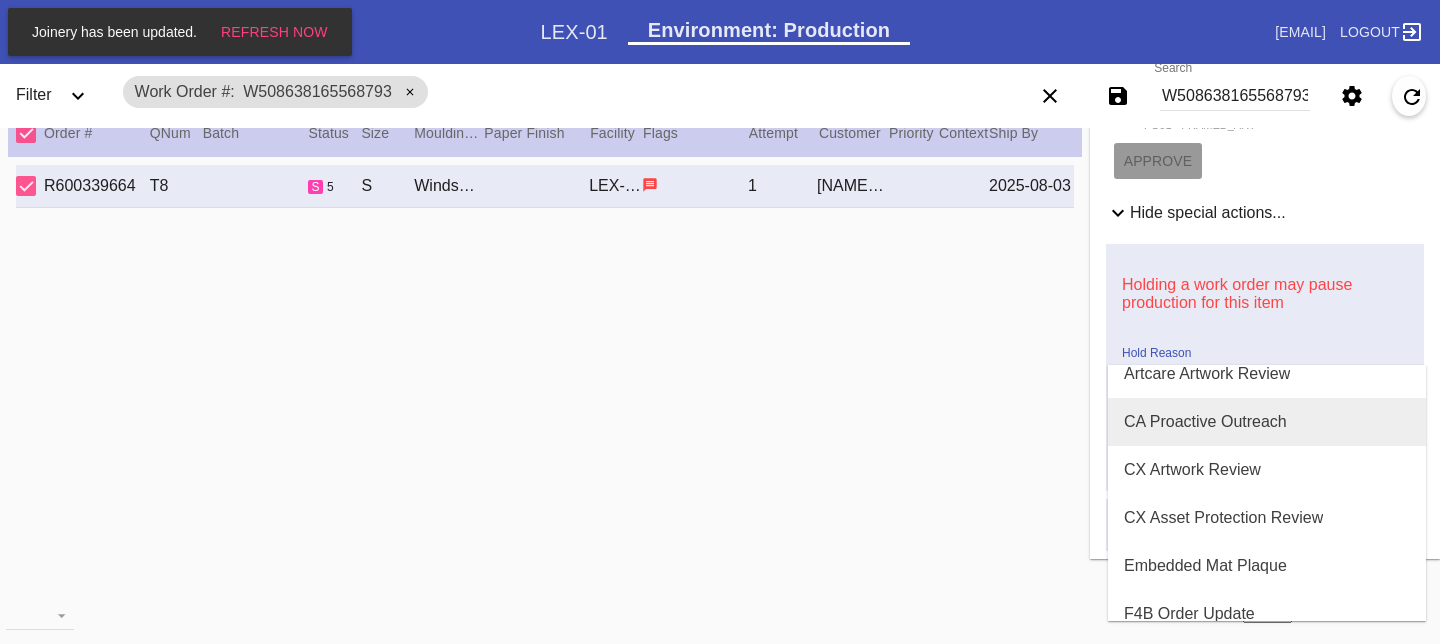 scroll, scrollTop: 0, scrollLeft: 0, axis: both 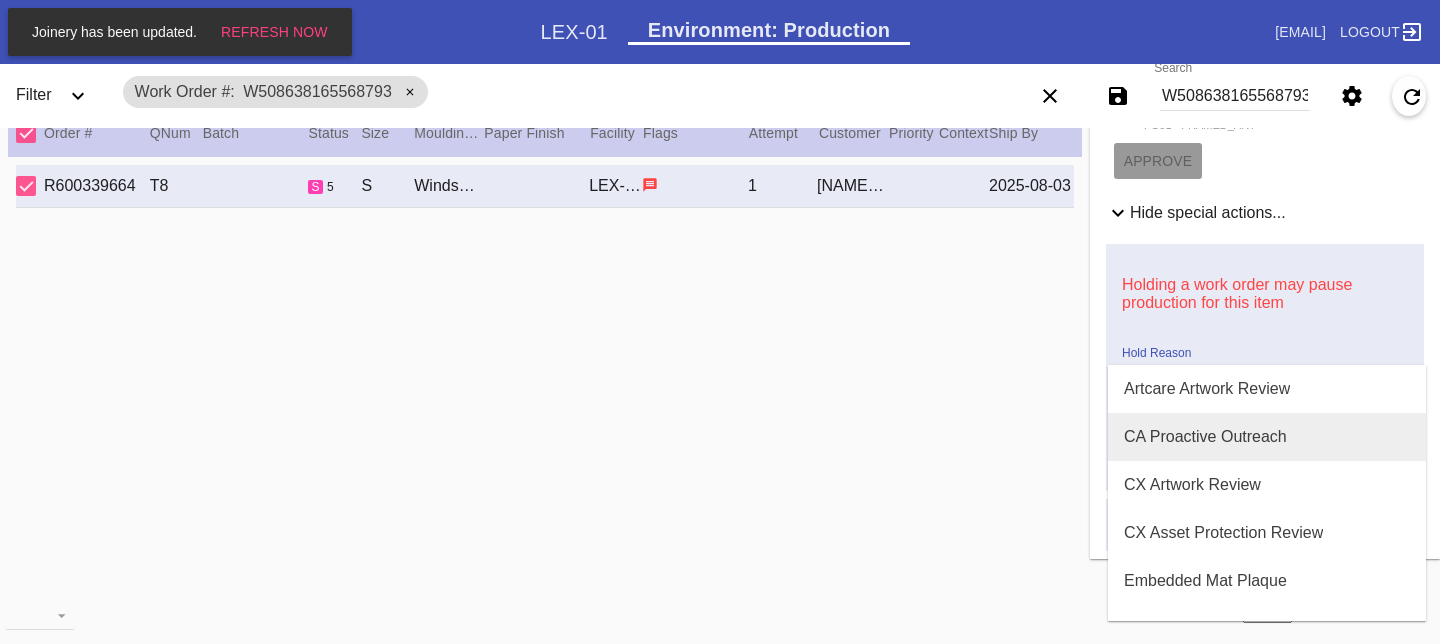 click on "CA Proactive Outreach" at bounding box center [1267, 437] 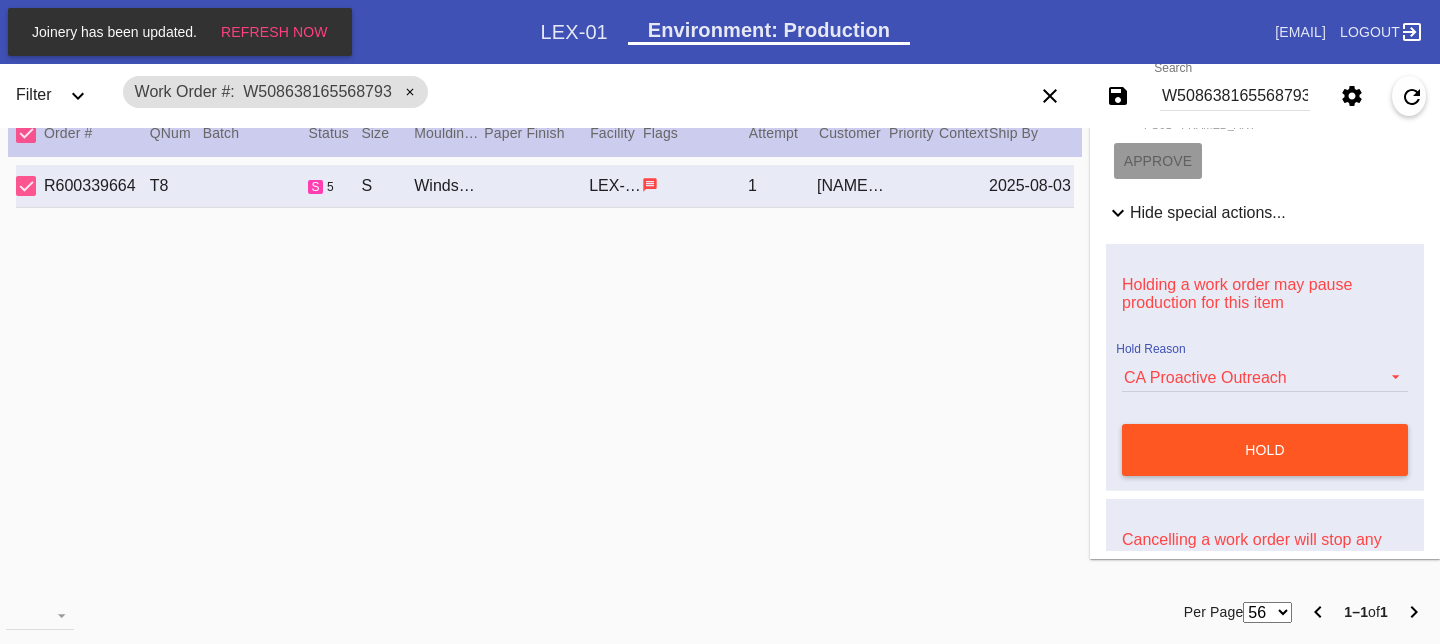 click on "hold" at bounding box center (1265, 450) 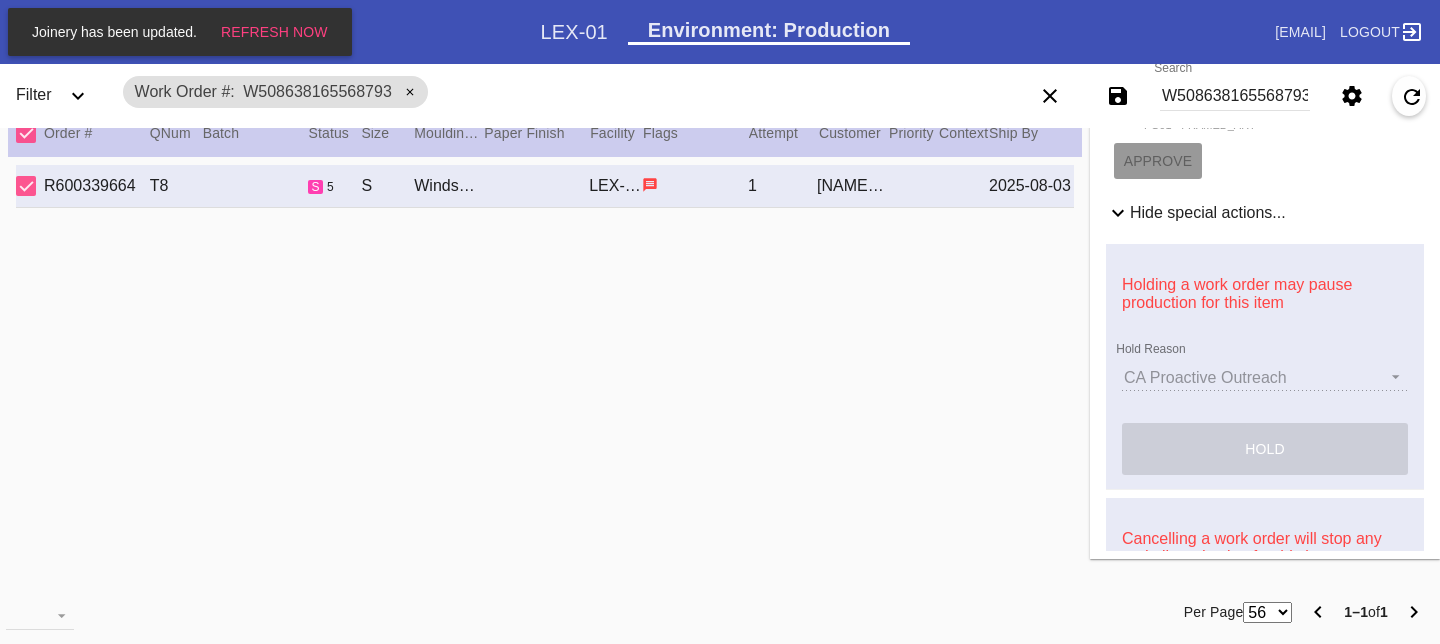 type 